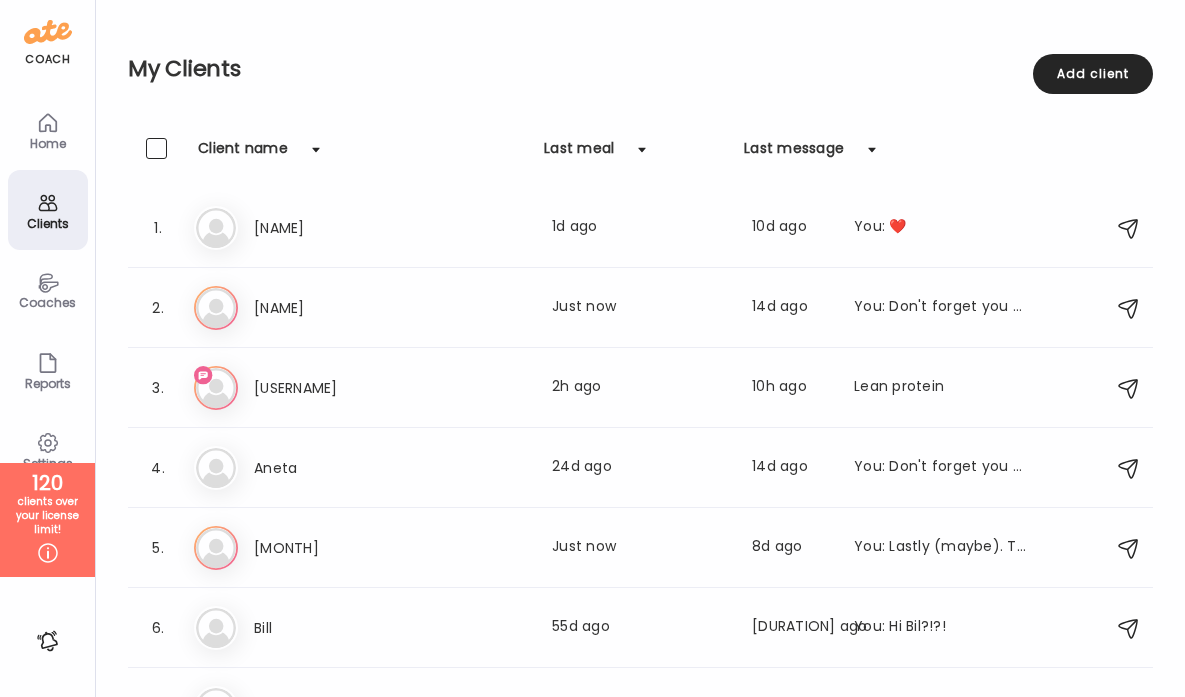 scroll, scrollTop: 0, scrollLeft: 0, axis: both 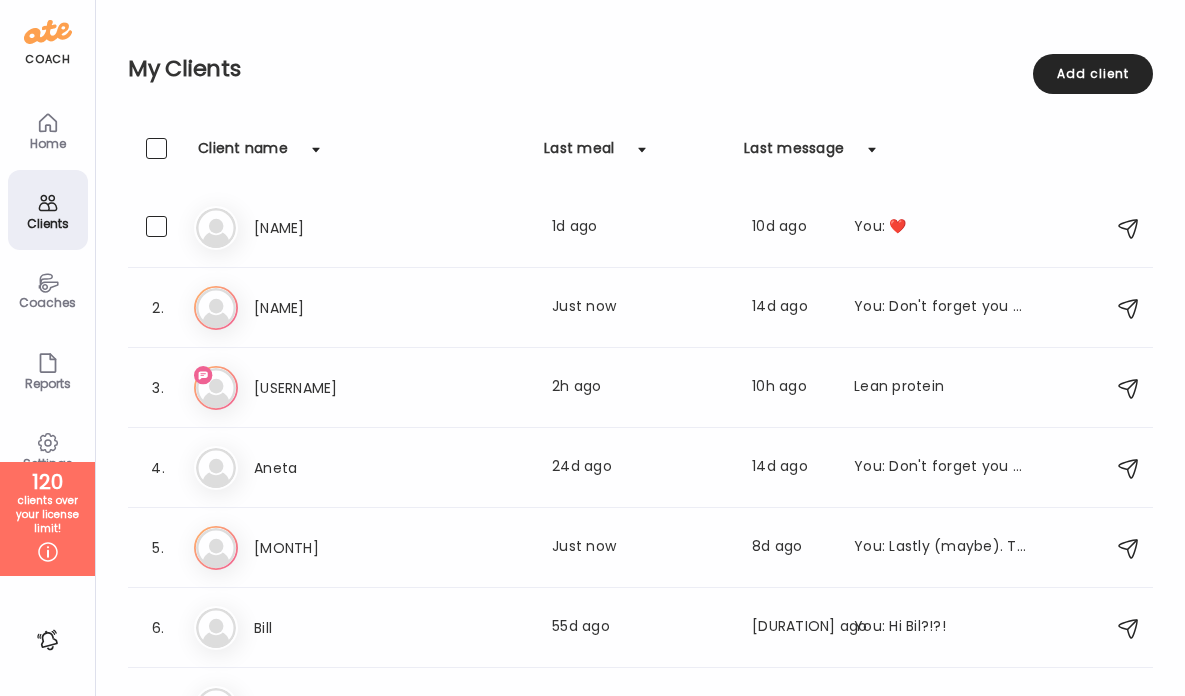 click on "[NAME]" at bounding box center (342, 228) 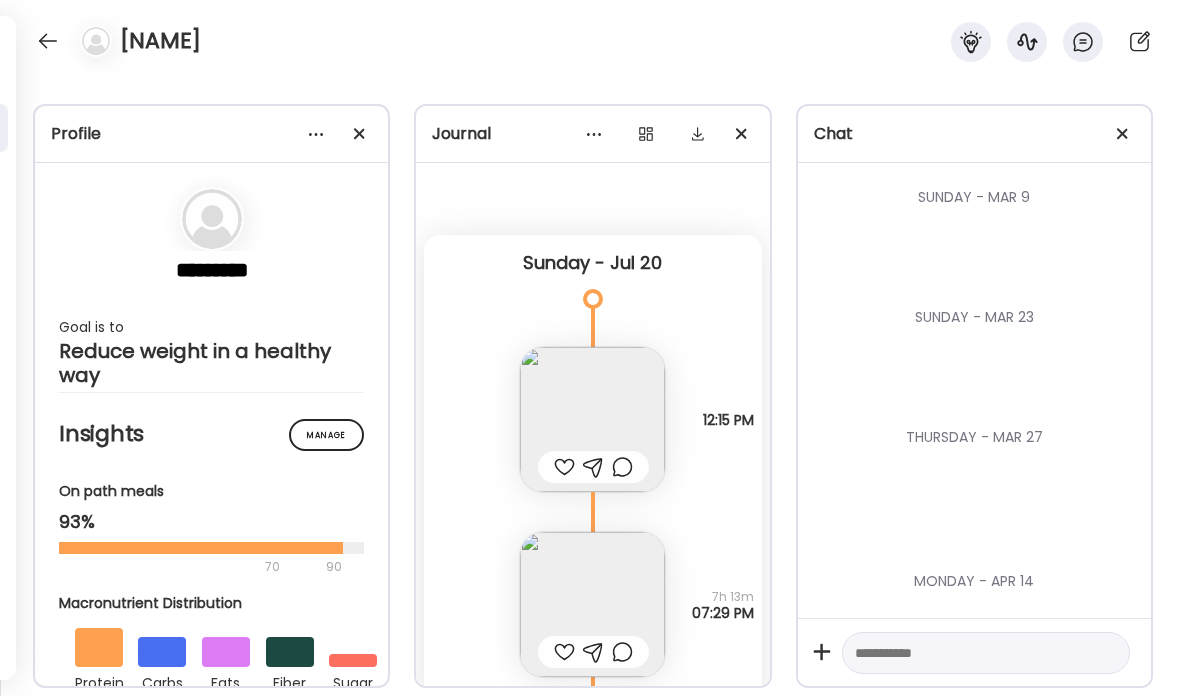 scroll, scrollTop: 0, scrollLeft: 0, axis: both 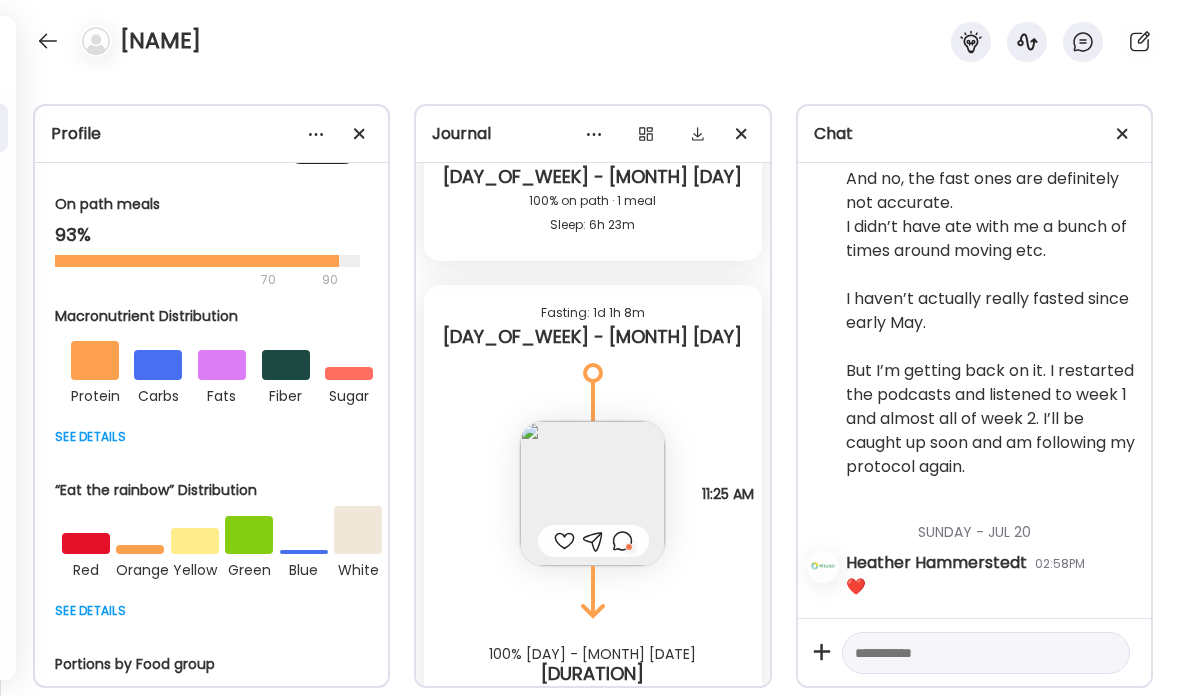 click at bounding box center [968, 653] 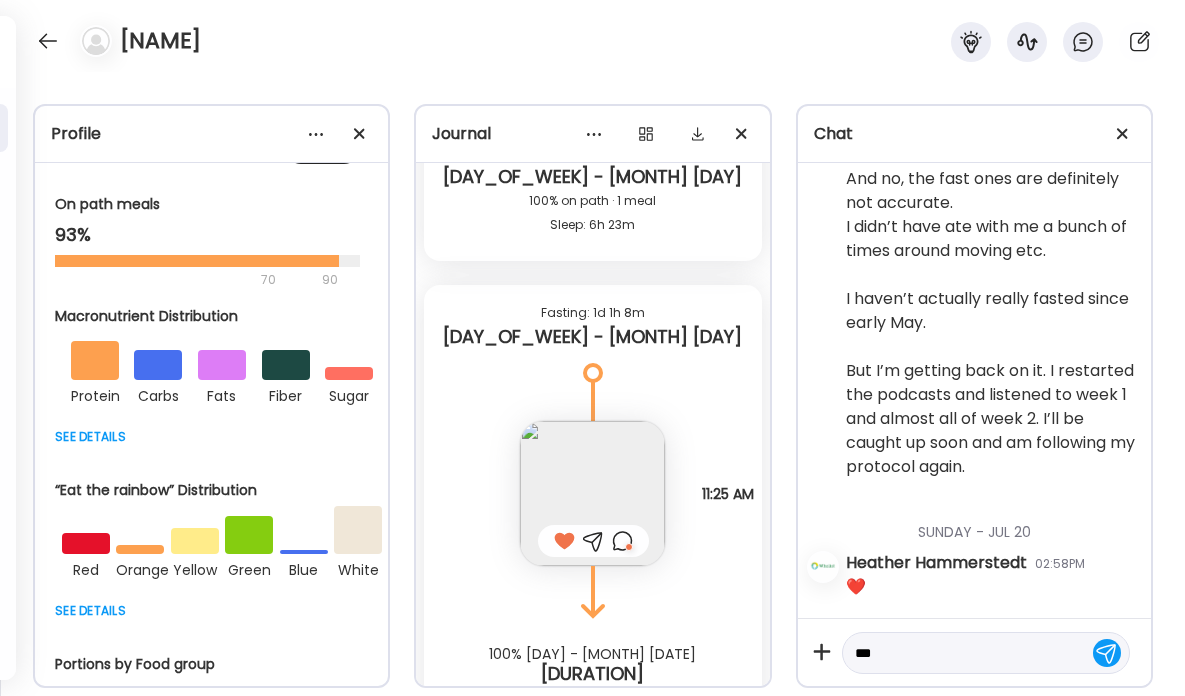 scroll, scrollTop: 1518, scrollLeft: 0, axis: vertical 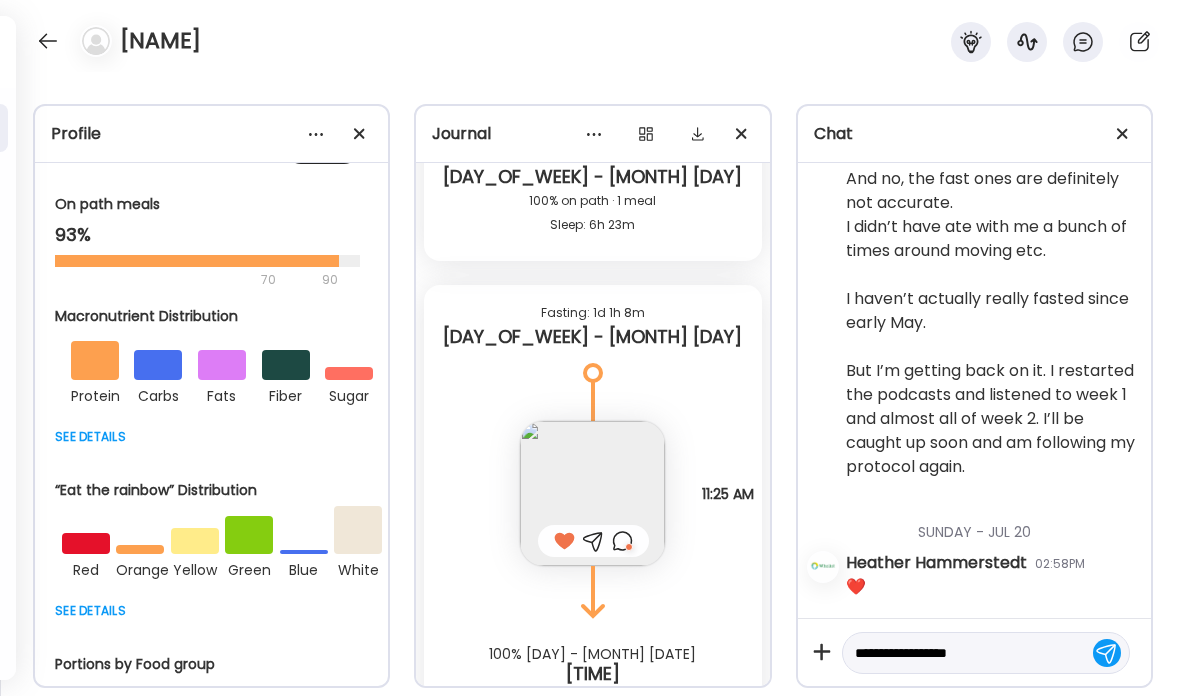 type on "**********" 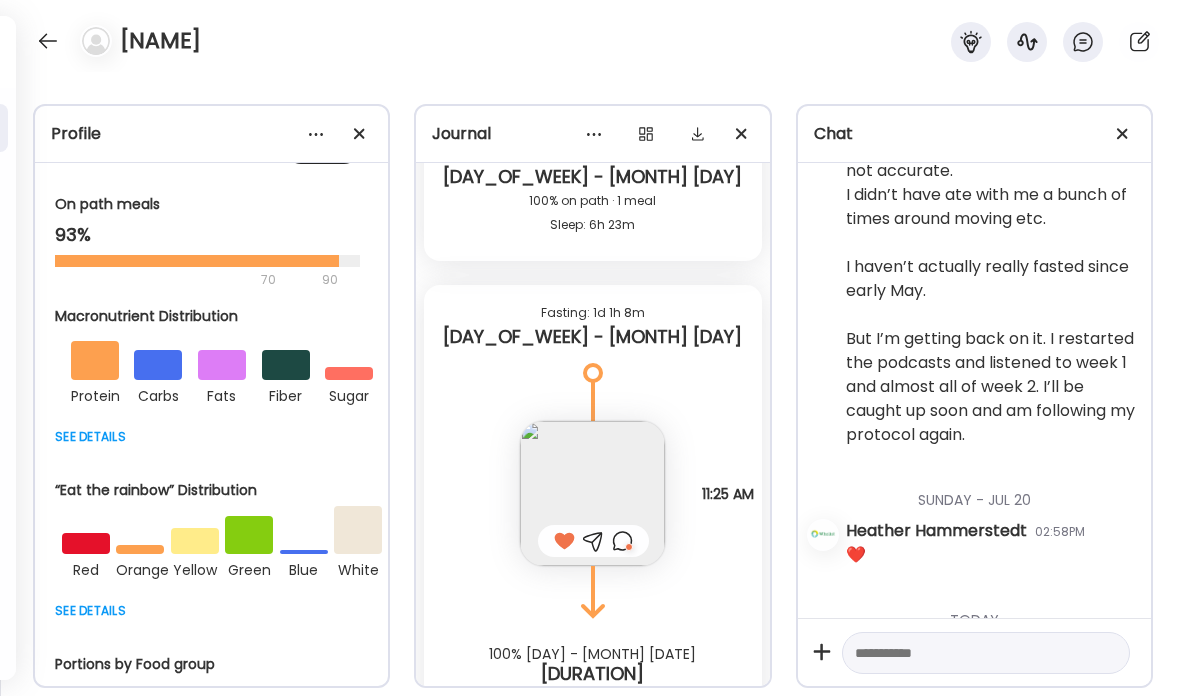scroll, scrollTop: 1639, scrollLeft: 0, axis: vertical 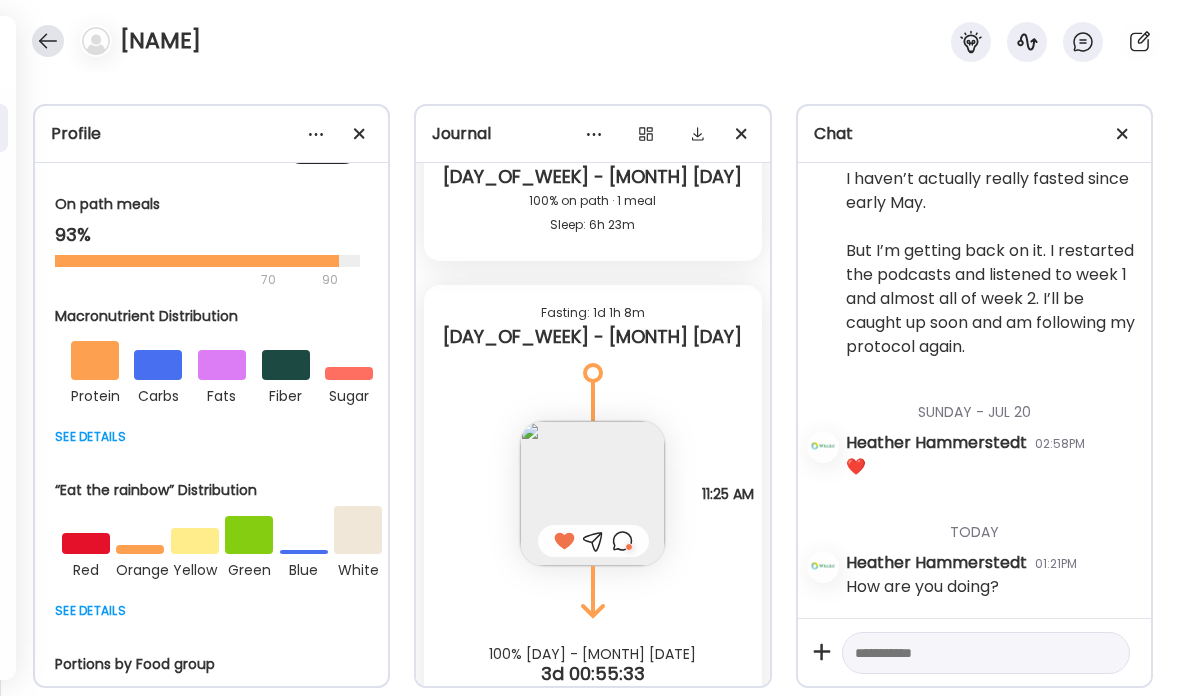click at bounding box center [48, 41] 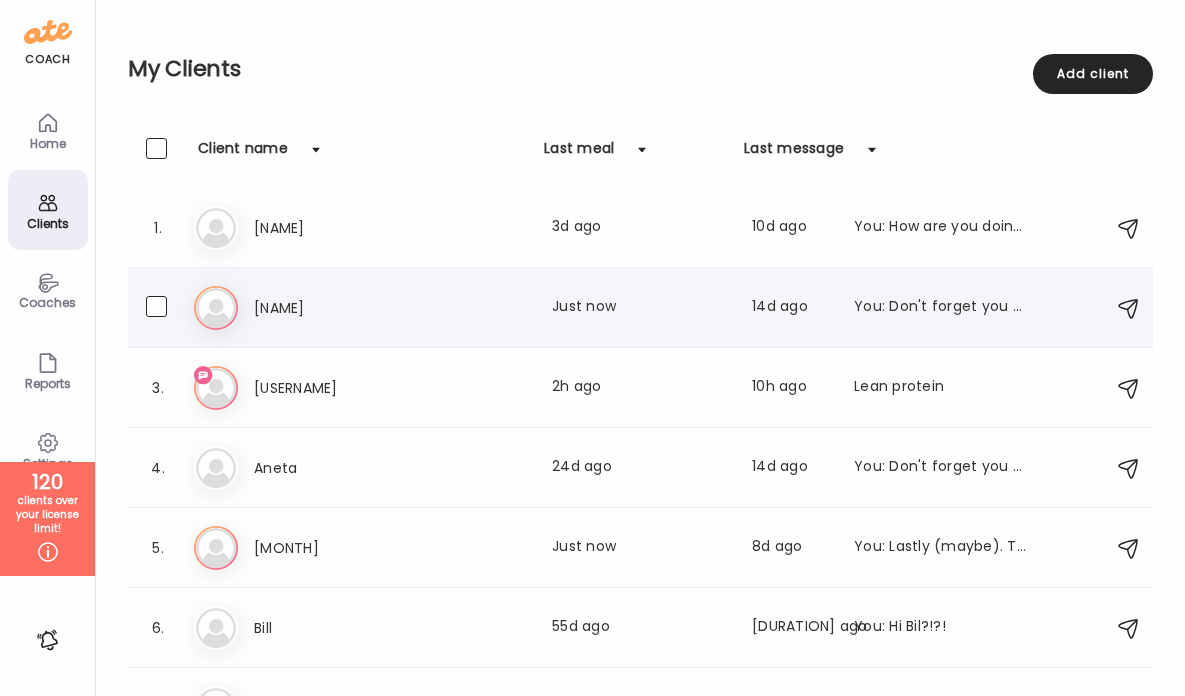 click on "[NAME]" at bounding box center (342, 308) 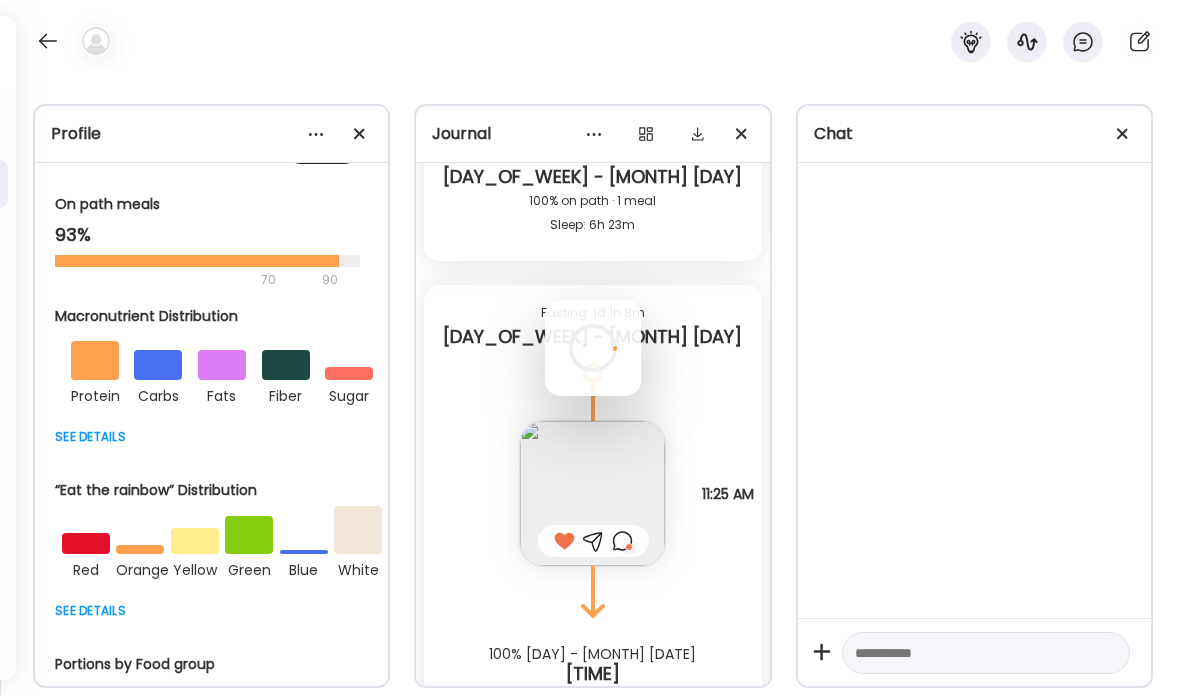 scroll, scrollTop: 0, scrollLeft: 0, axis: both 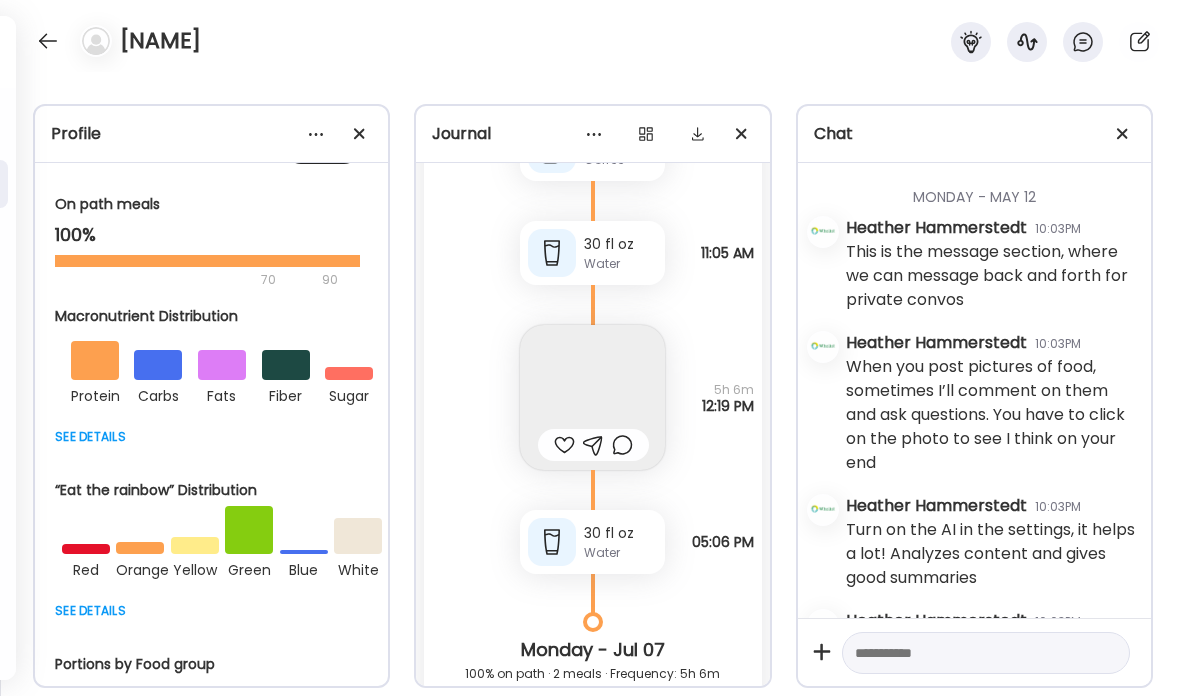 click at bounding box center (564, 18049) 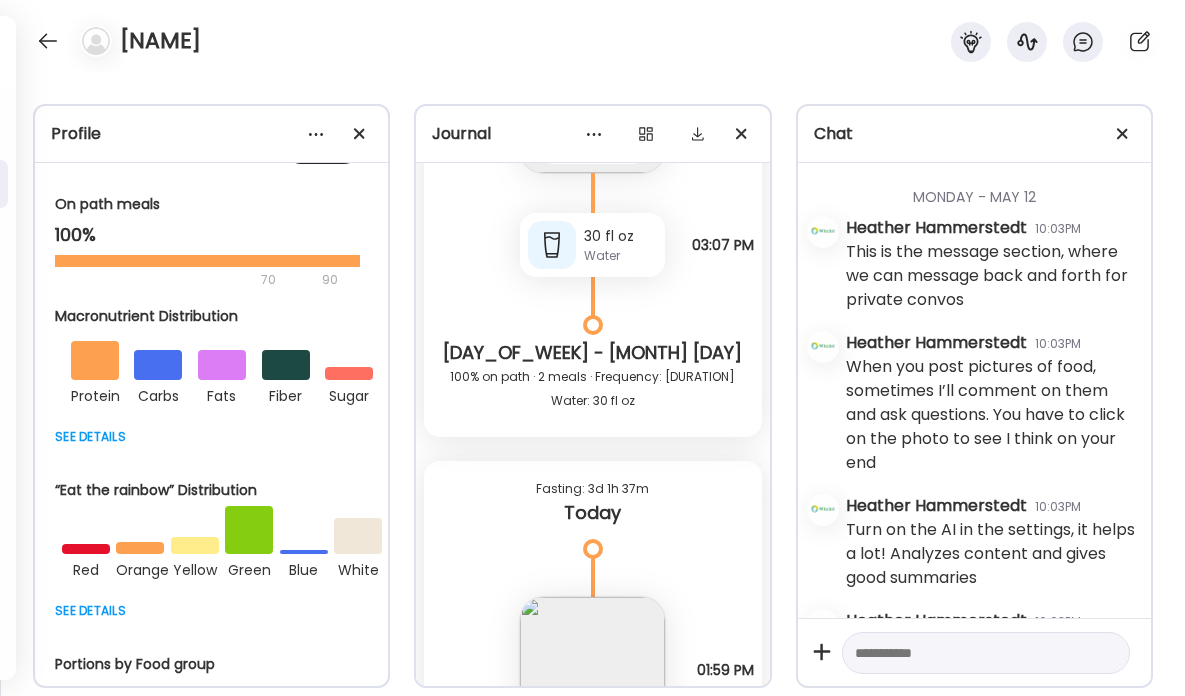 scroll, scrollTop: 1137, scrollLeft: 0, axis: vertical 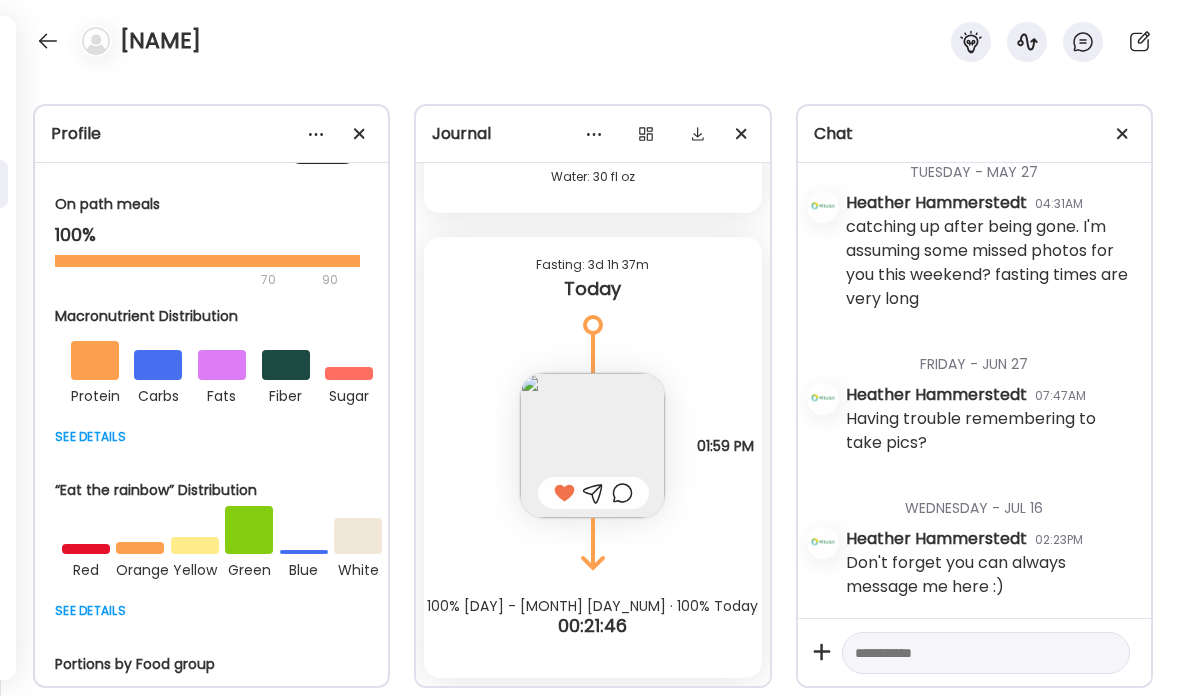 click at bounding box center [592, 445] 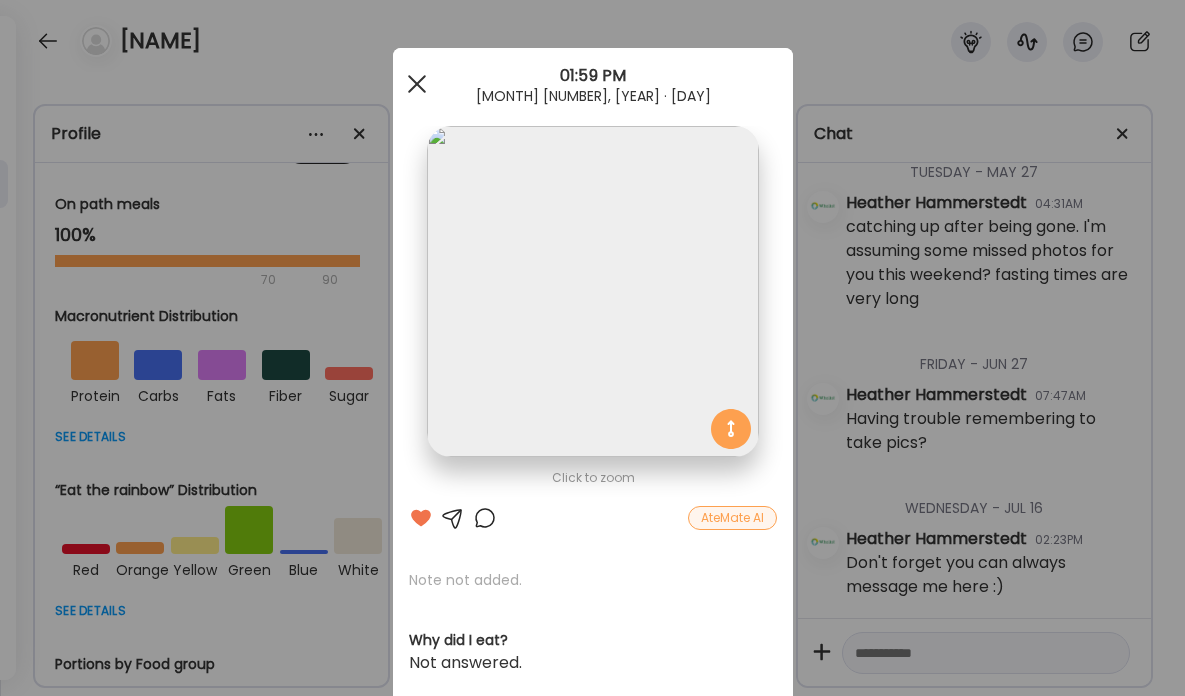 click at bounding box center [417, 84] 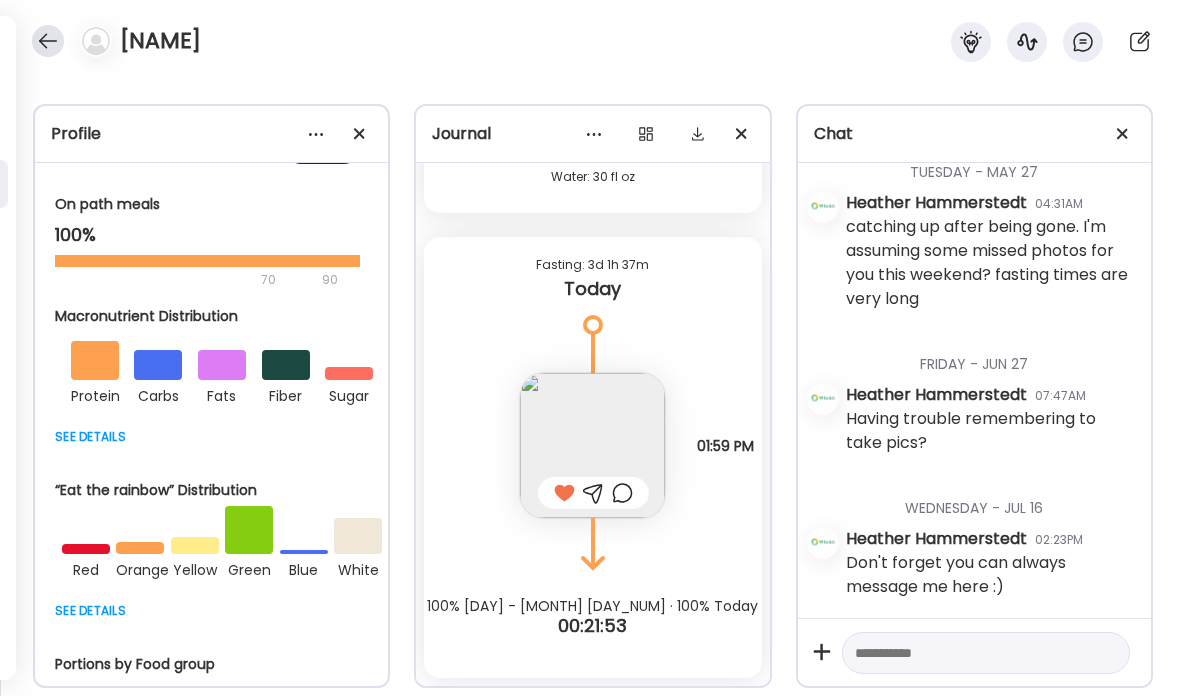 click at bounding box center [48, 41] 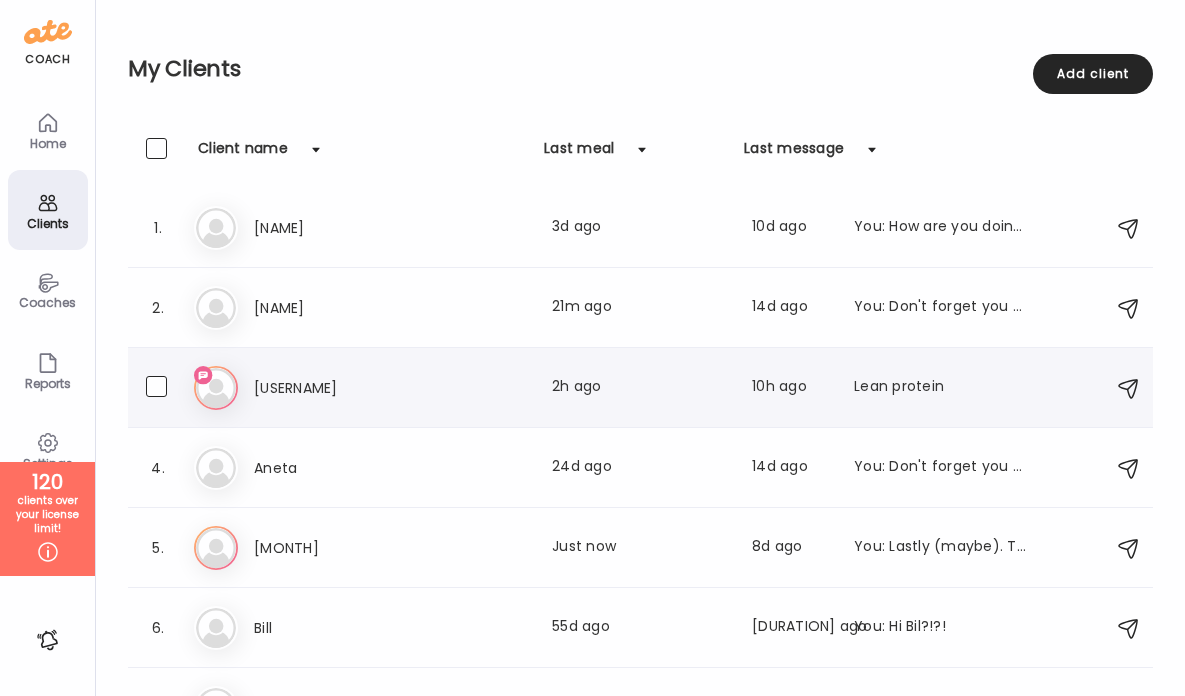 click on "[USERNAME]" at bounding box center (342, 388) 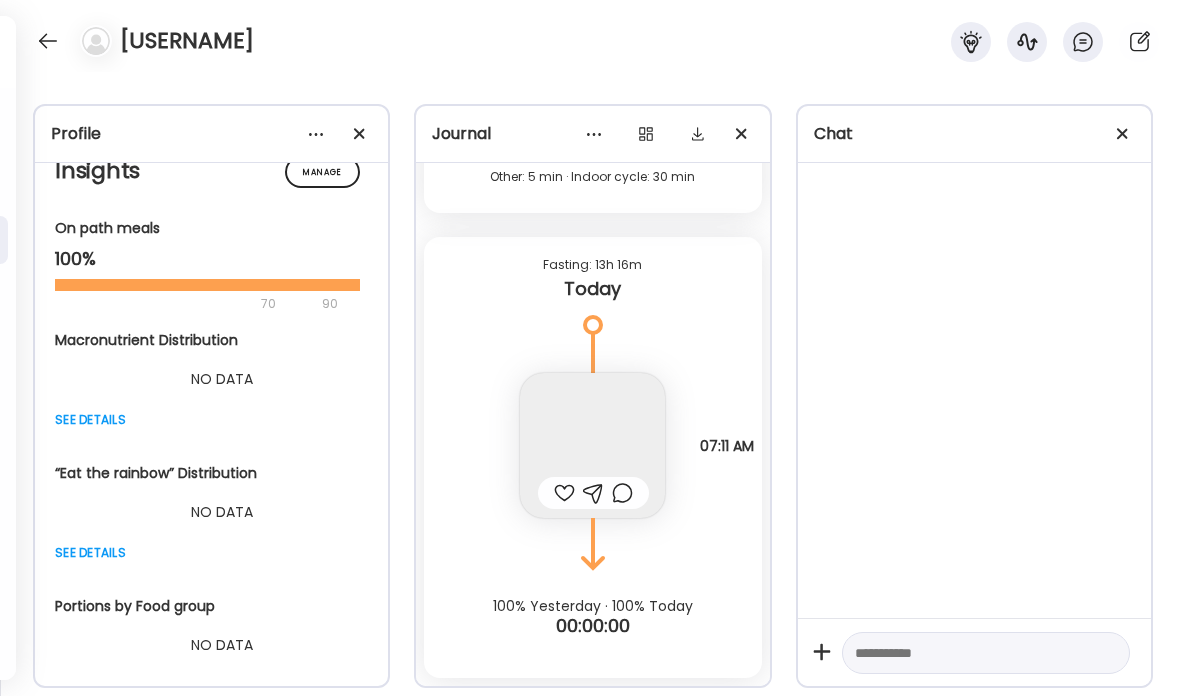 scroll, scrollTop: 0, scrollLeft: 0, axis: both 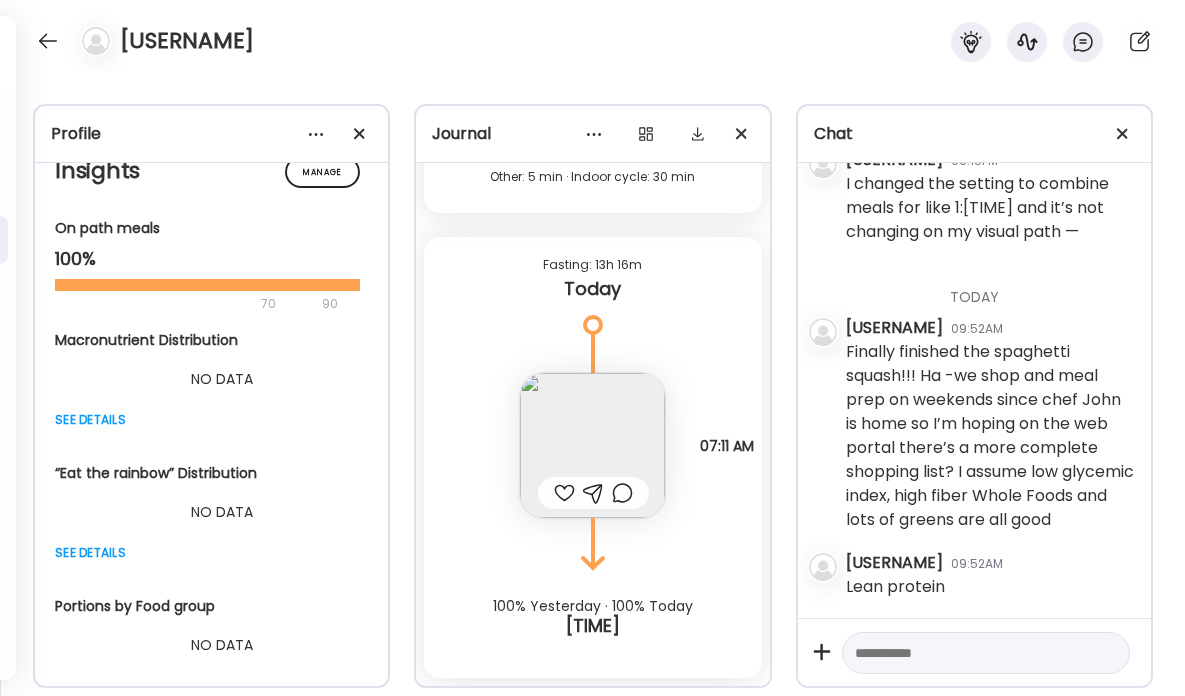 click at bounding box center (968, 653) 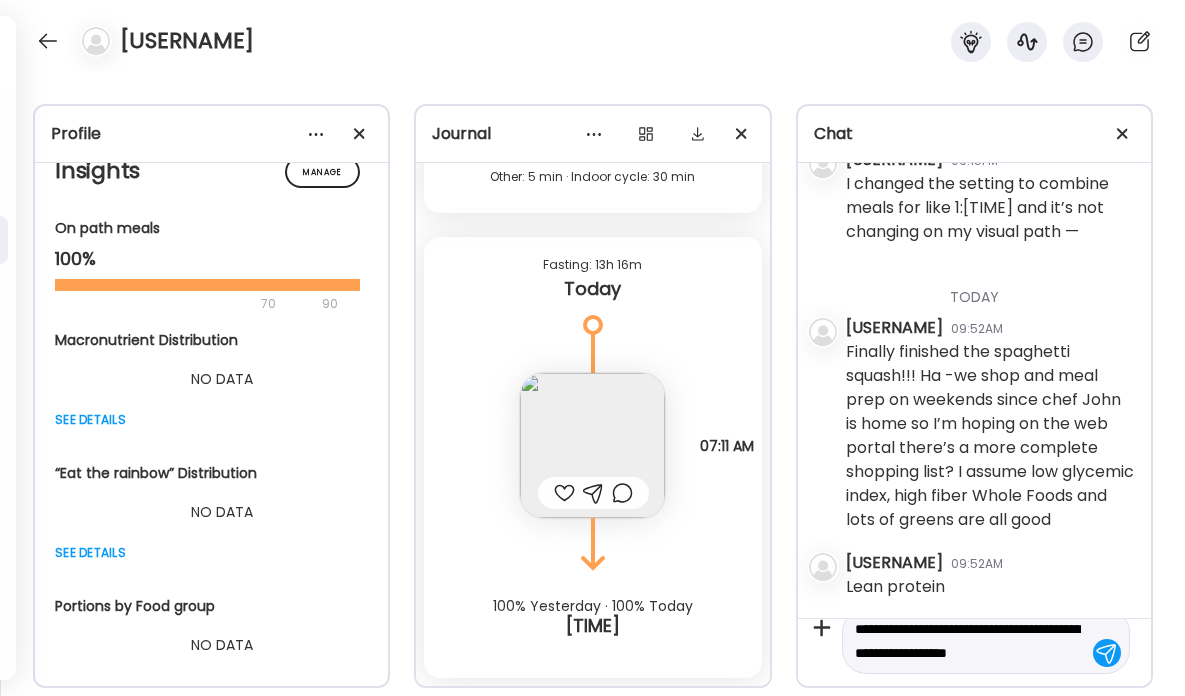 scroll, scrollTop: 47, scrollLeft: 0, axis: vertical 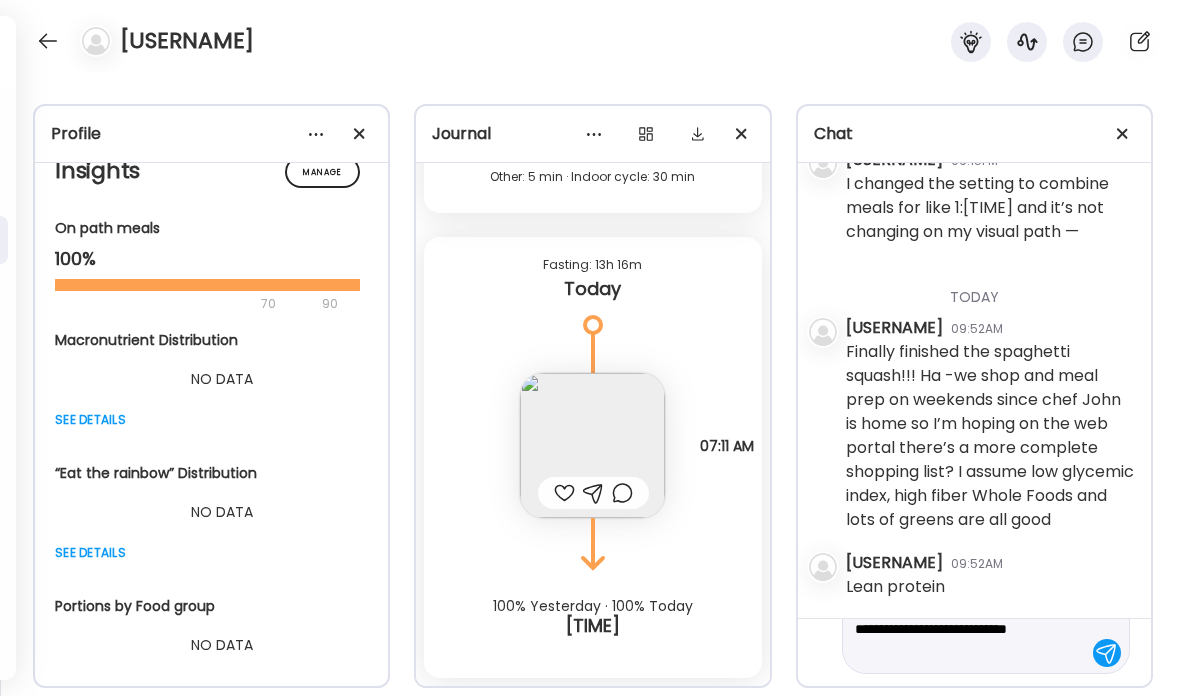 type on "**********" 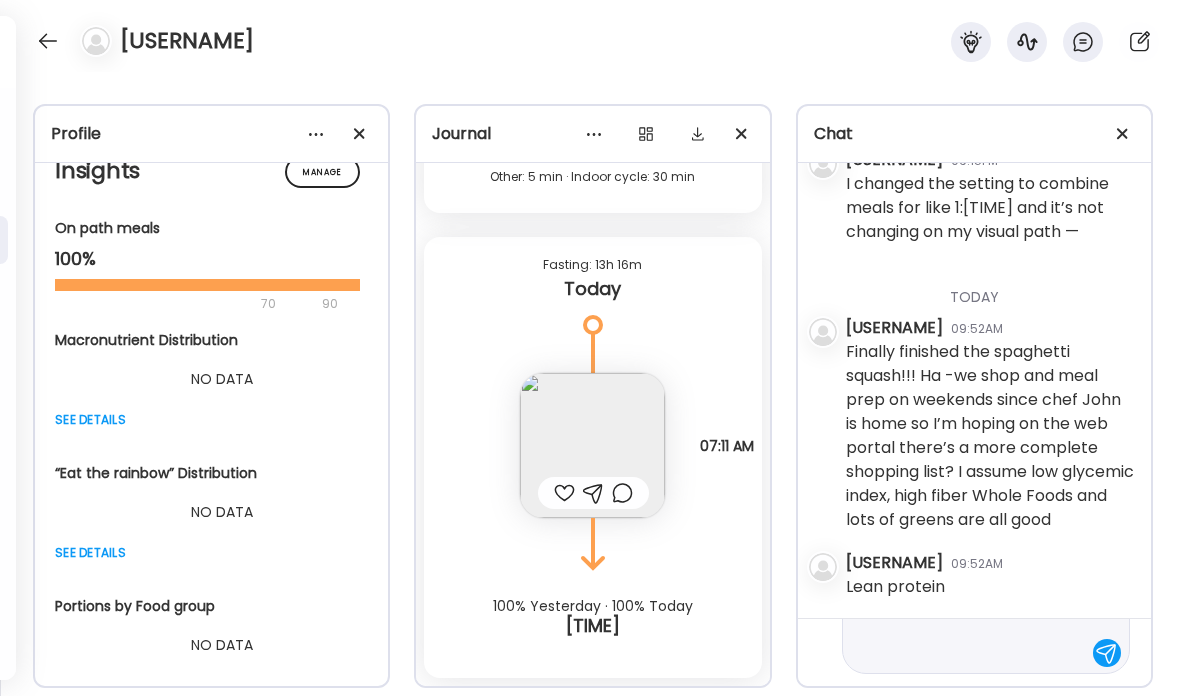 scroll, scrollTop: 0, scrollLeft: 0, axis: both 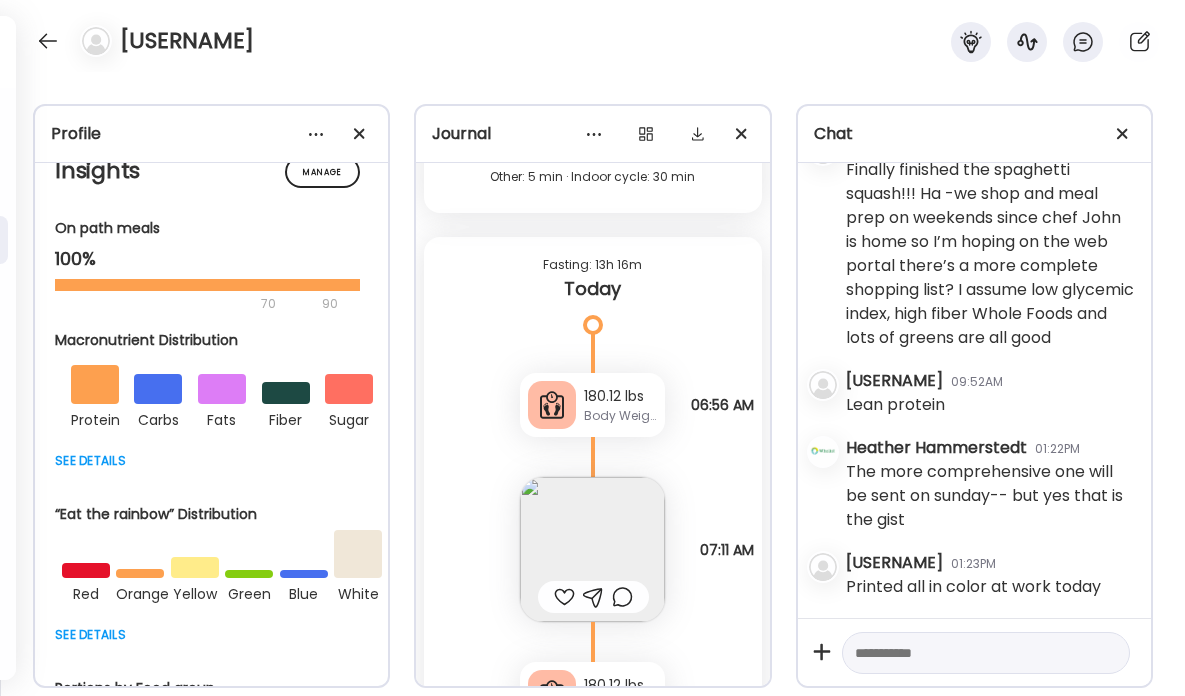 click at bounding box center (968, 653) 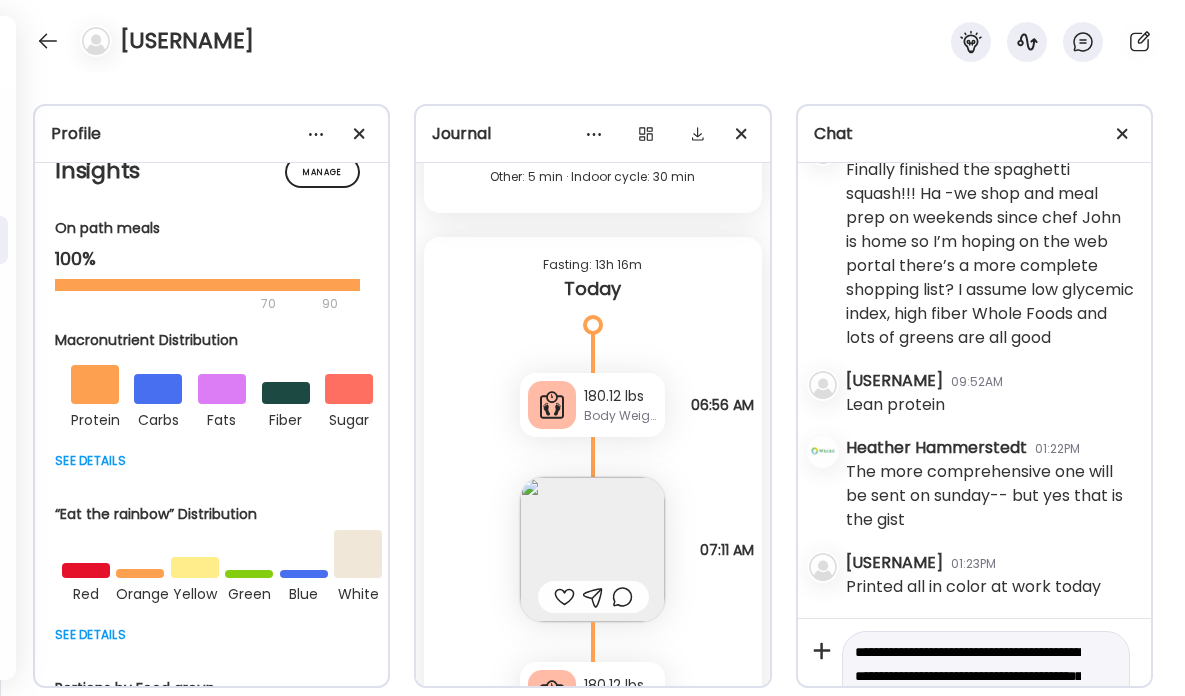 scroll, scrollTop: 143, scrollLeft: 0, axis: vertical 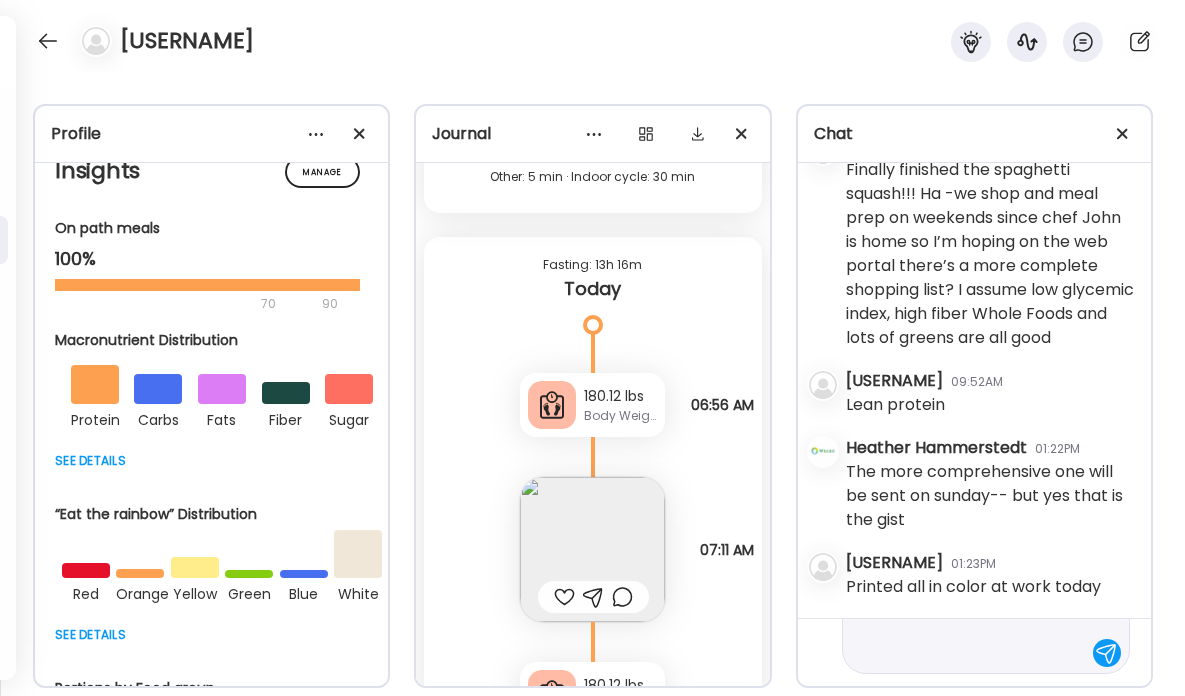 type 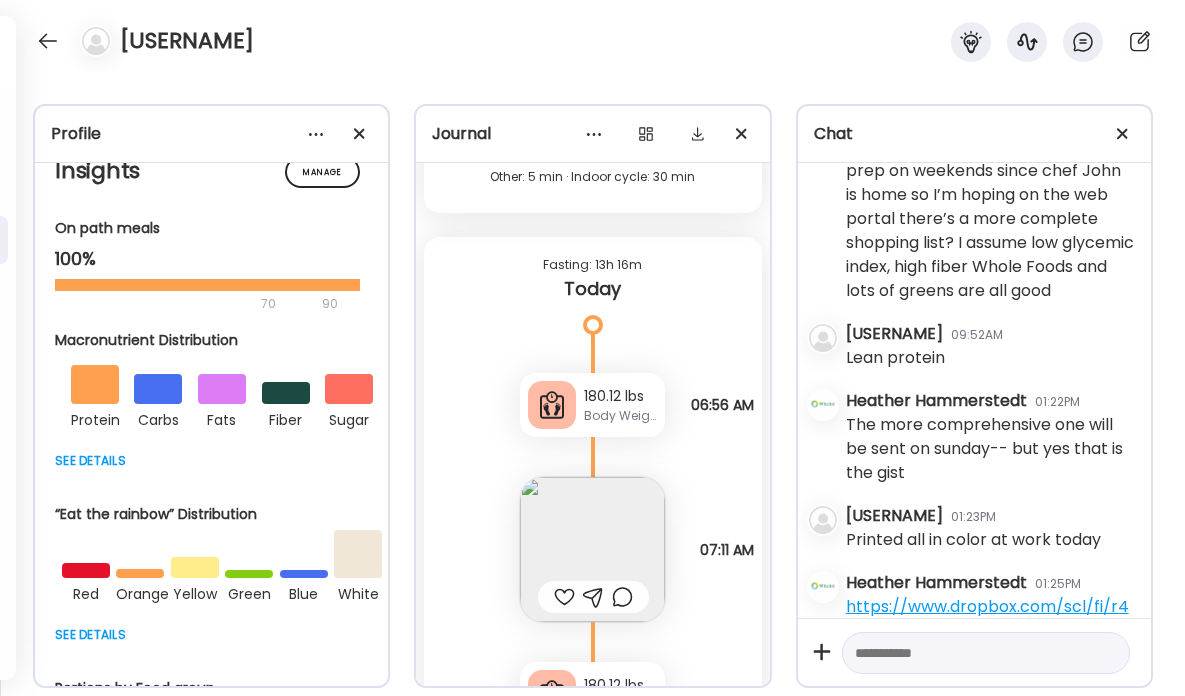 scroll, scrollTop: 2551, scrollLeft: 0, axis: vertical 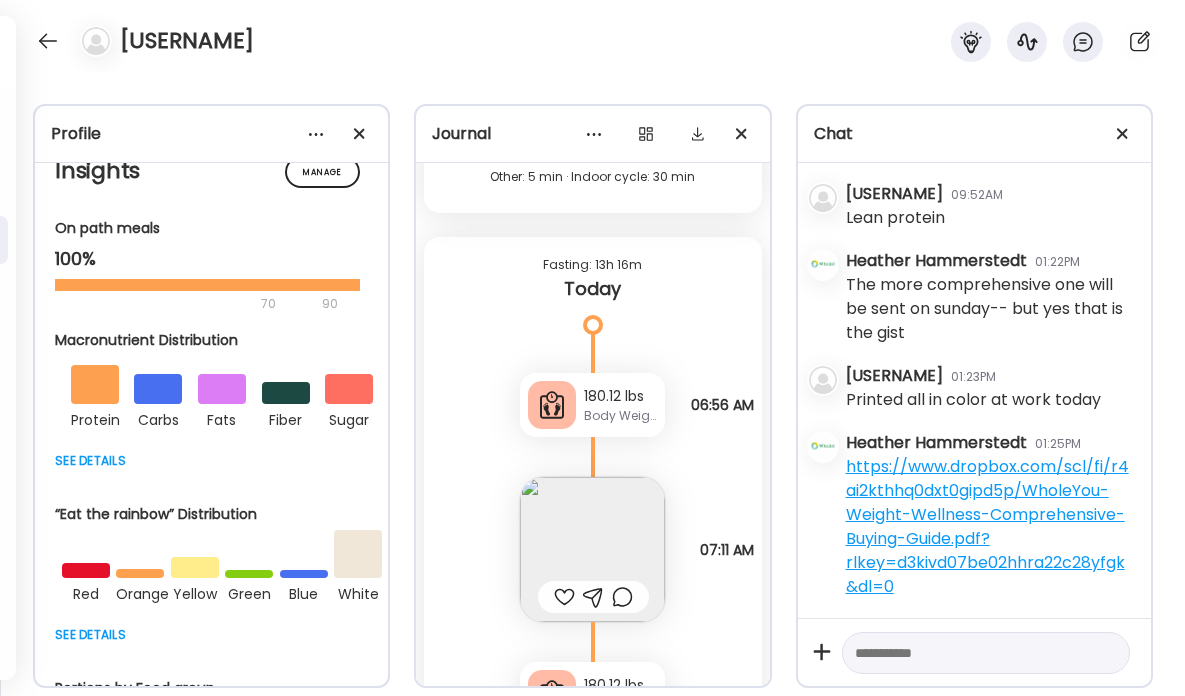 click on "[USERNAME]" at bounding box center (592, 36) 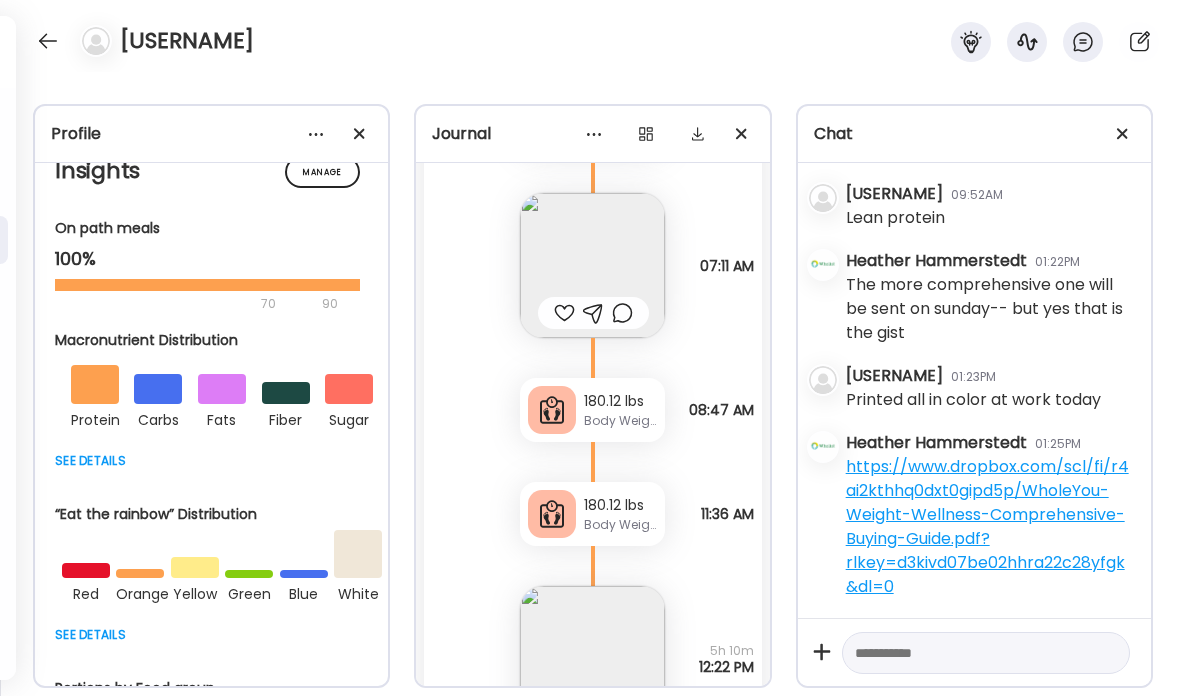 scroll, scrollTop: 5520, scrollLeft: 0, axis: vertical 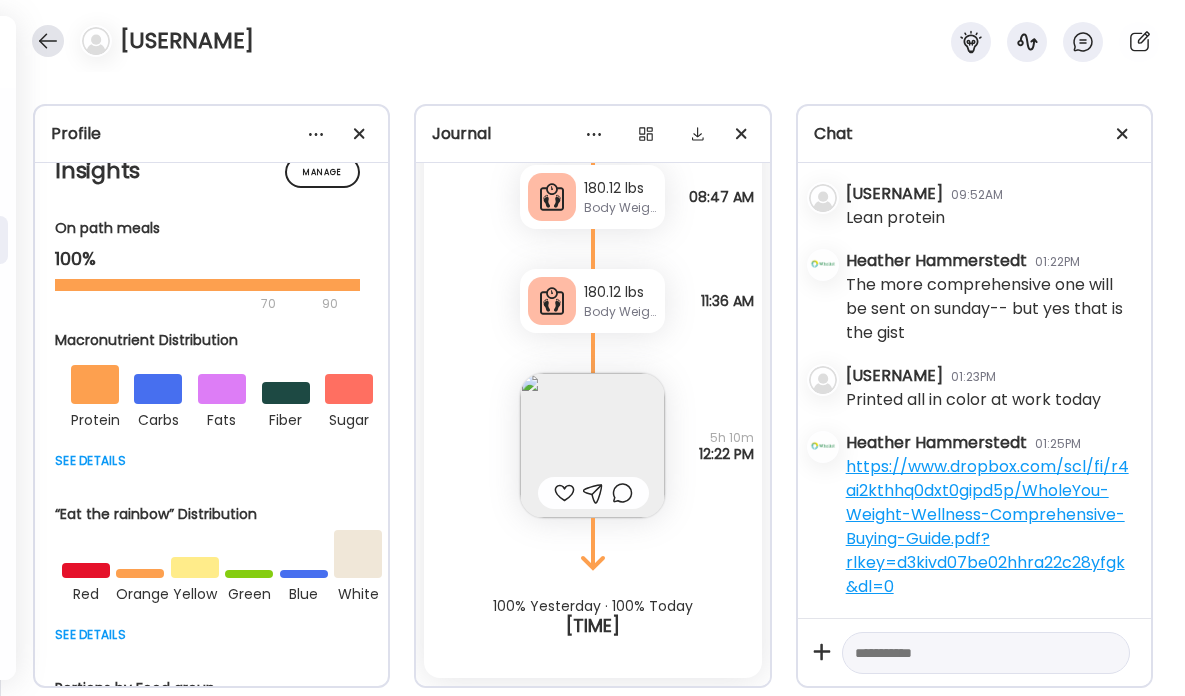 click at bounding box center [48, 41] 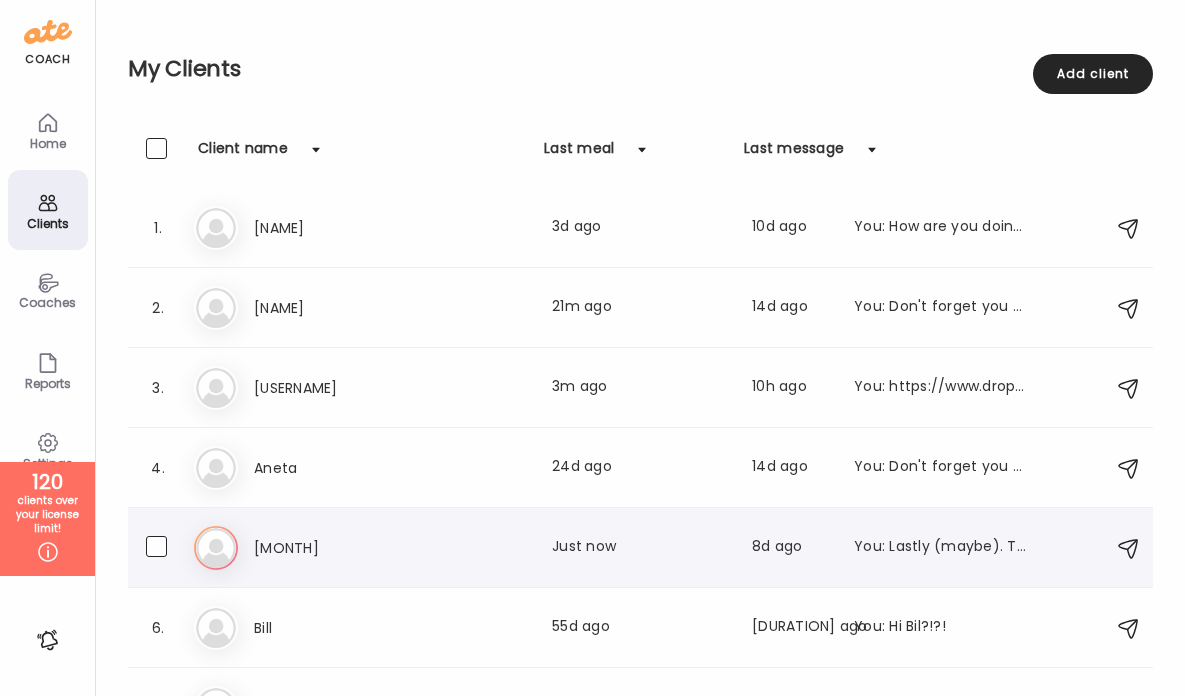 click on "[MONTH]" at bounding box center [342, 548] 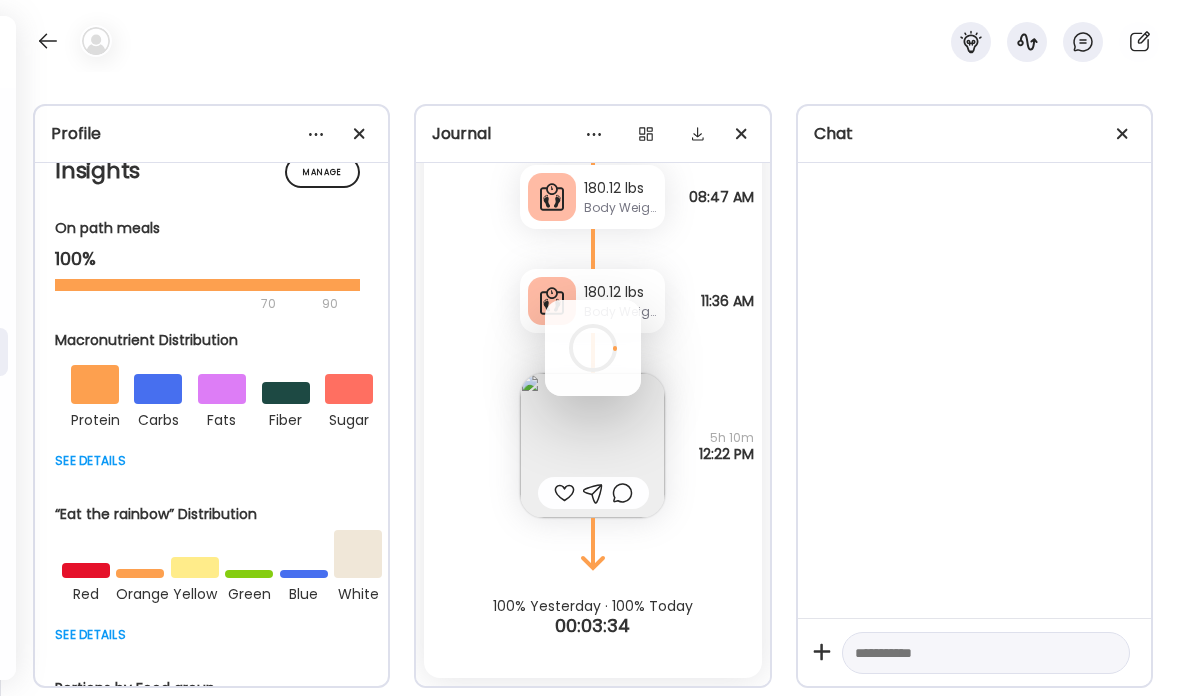 scroll, scrollTop: 0, scrollLeft: 0, axis: both 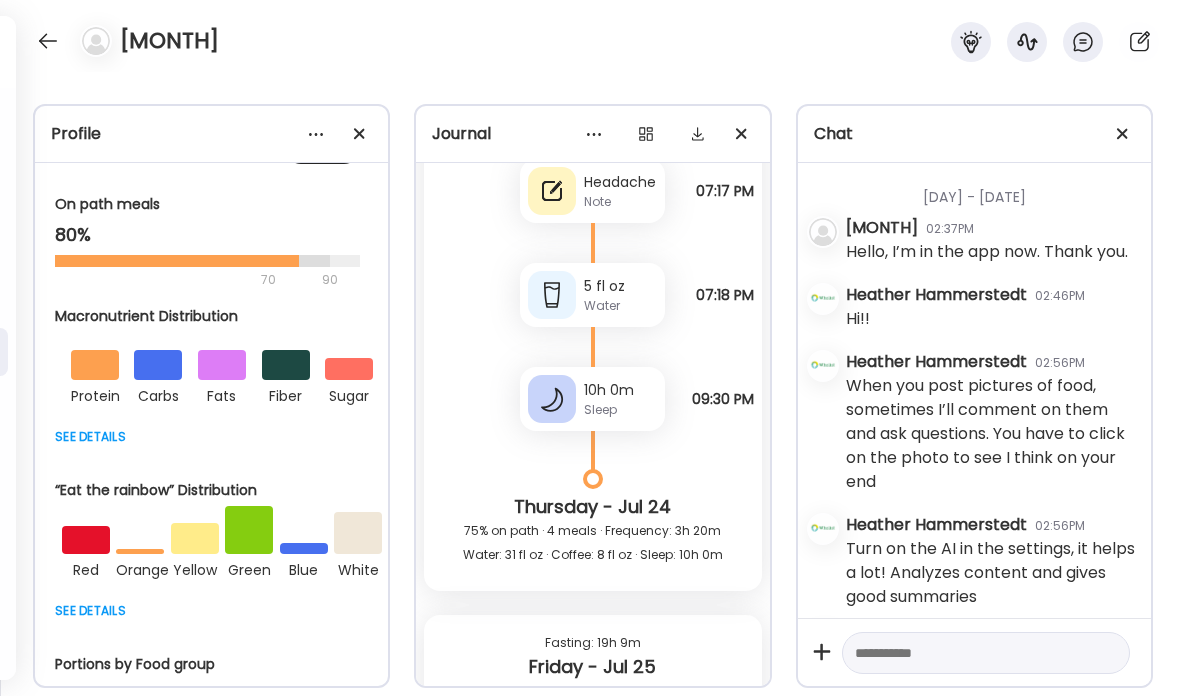click at bounding box center [564, 9987] 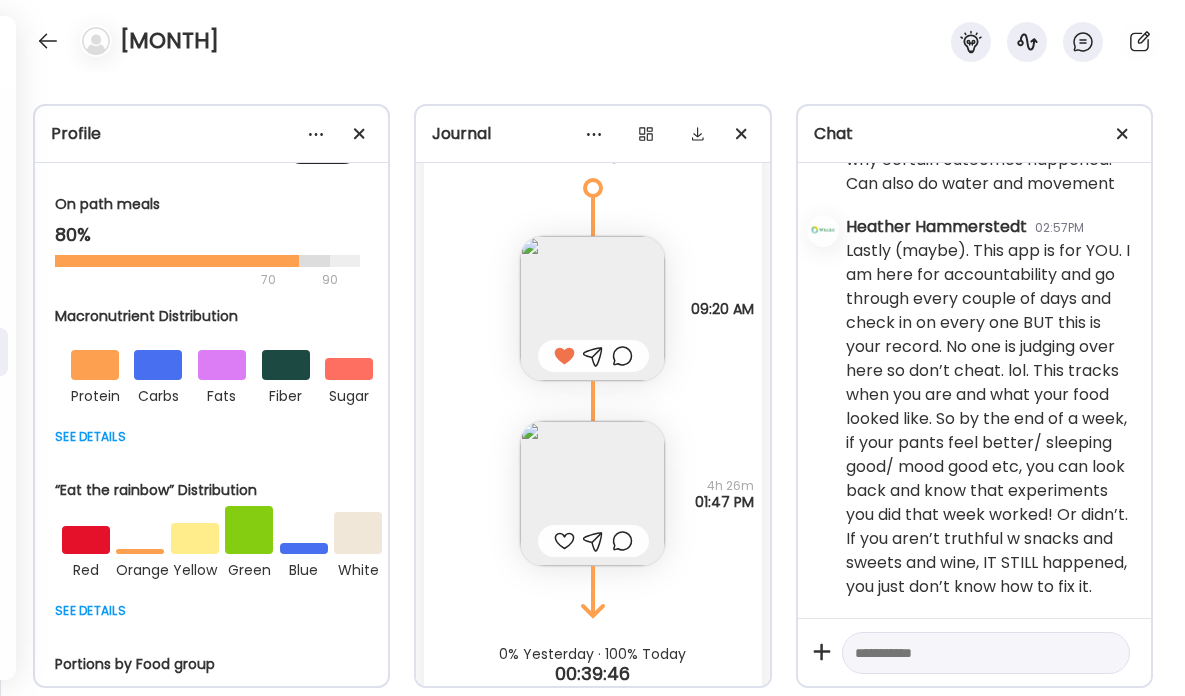 click at bounding box center [564, 541] 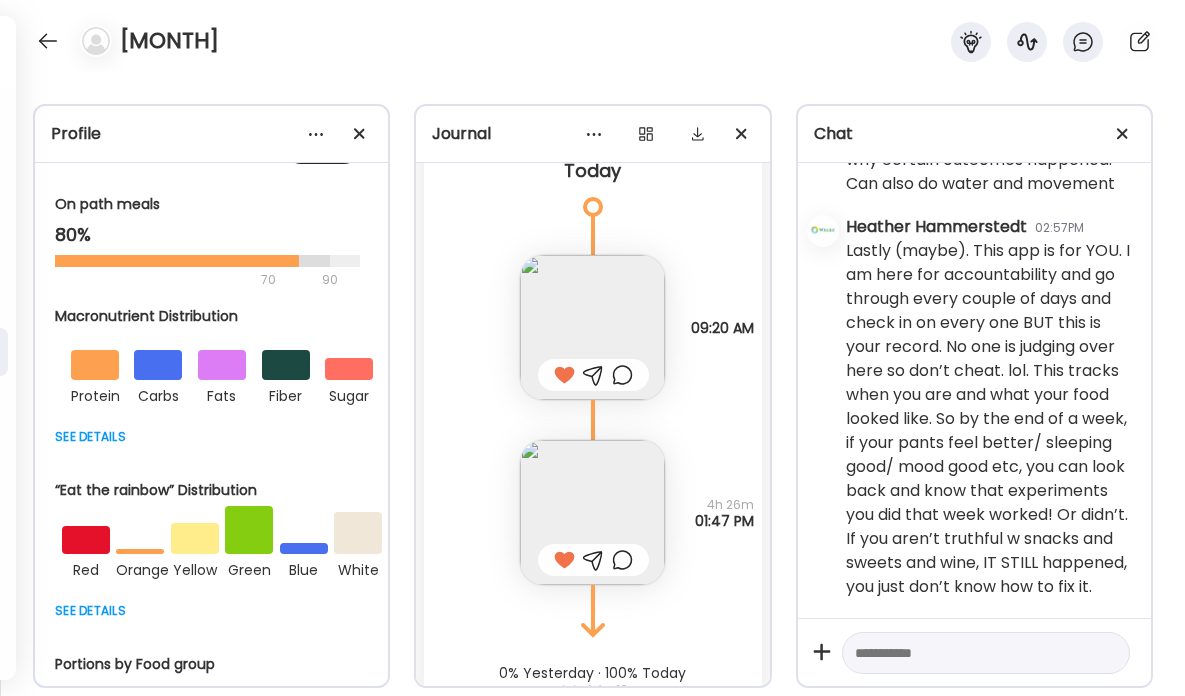scroll, scrollTop: 13918, scrollLeft: 0, axis: vertical 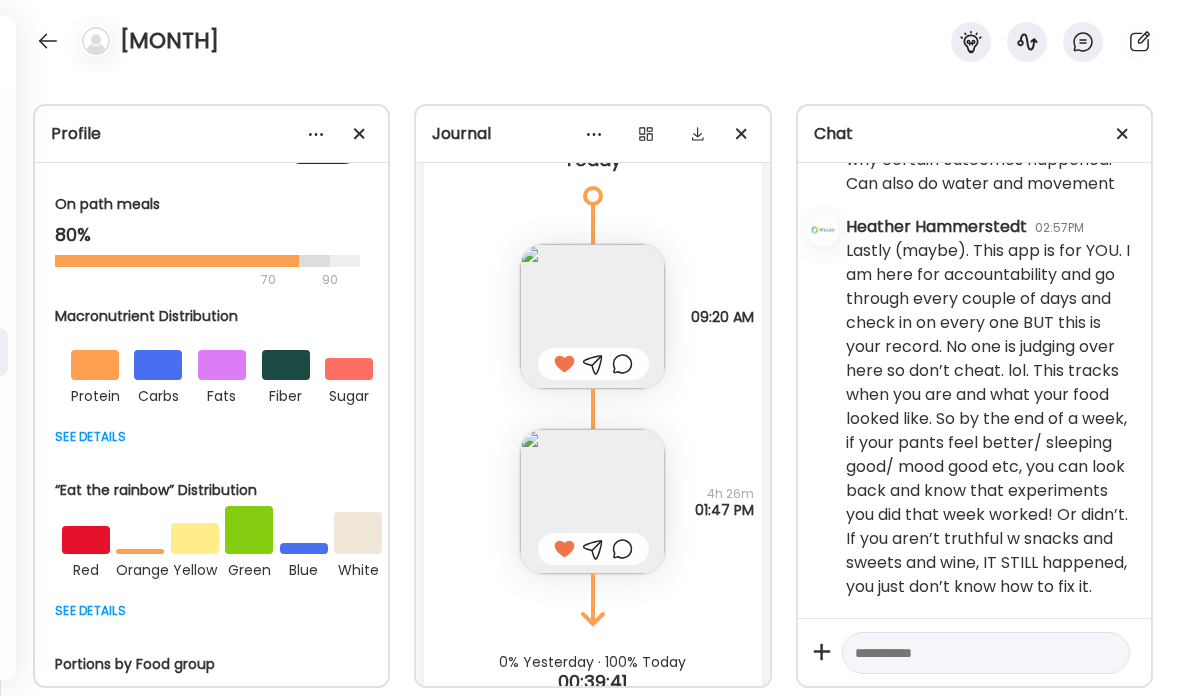 click at bounding box center [592, 501] 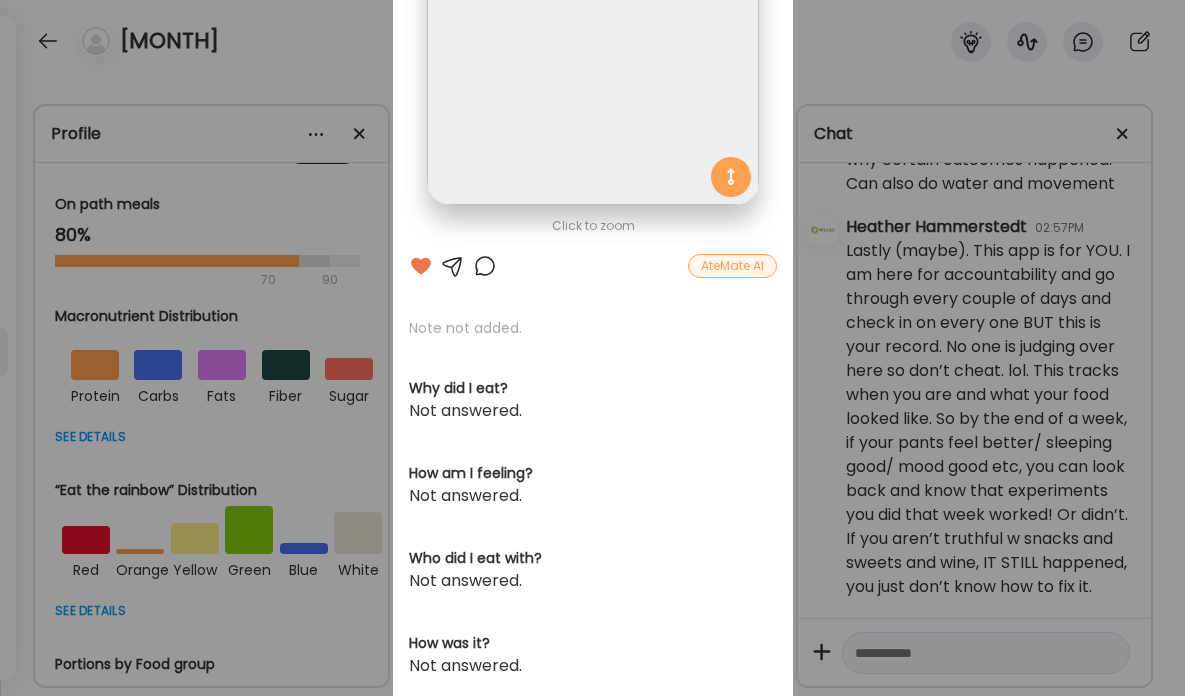 scroll, scrollTop: 260, scrollLeft: 0, axis: vertical 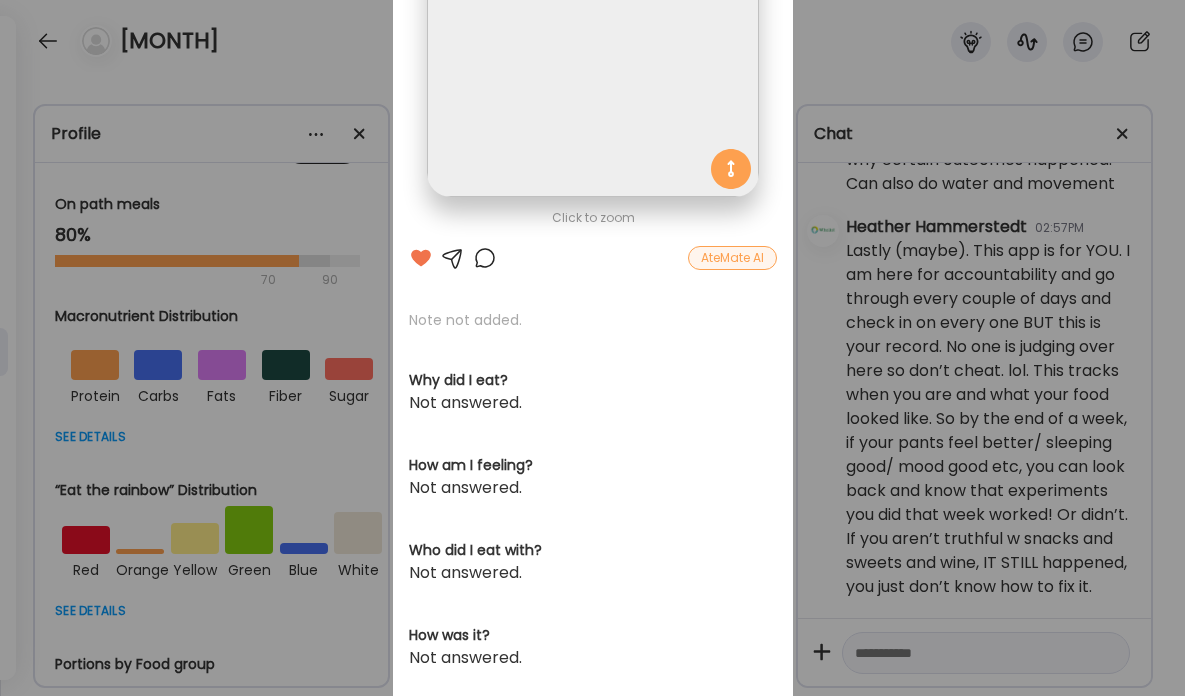 click at bounding box center (485, 258) 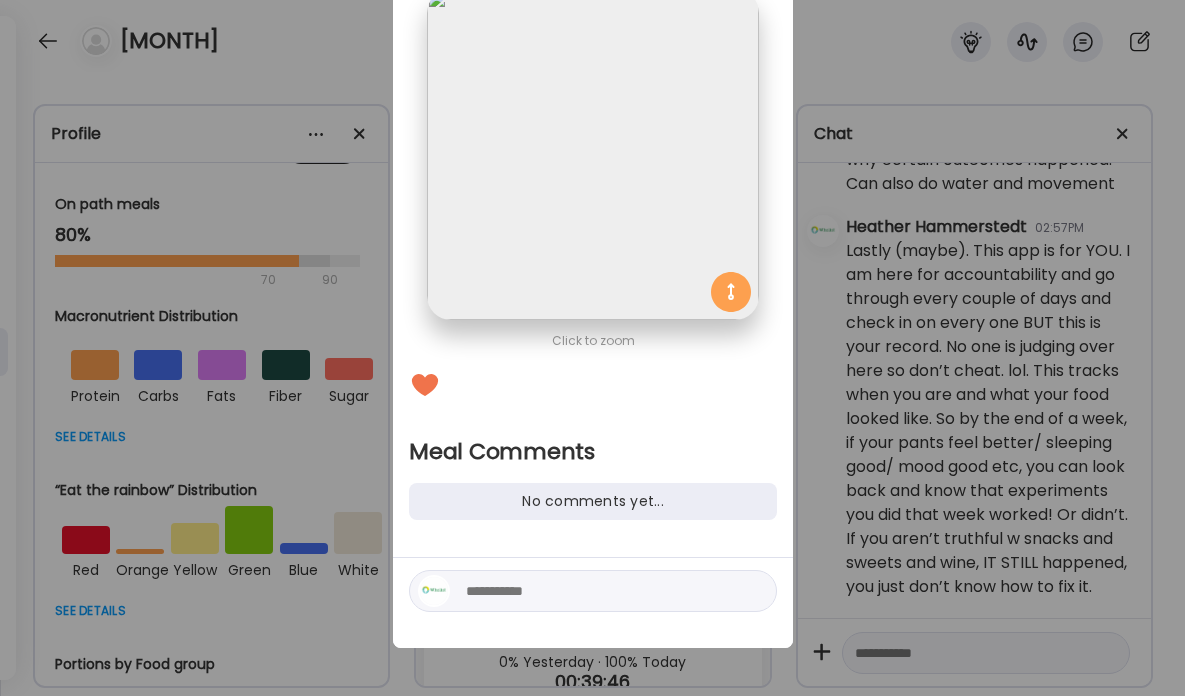 scroll, scrollTop: 137, scrollLeft: 0, axis: vertical 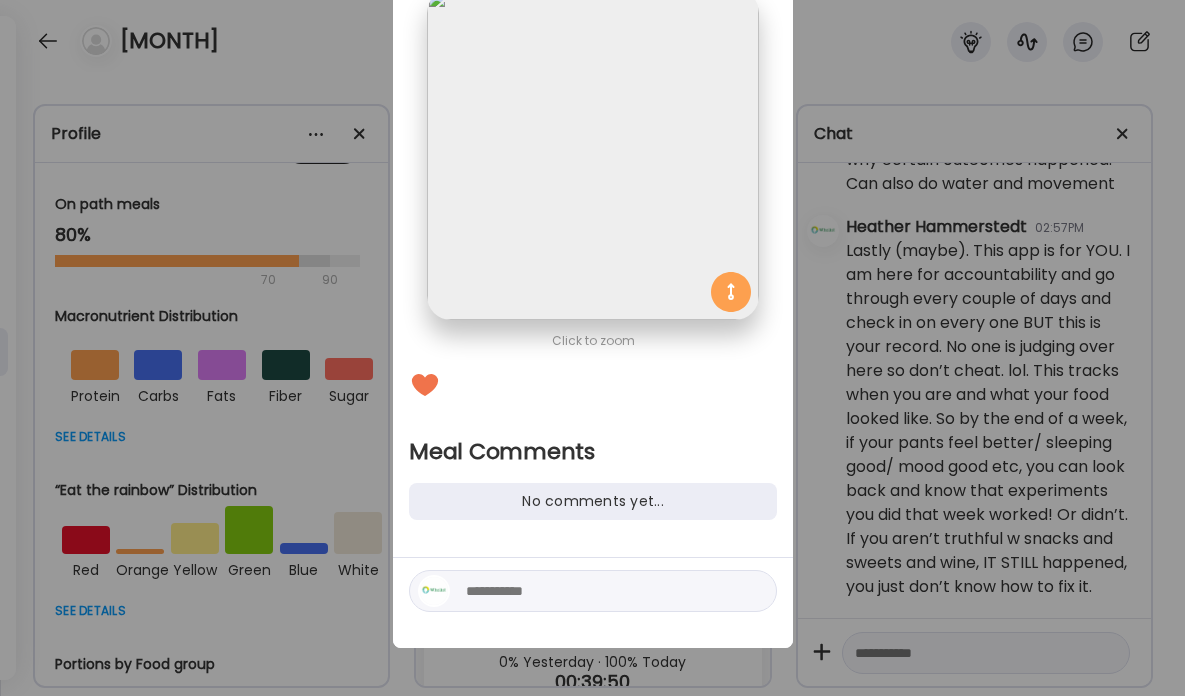 click at bounding box center [601, 591] 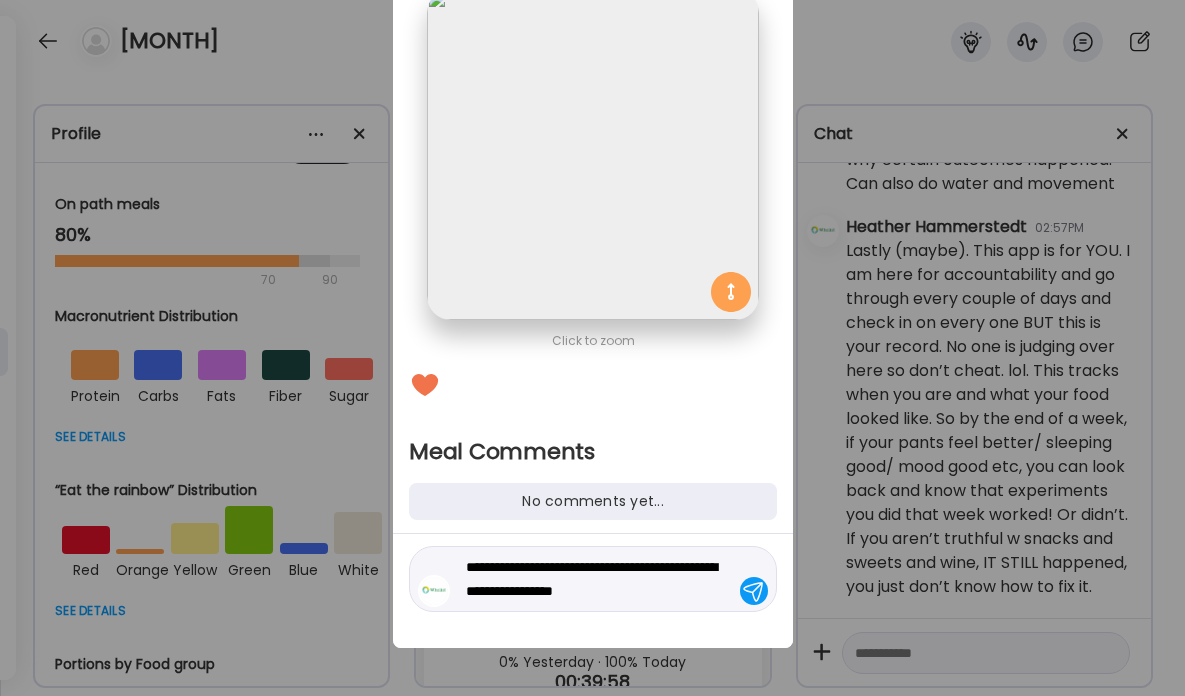 type on "**********" 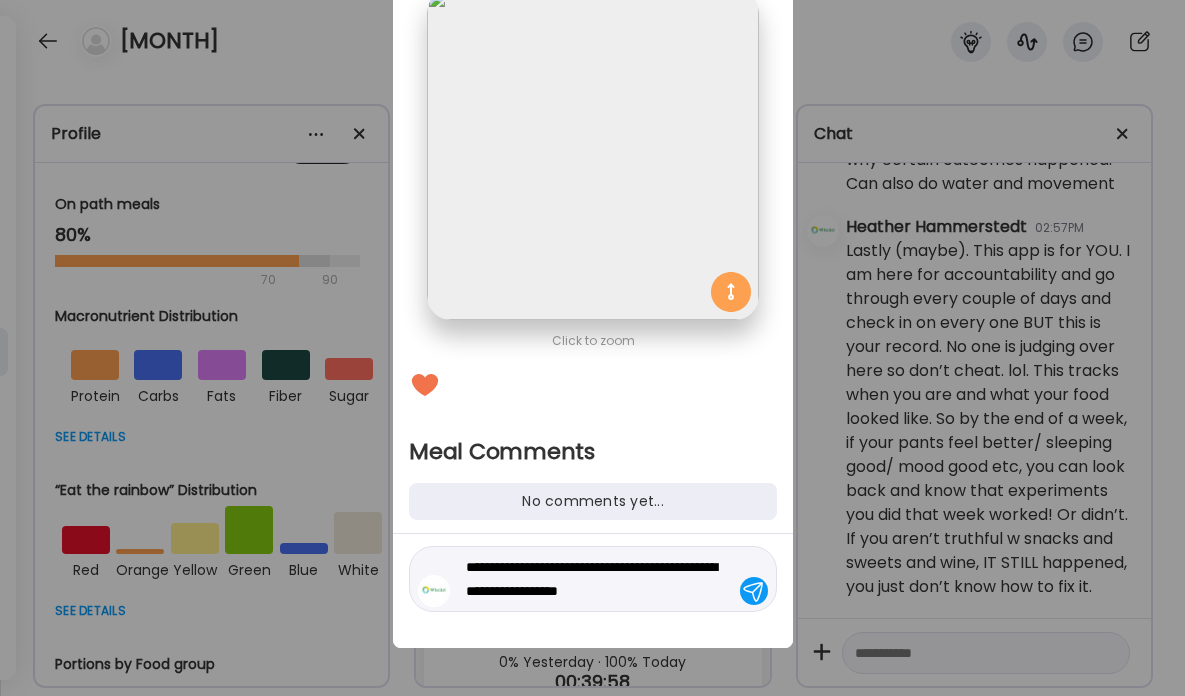 type 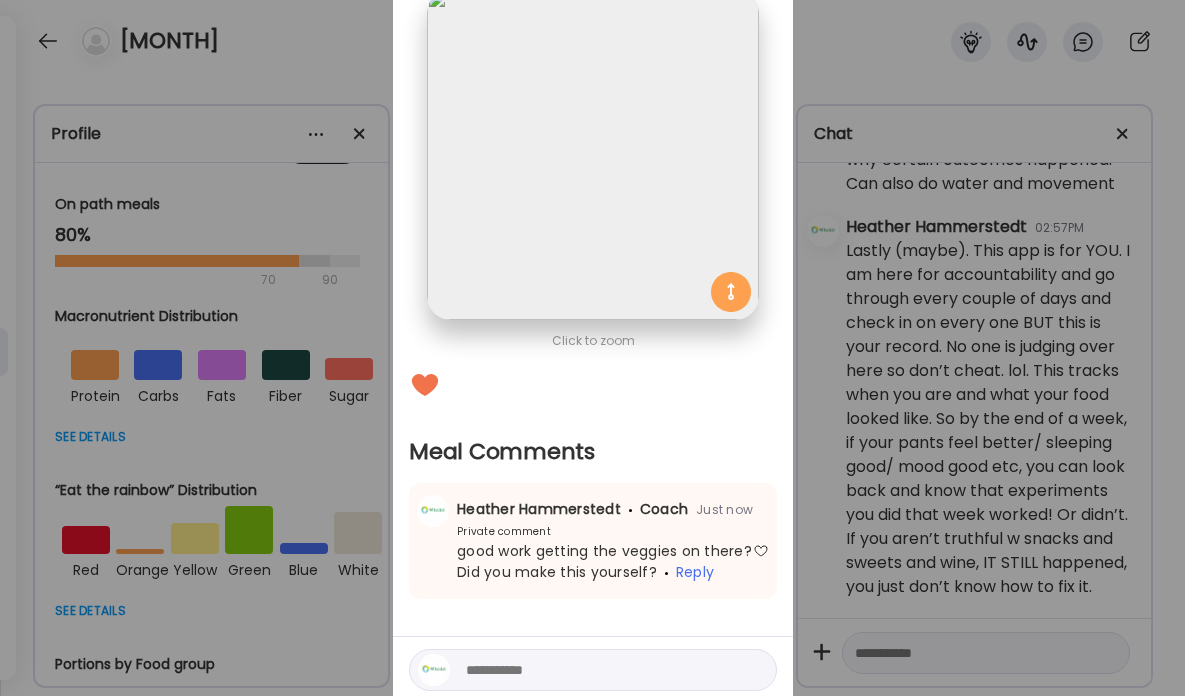 click on "Ate Coach Dashboard
Wahoo! It’s official
Take a moment to set up your Coach Profile to give your clients a smooth onboarding experience.
Skip Set up coach profile
Ate Coach Dashboard
1 Image 2 Message 3 Invite
Let’s get you quickly set up
Add a headshot or company logo for client recognition
Skip Next
Ate Coach Dashboard
1 Image 2 Message 3 Invite
Customize your welcome message
This page will be the first thing your clients will see. Add a welcome message to personalize their experience.
Header 32" at bounding box center (592, 348) 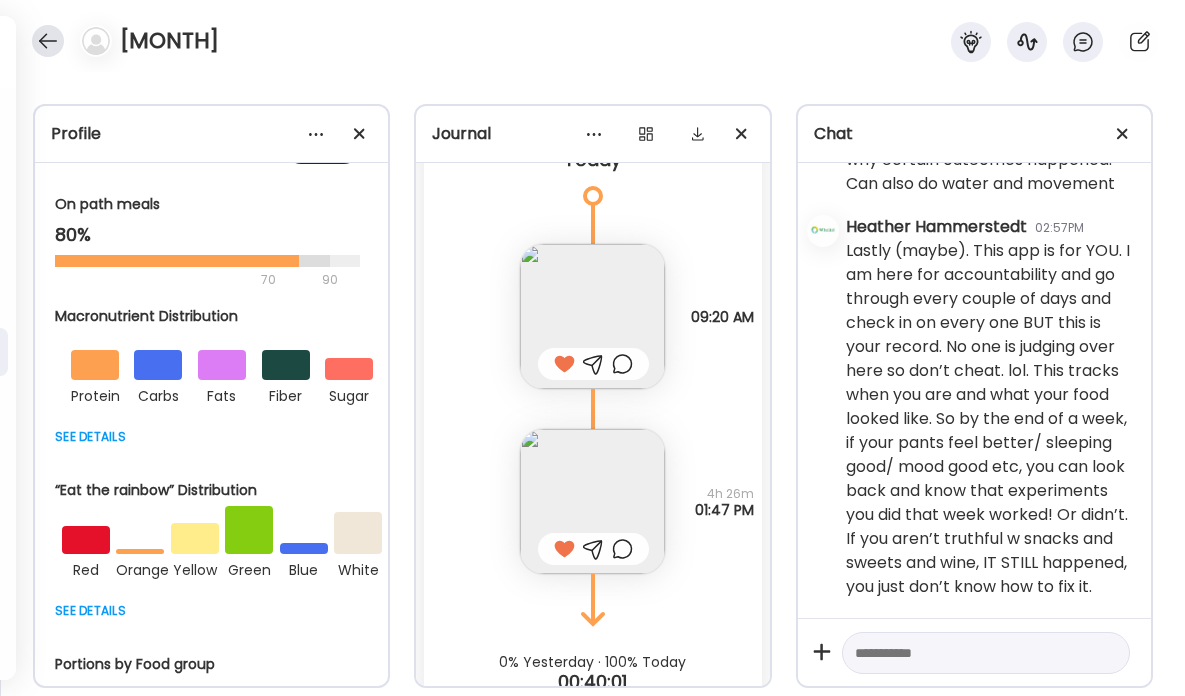 click at bounding box center (48, 41) 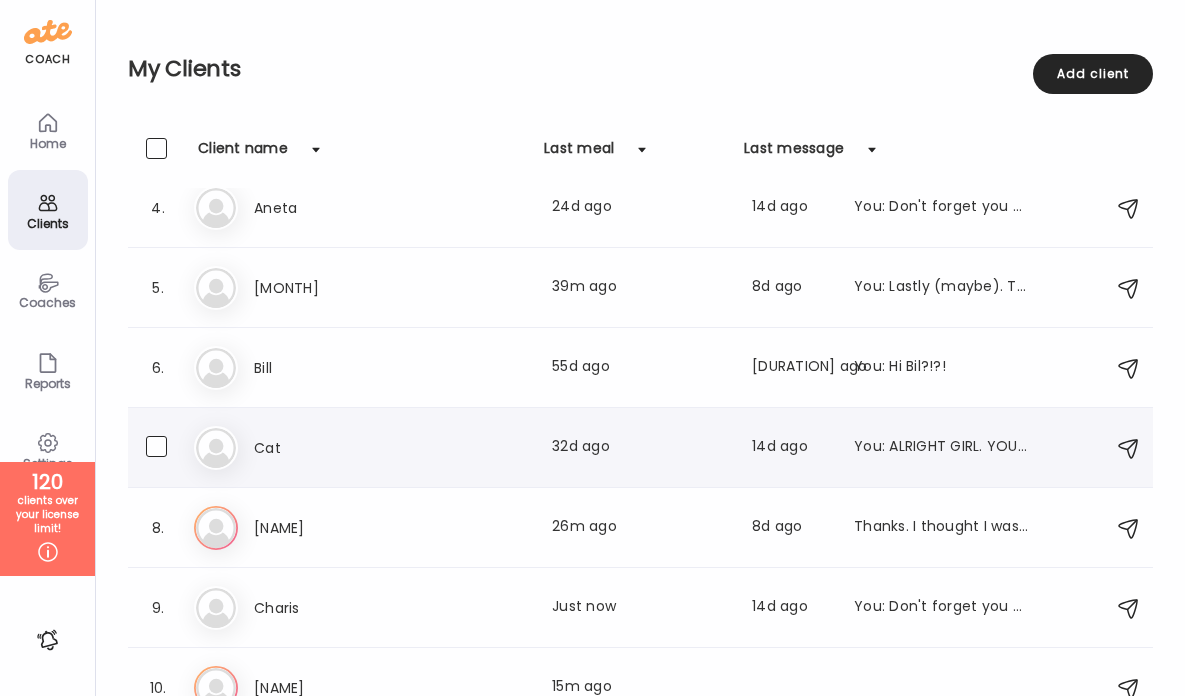 scroll, scrollTop: 285, scrollLeft: 0, axis: vertical 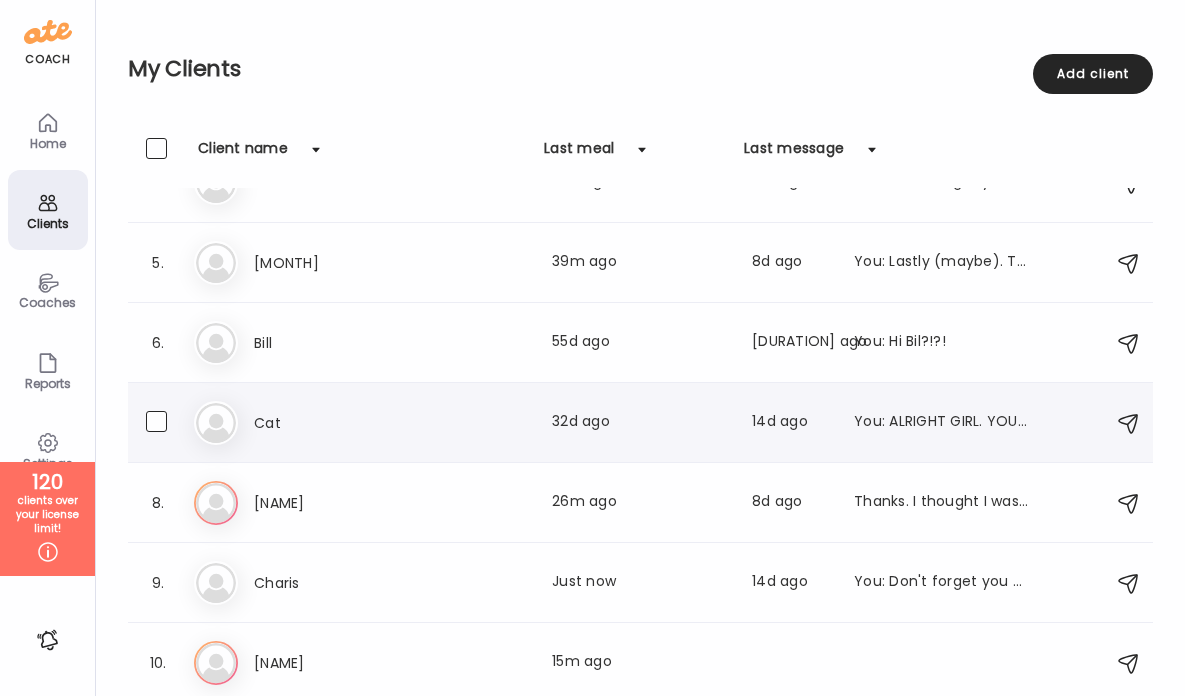 click on "Cat" at bounding box center [342, 423] 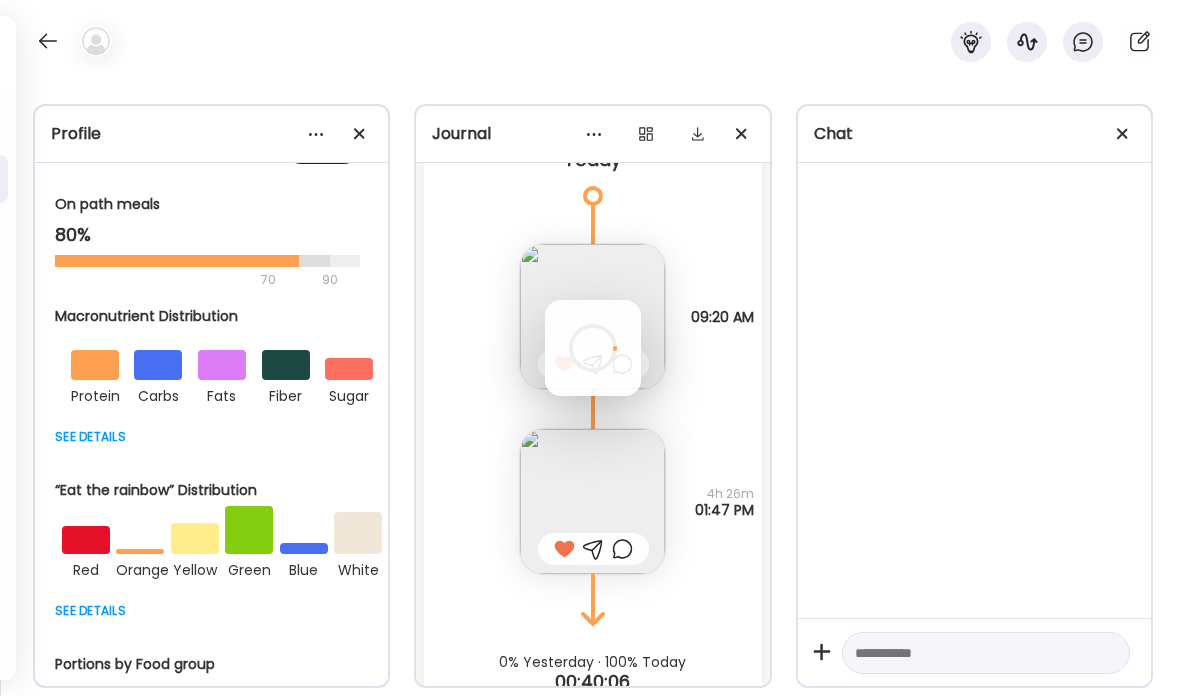 scroll, scrollTop: 0, scrollLeft: 0, axis: both 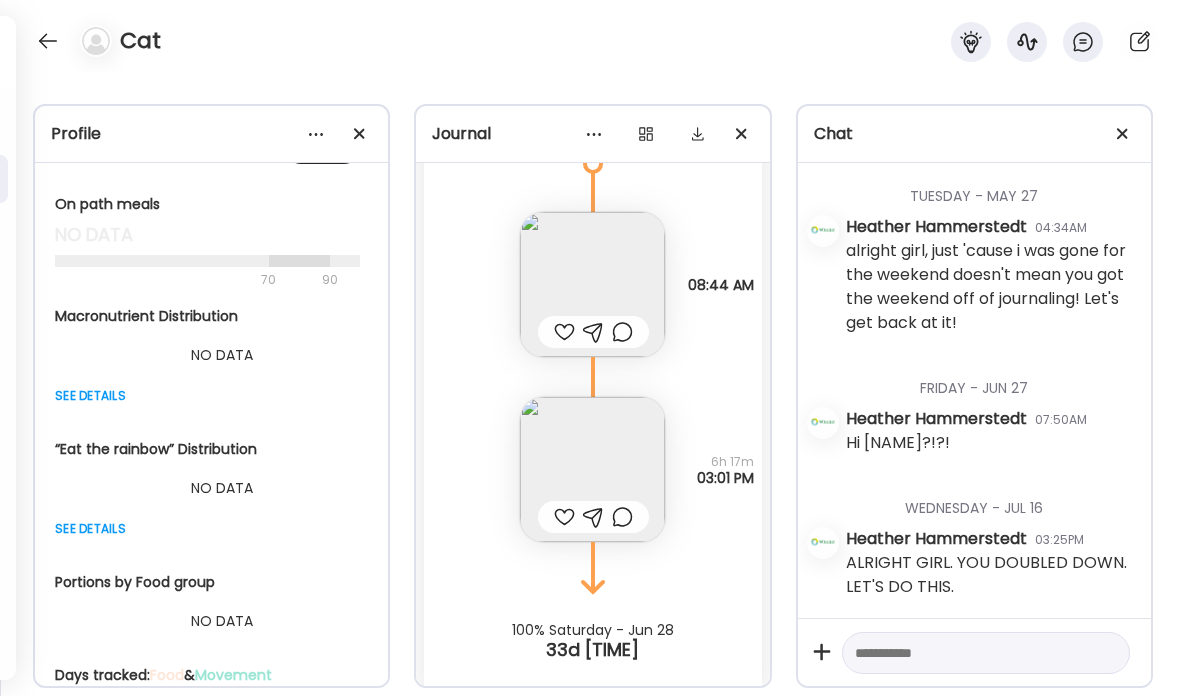 click at bounding box center (968, 653) 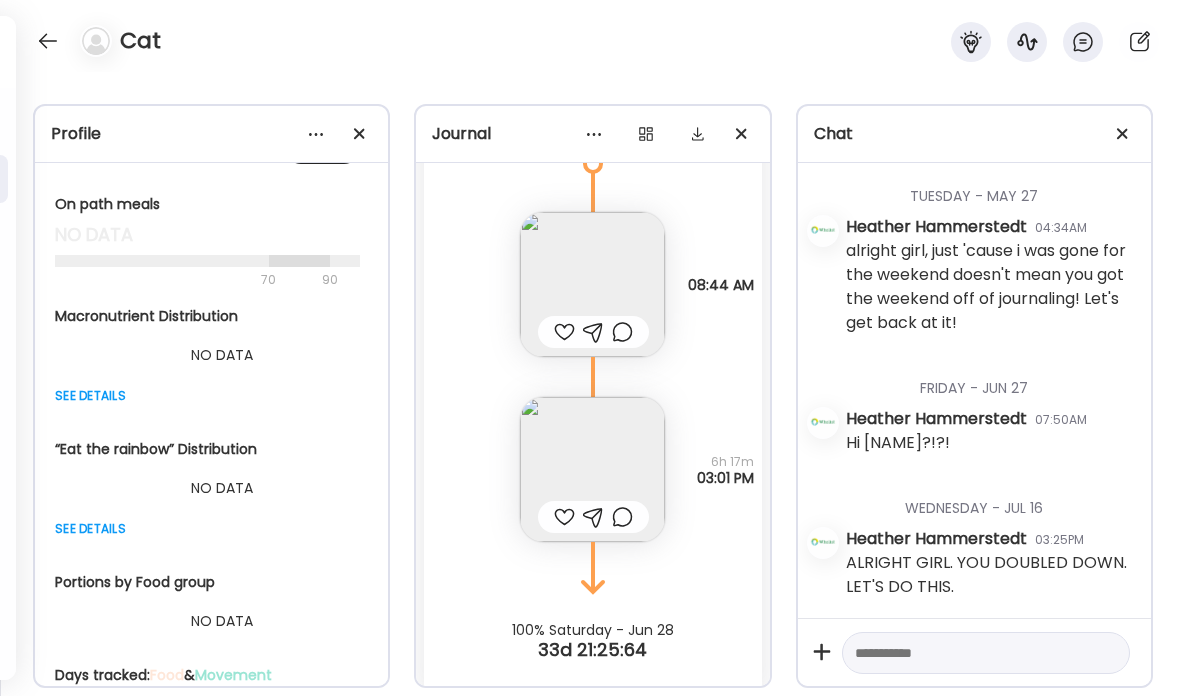 scroll, scrollTop: 652, scrollLeft: 0, axis: vertical 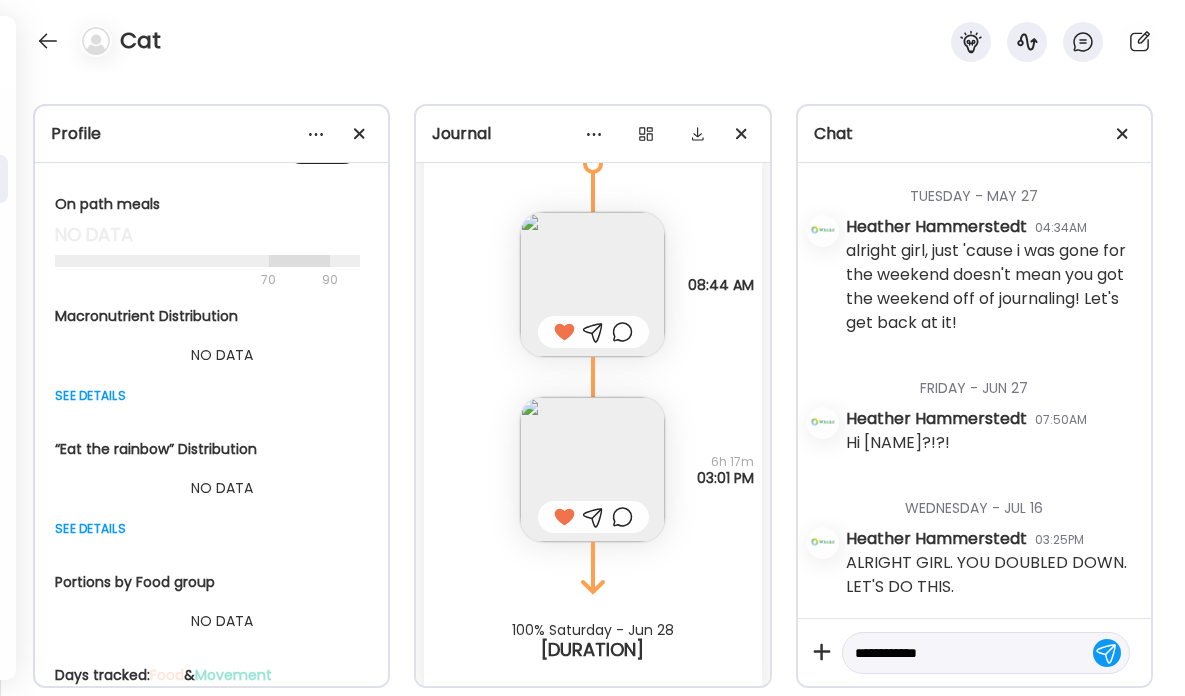 type on "**********" 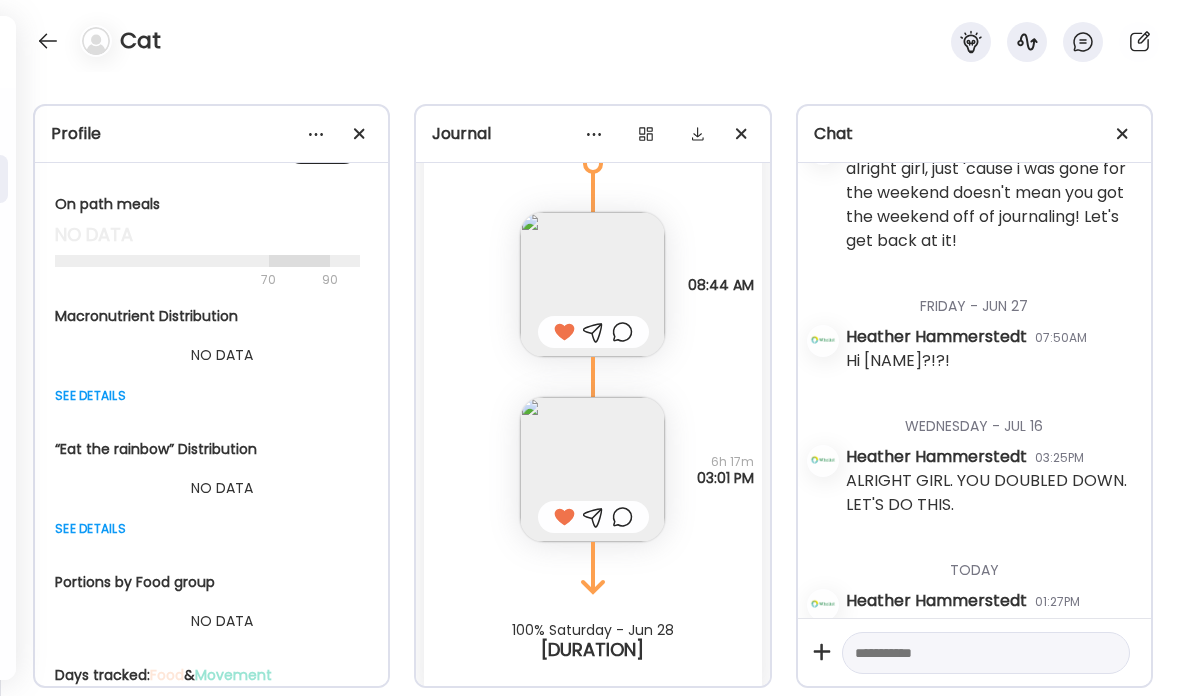 scroll, scrollTop: 773, scrollLeft: 0, axis: vertical 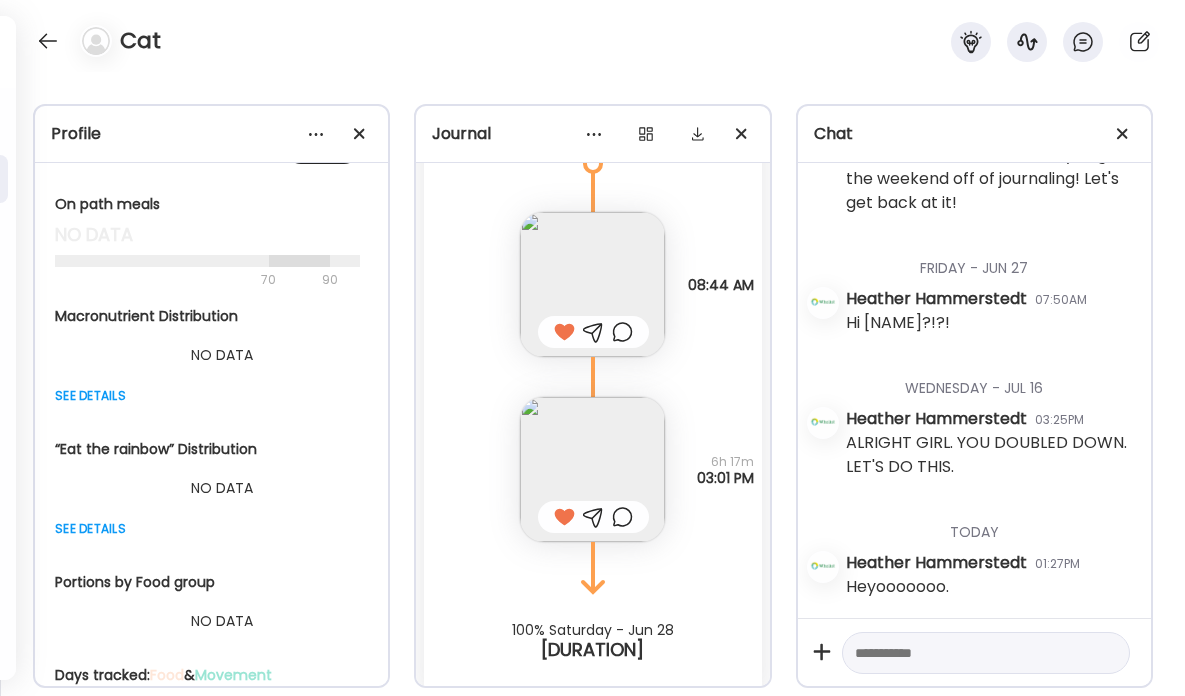 click at bounding box center (968, 653) 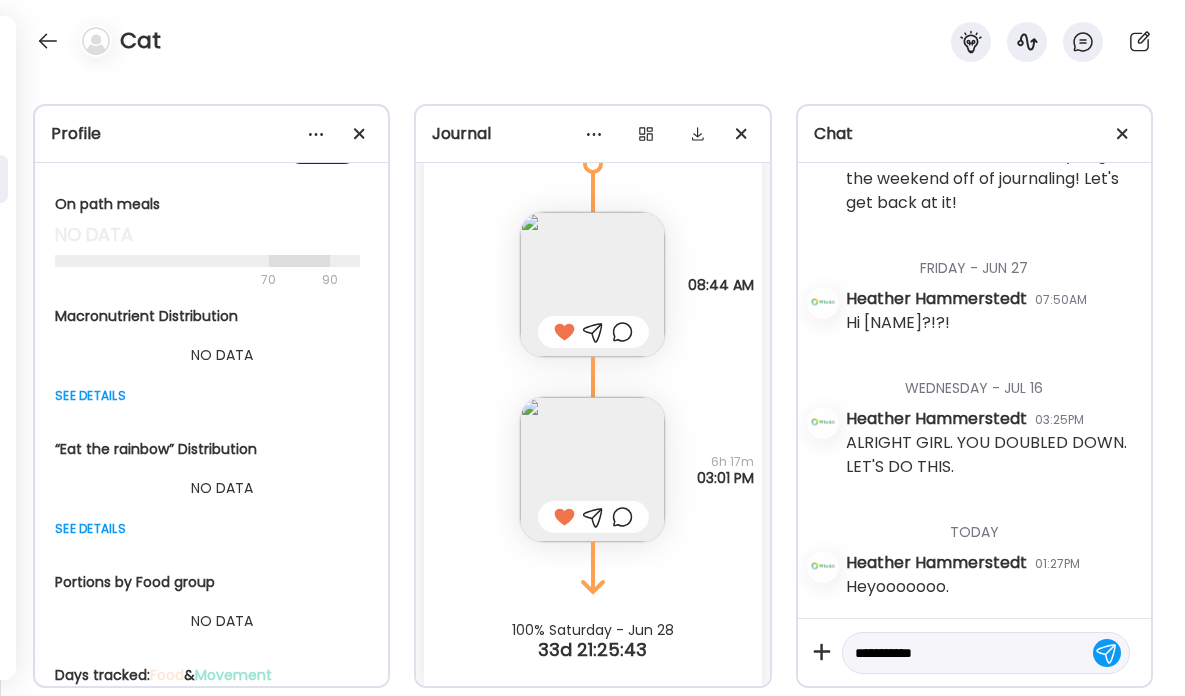 type on "**********" 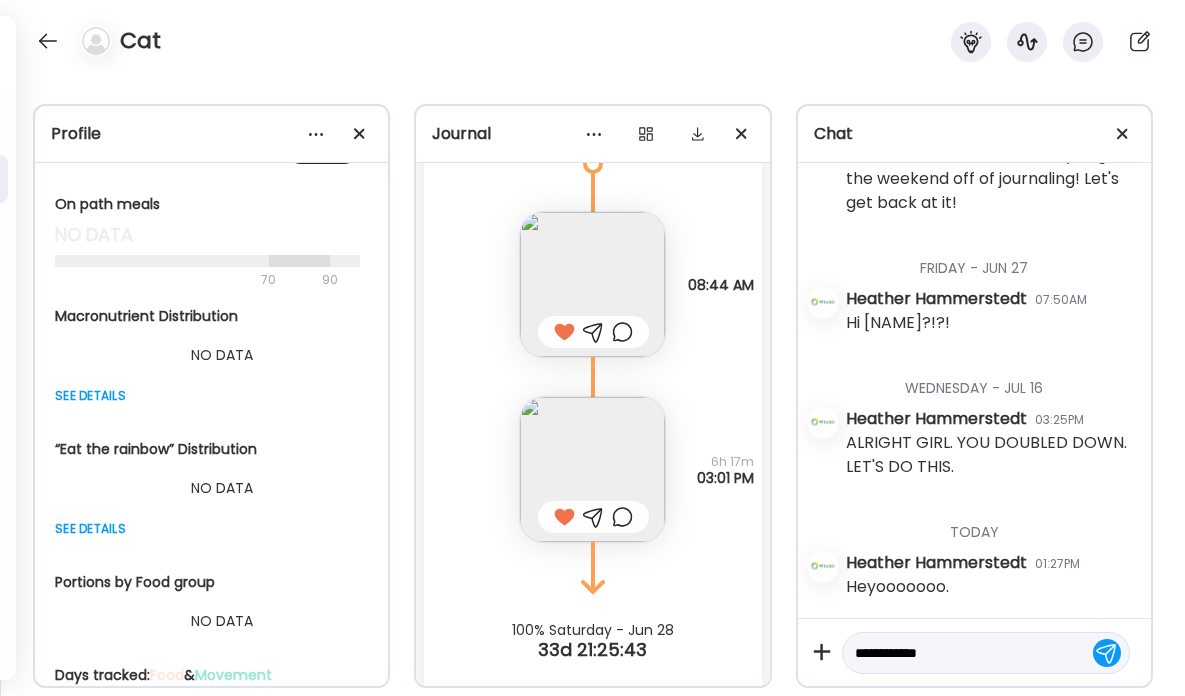 type 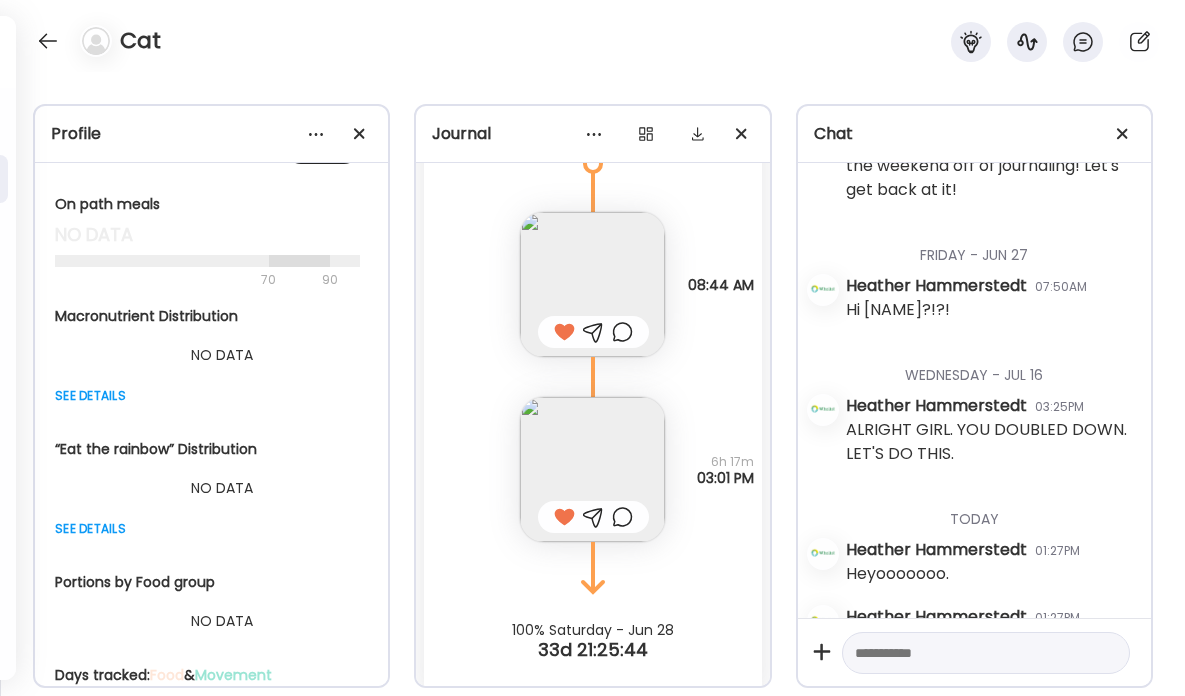 scroll, scrollTop: 840, scrollLeft: 0, axis: vertical 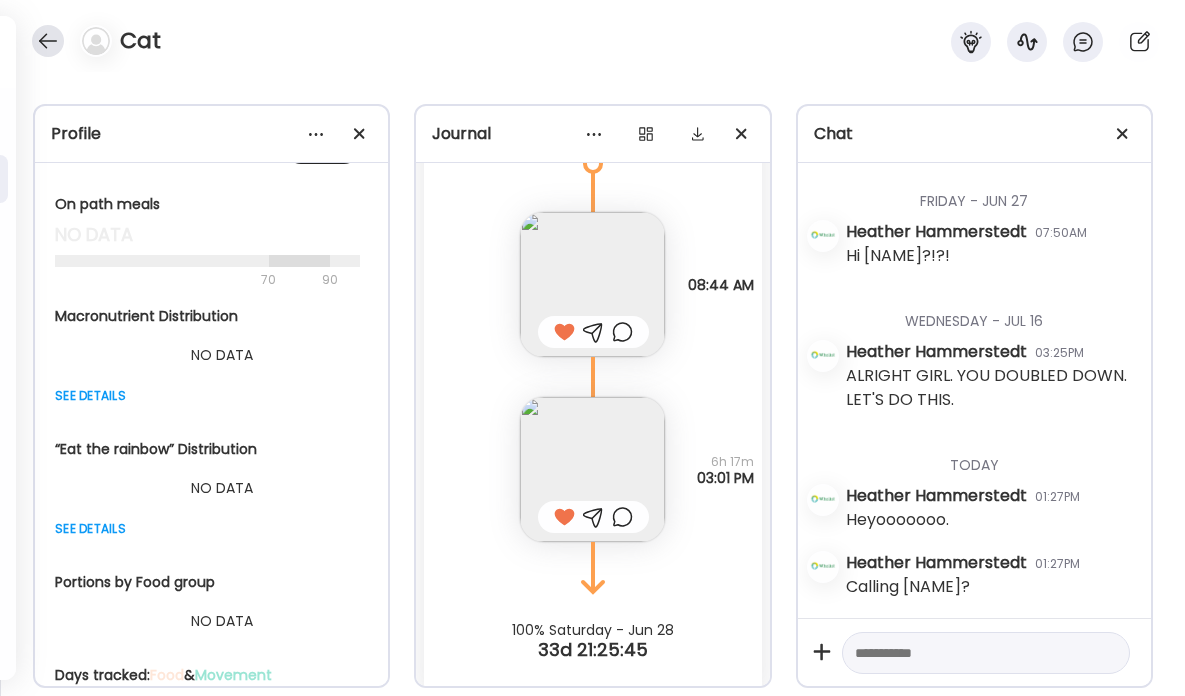 click at bounding box center [48, 41] 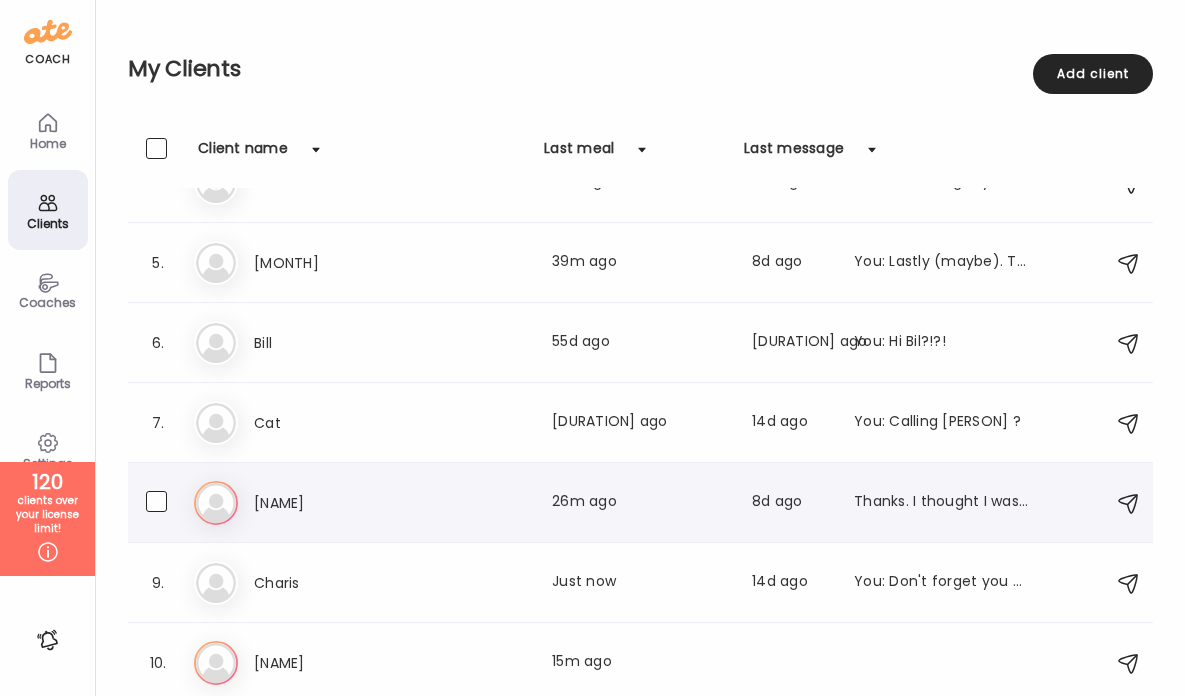 click on "[NAME]" at bounding box center (342, 503) 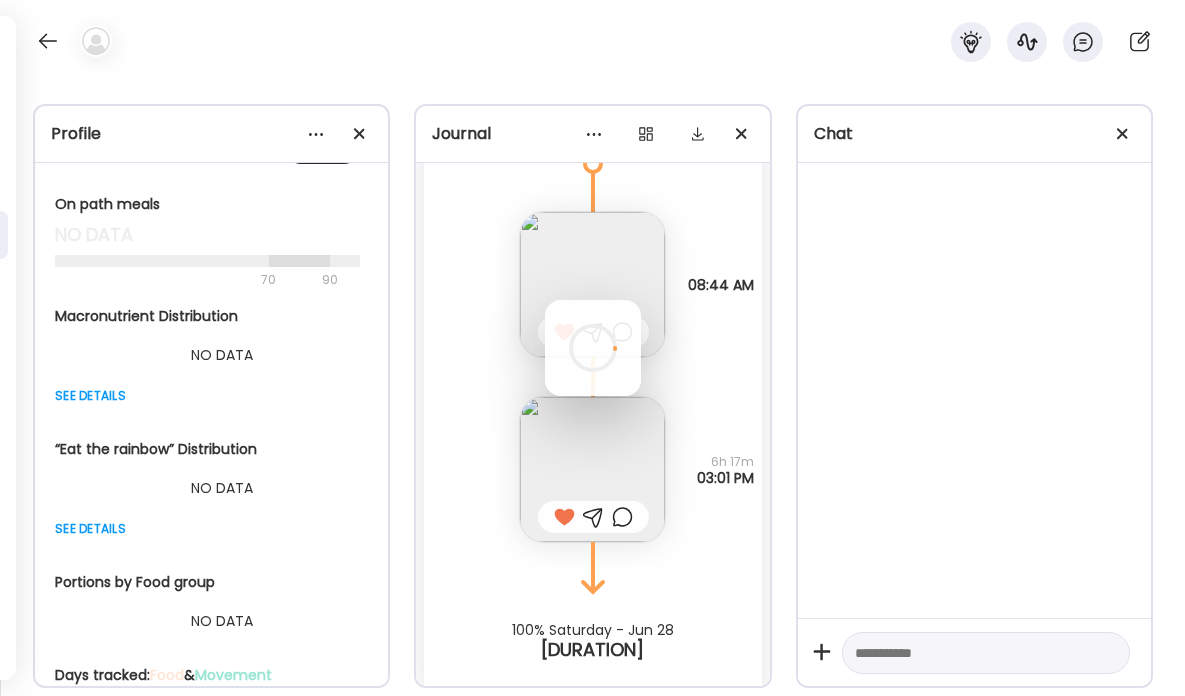 scroll, scrollTop: 0, scrollLeft: 0, axis: both 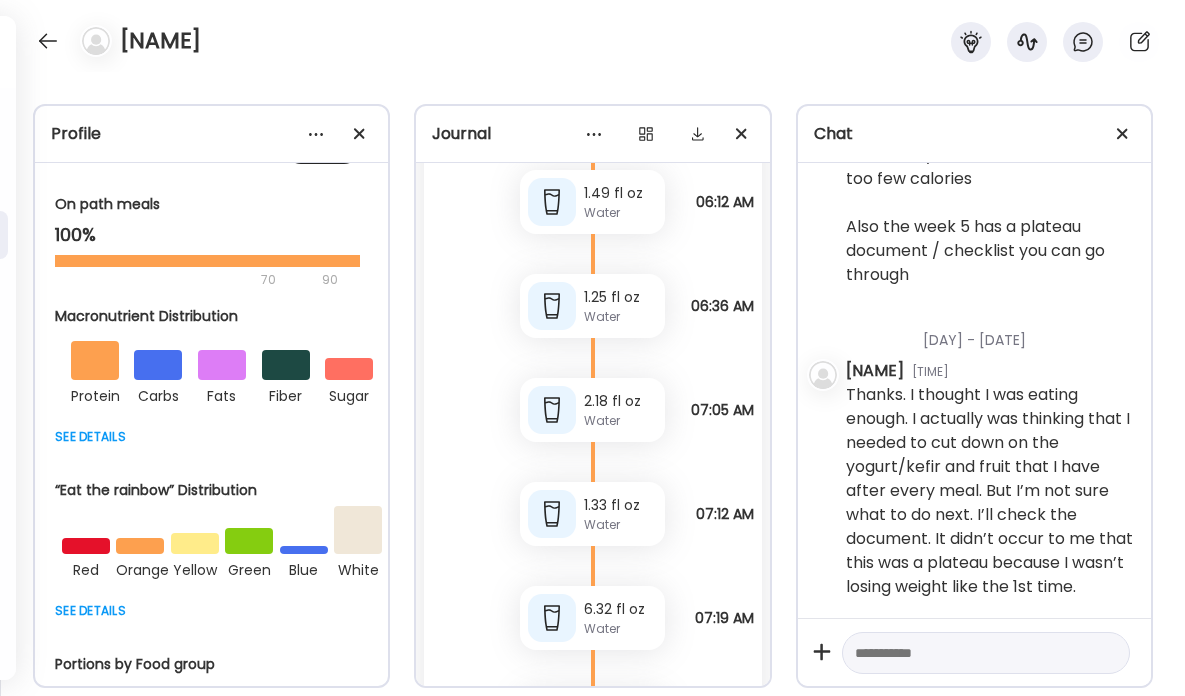 click at bounding box center (564, 1642) 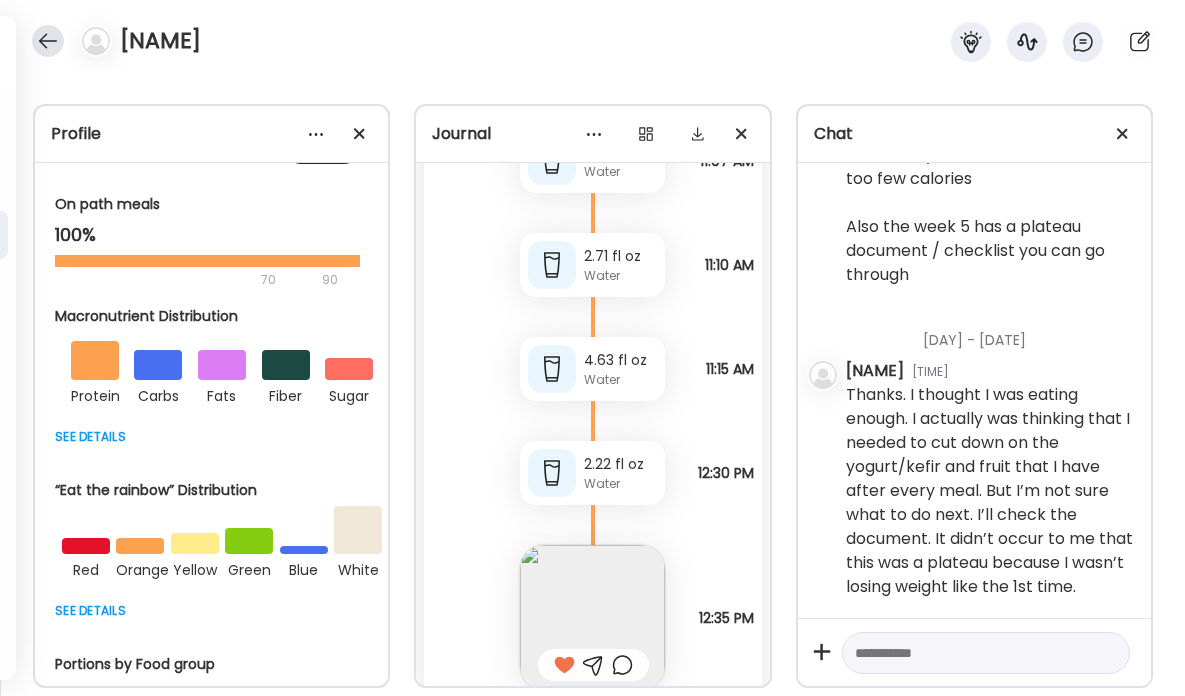 click at bounding box center [48, 41] 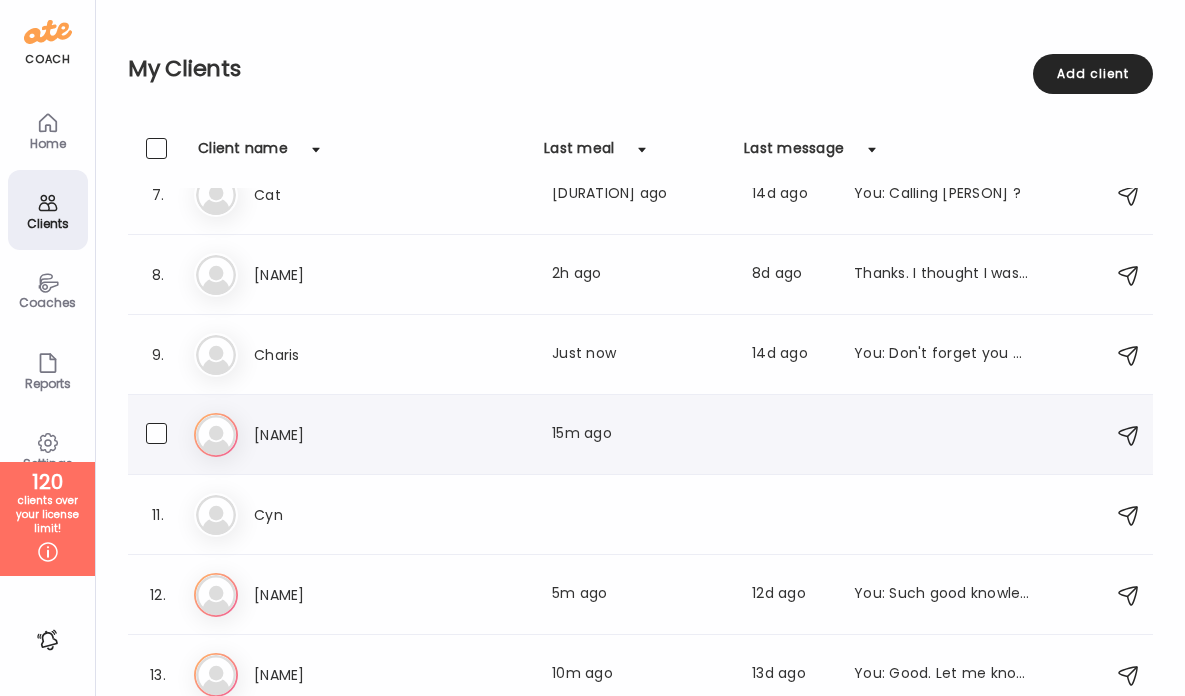 scroll, scrollTop: 528, scrollLeft: 0, axis: vertical 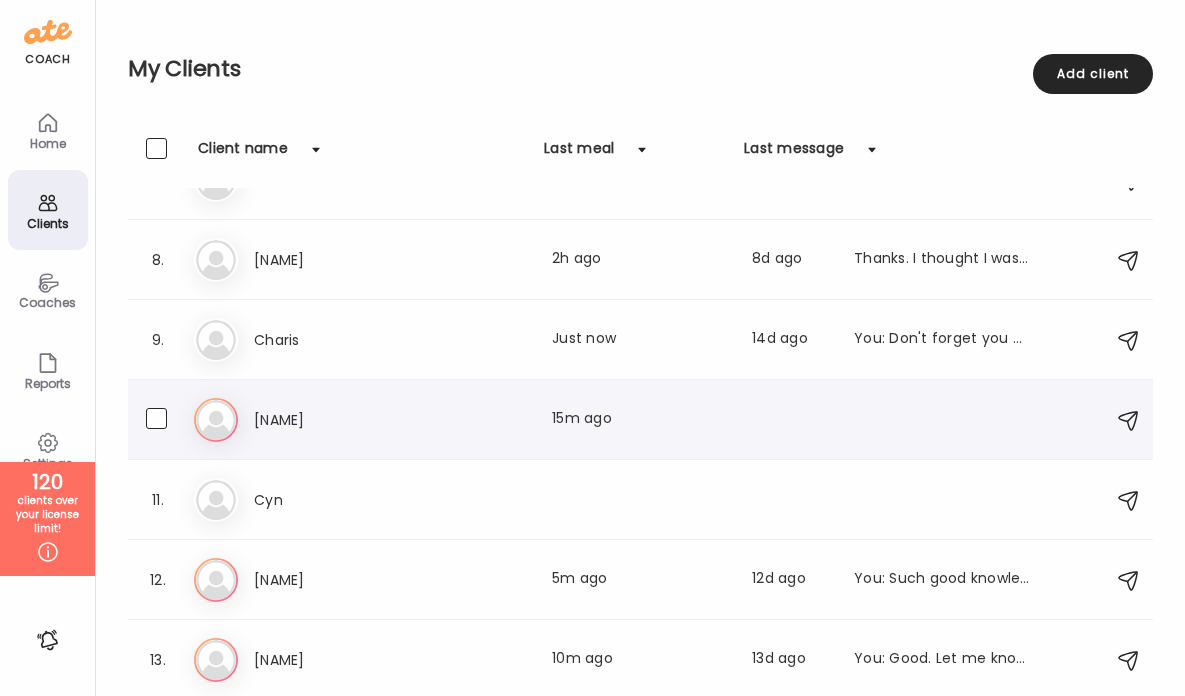 click on "[NAME]" at bounding box center (342, 420) 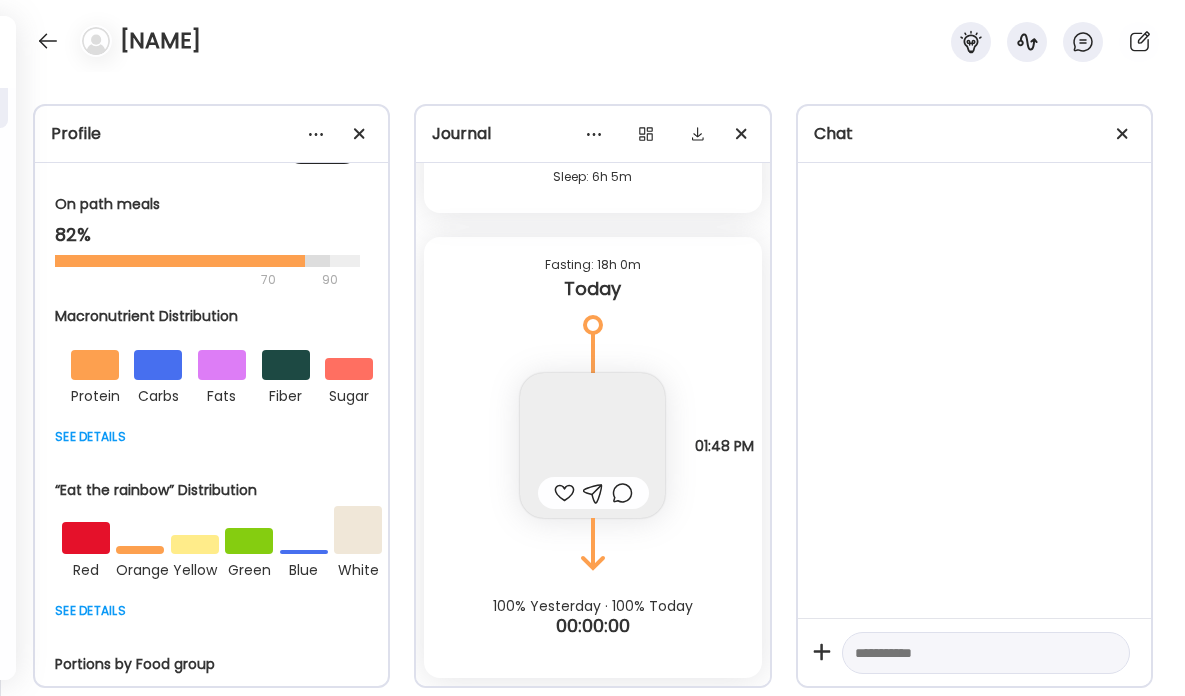 scroll, scrollTop: 0, scrollLeft: 0, axis: both 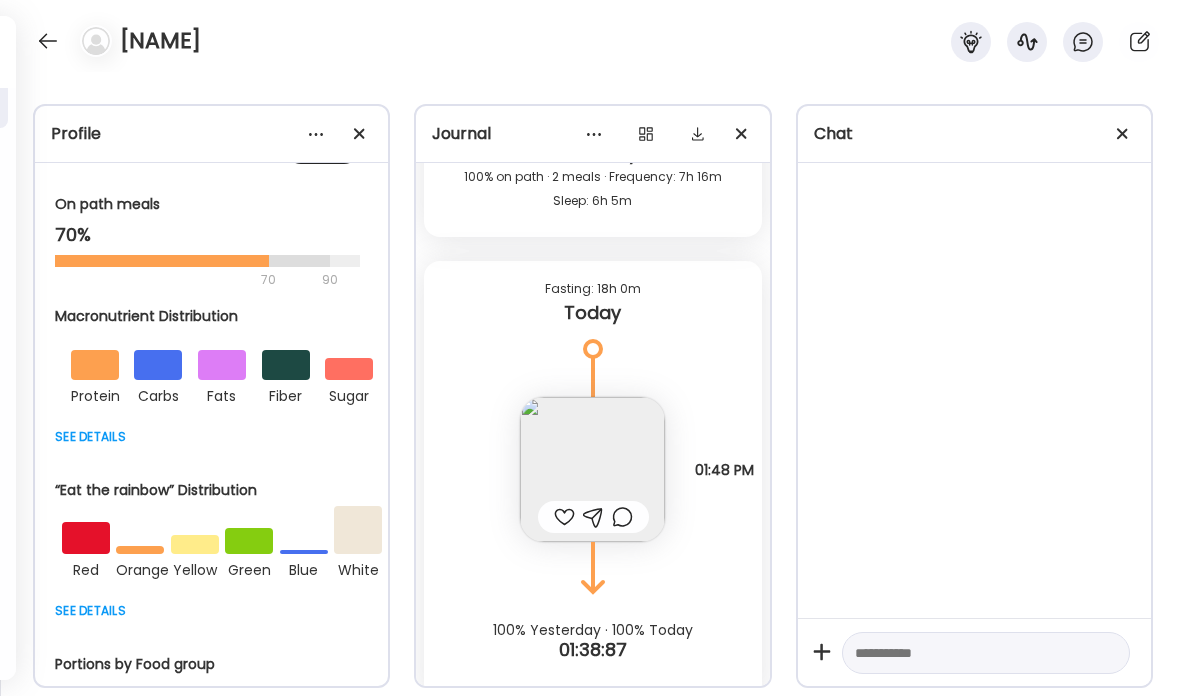 click at bounding box center (564, 517) 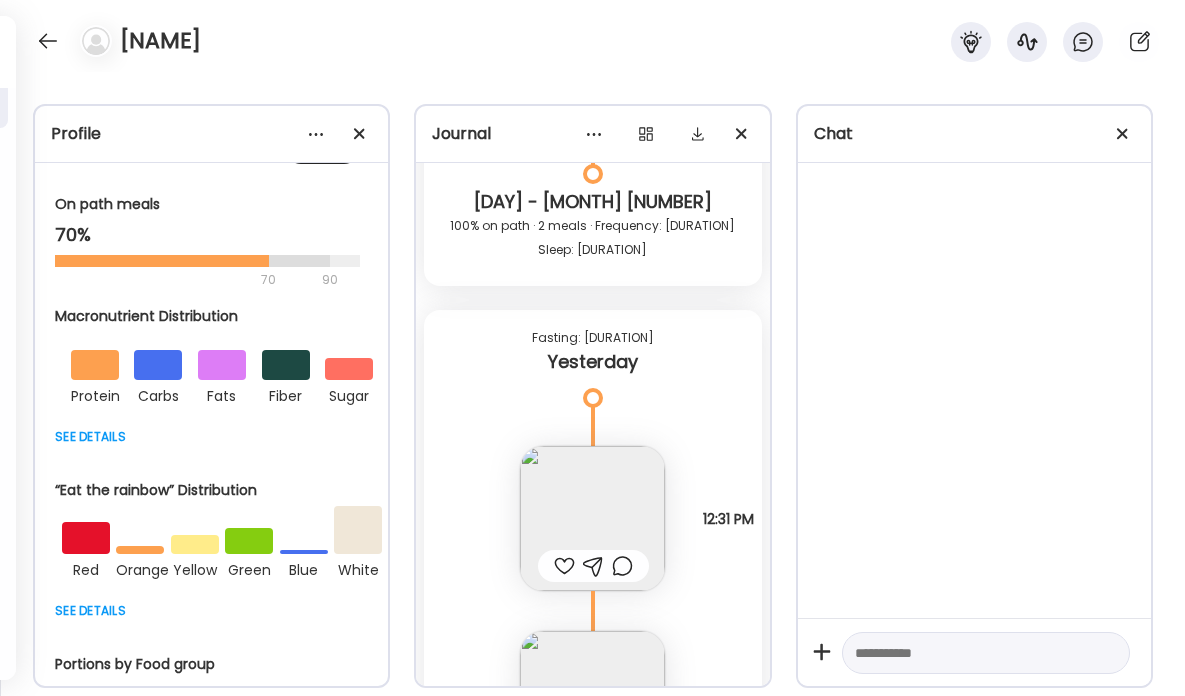 scroll, scrollTop: 23813, scrollLeft: 0, axis: vertical 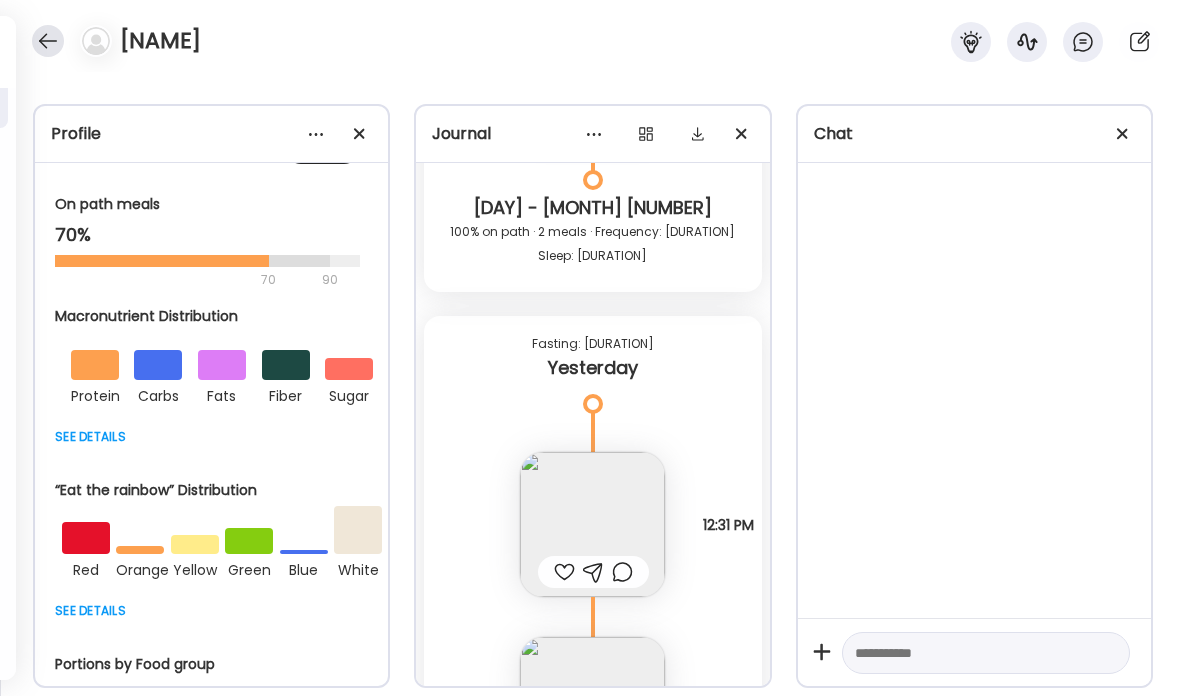 click at bounding box center (48, 41) 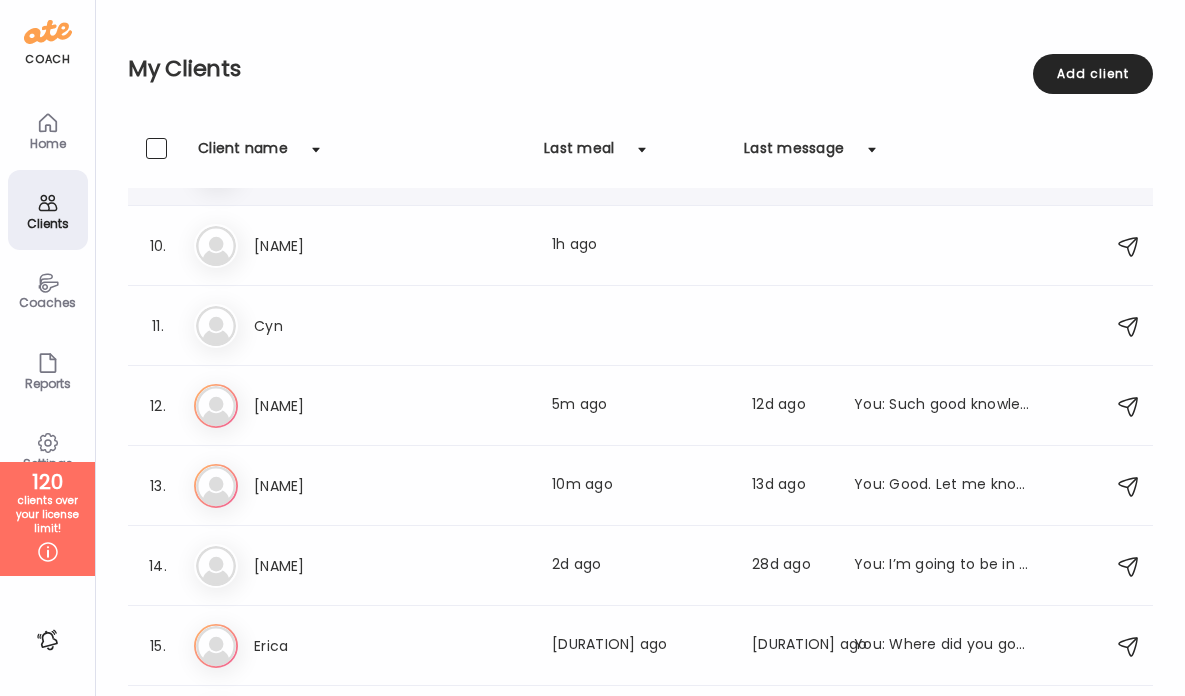 scroll, scrollTop: 741, scrollLeft: 0, axis: vertical 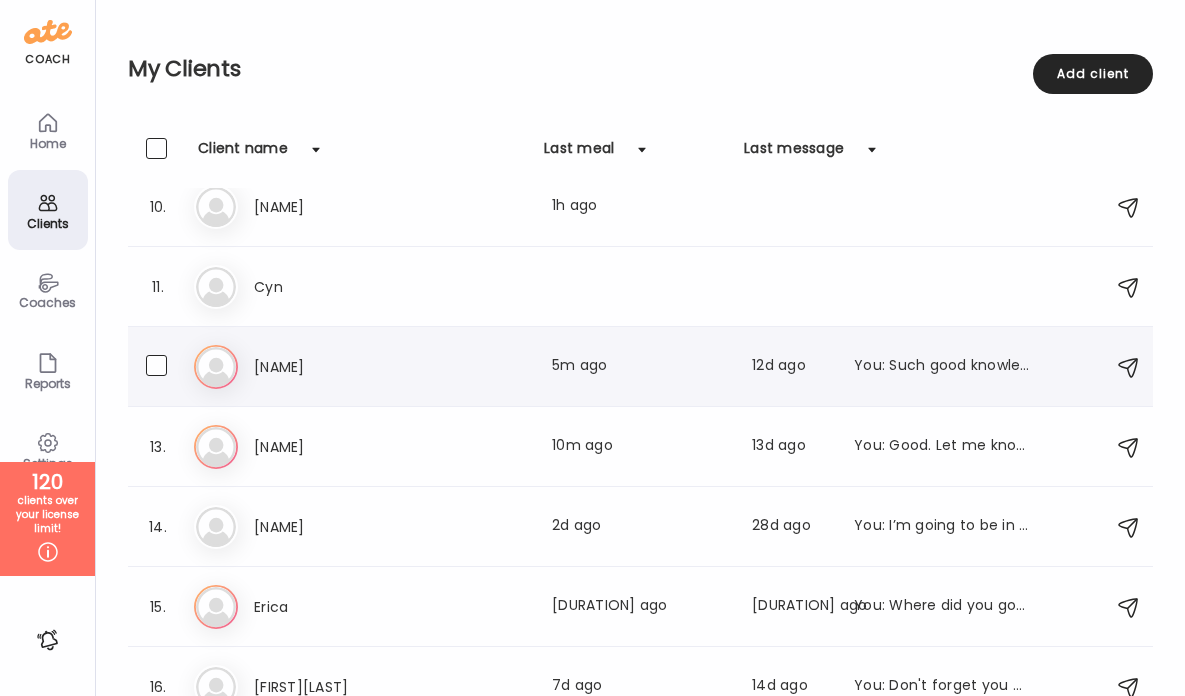 click on "[NAME]" at bounding box center [342, 367] 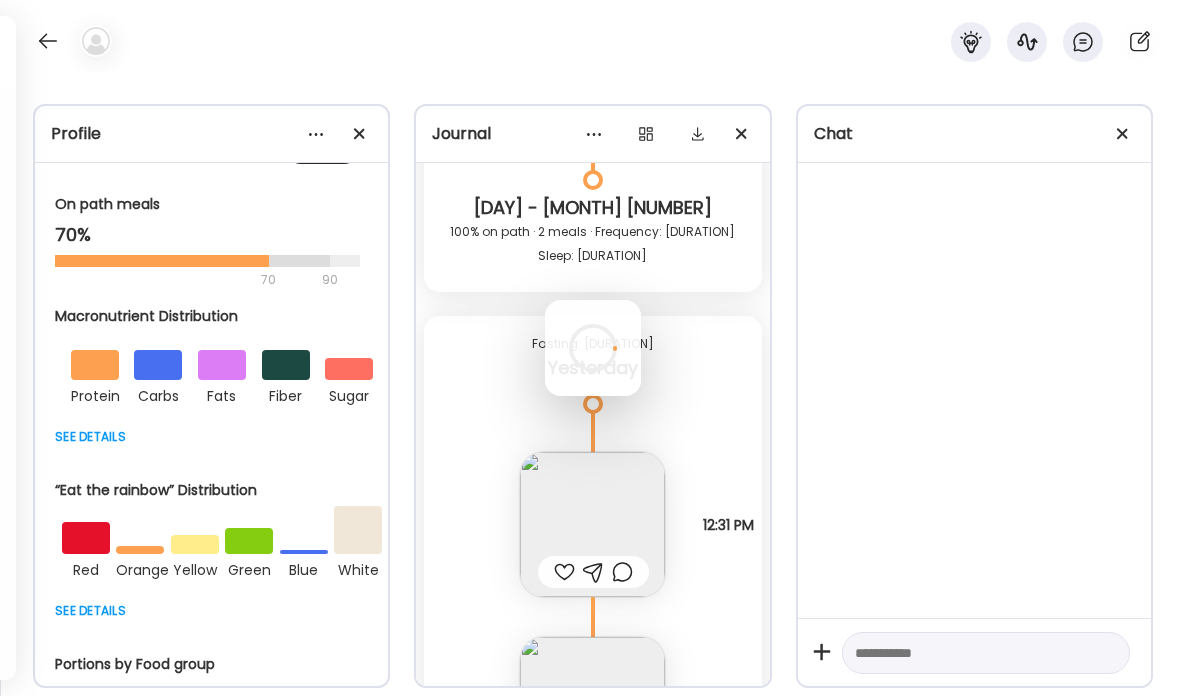 scroll, scrollTop: 696, scrollLeft: 0, axis: vertical 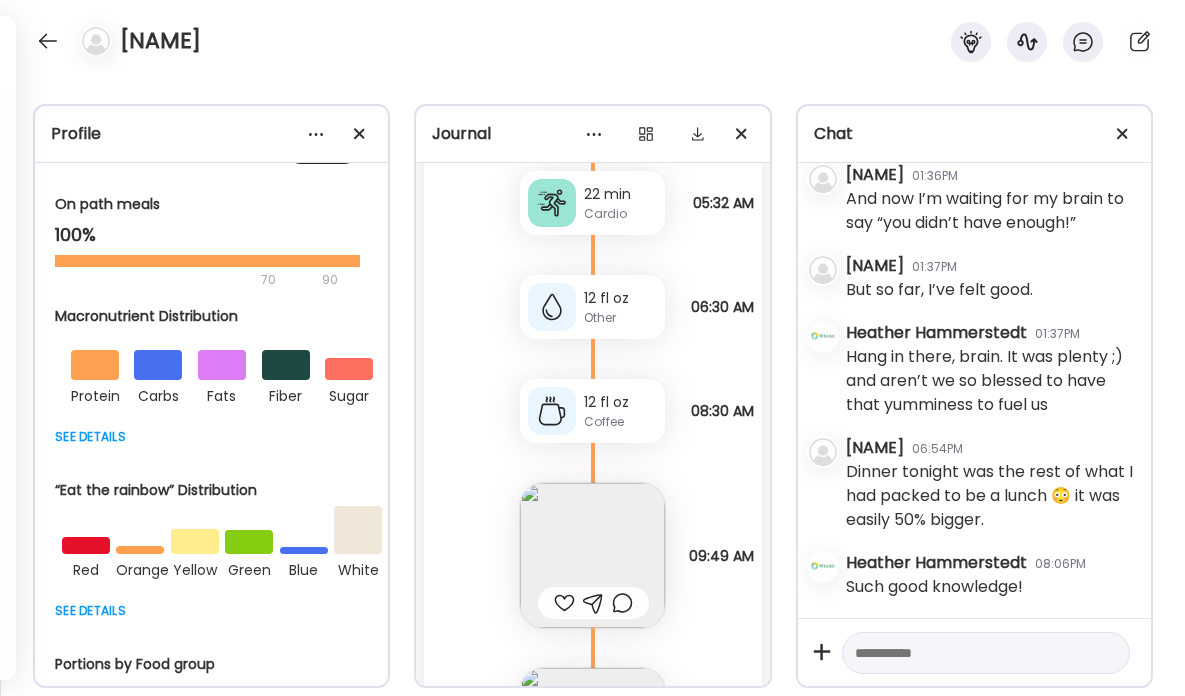 click at bounding box center (564, 603) 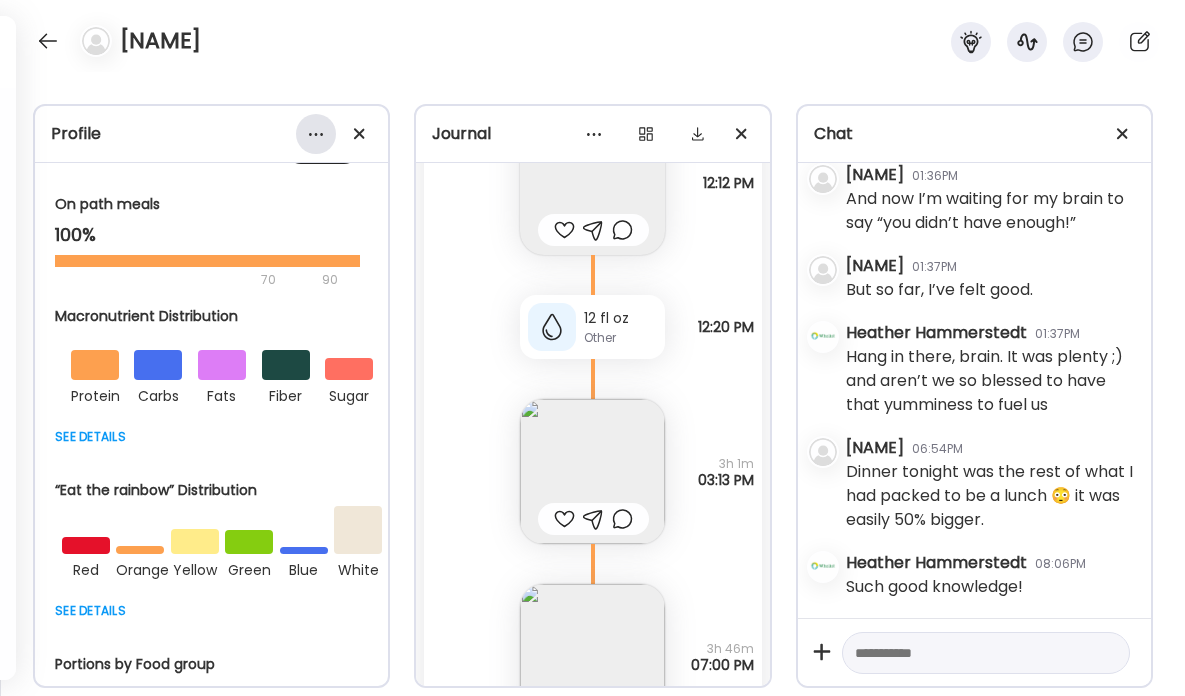scroll, scrollTop: 32930, scrollLeft: 0, axis: vertical 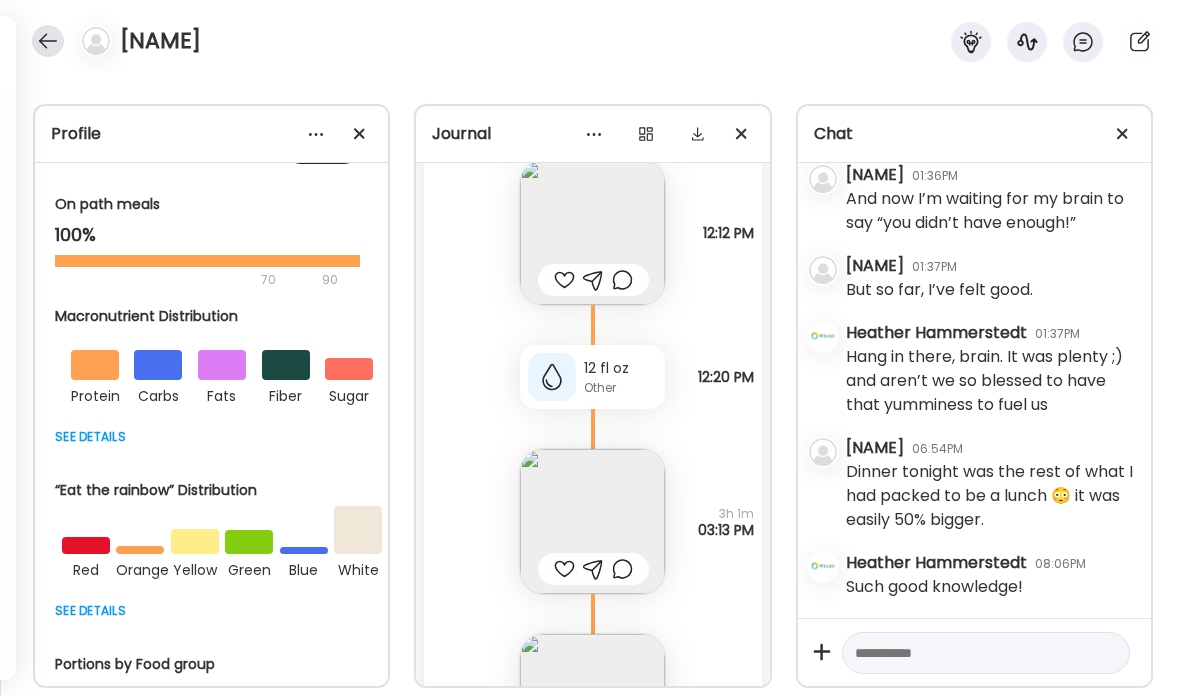 click at bounding box center (48, 41) 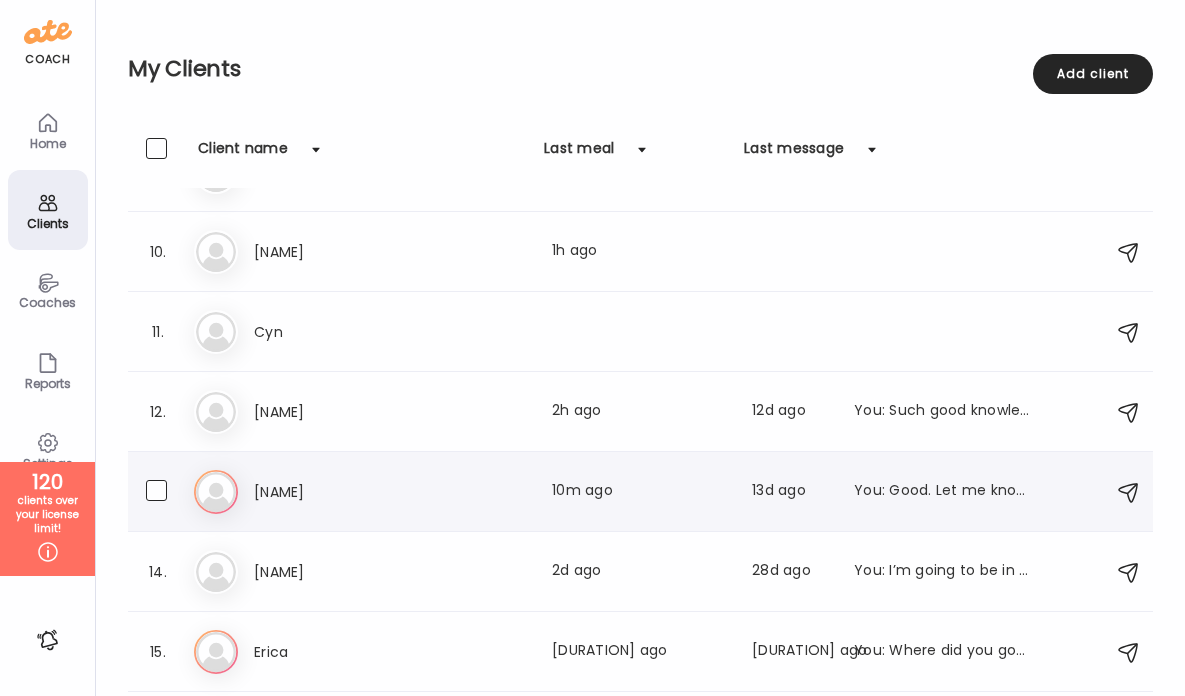 click on "[NAME]" at bounding box center [342, 492] 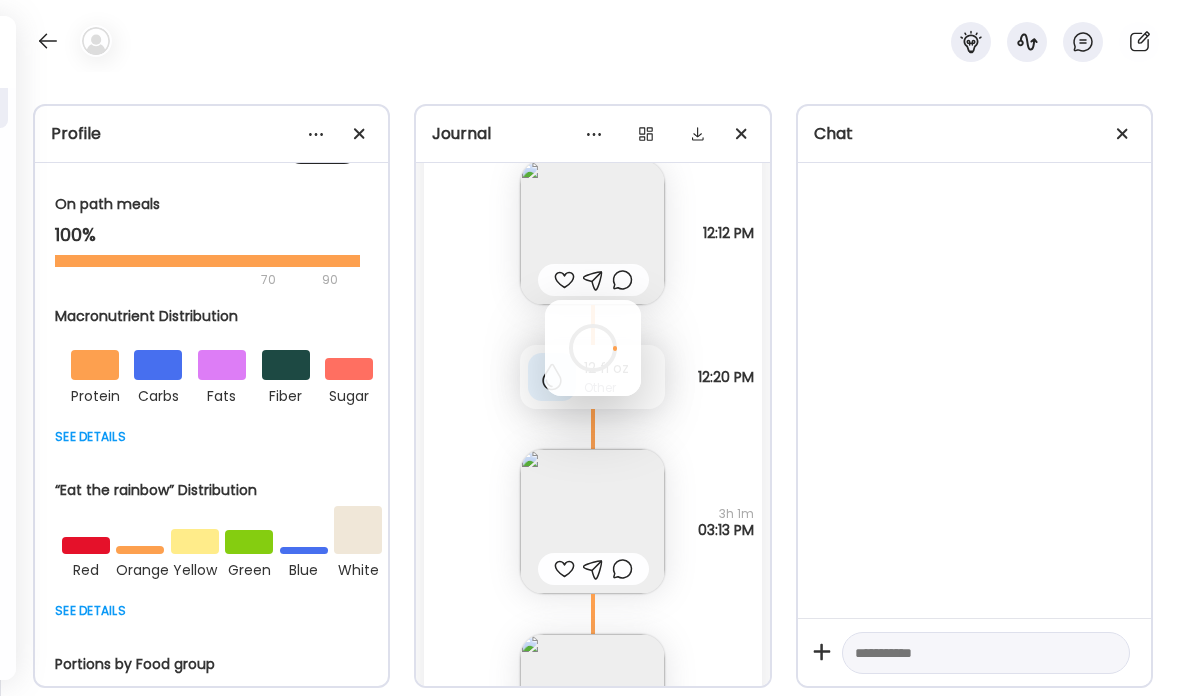 scroll, scrollTop: 0, scrollLeft: 0, axis: both 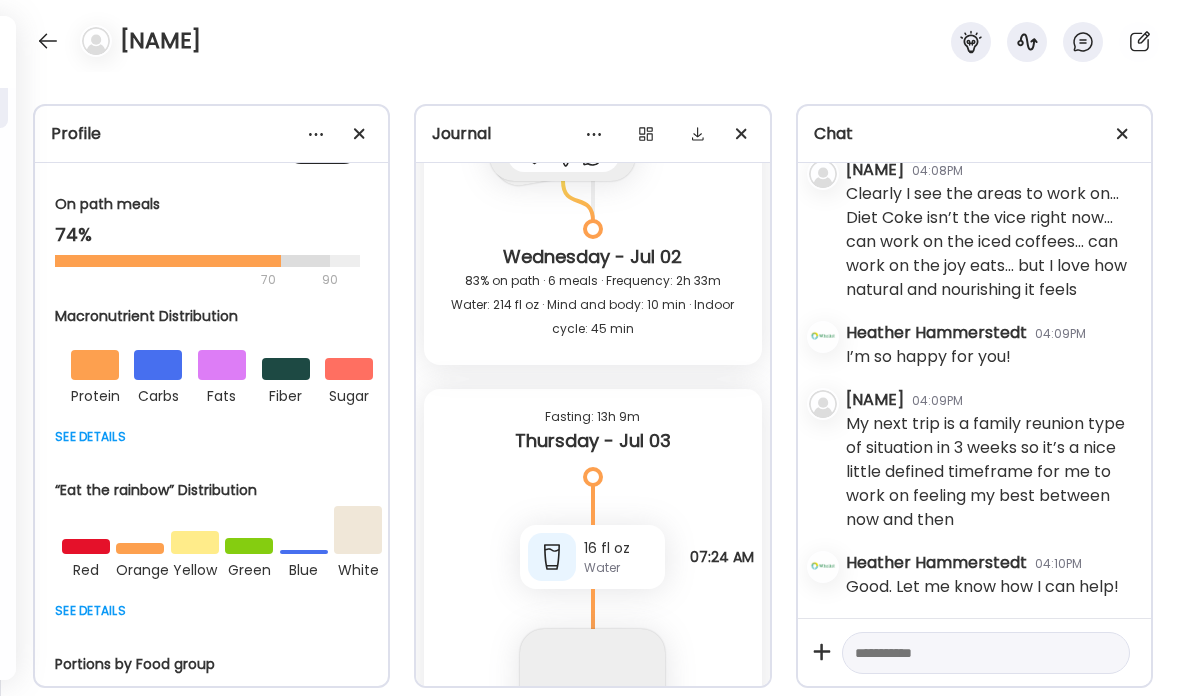 click at bounding box center [564, 45423] 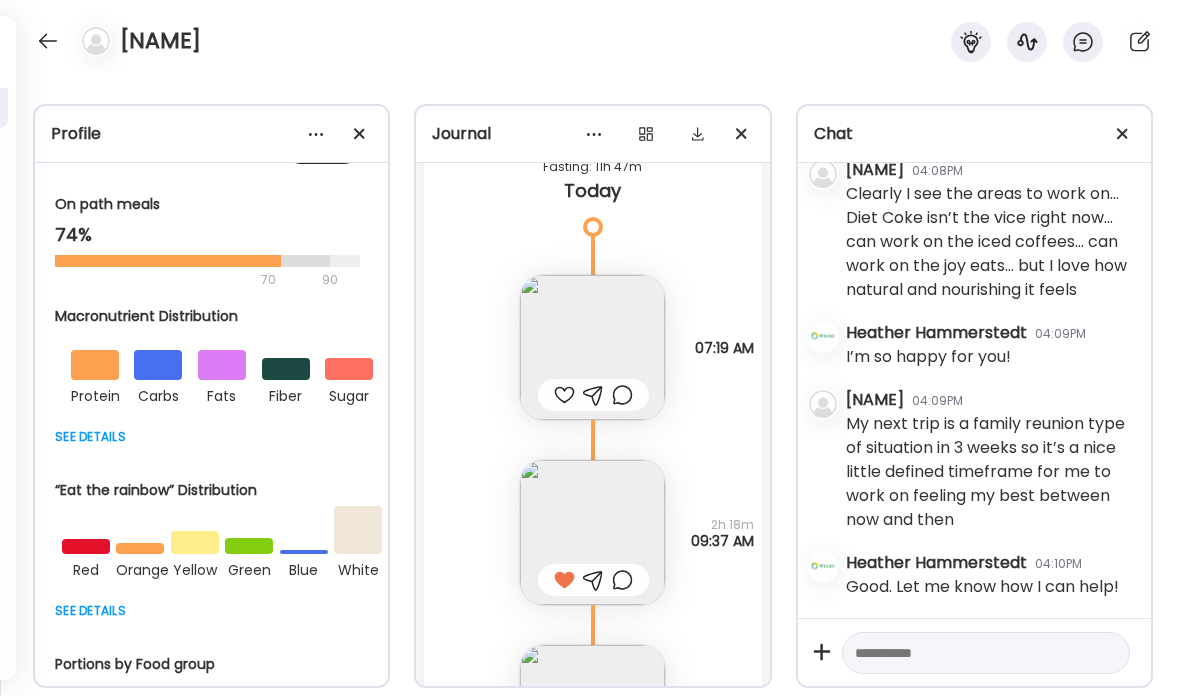scroll, scrollTop: 50448, scrollLeft: 0, axis: vertical 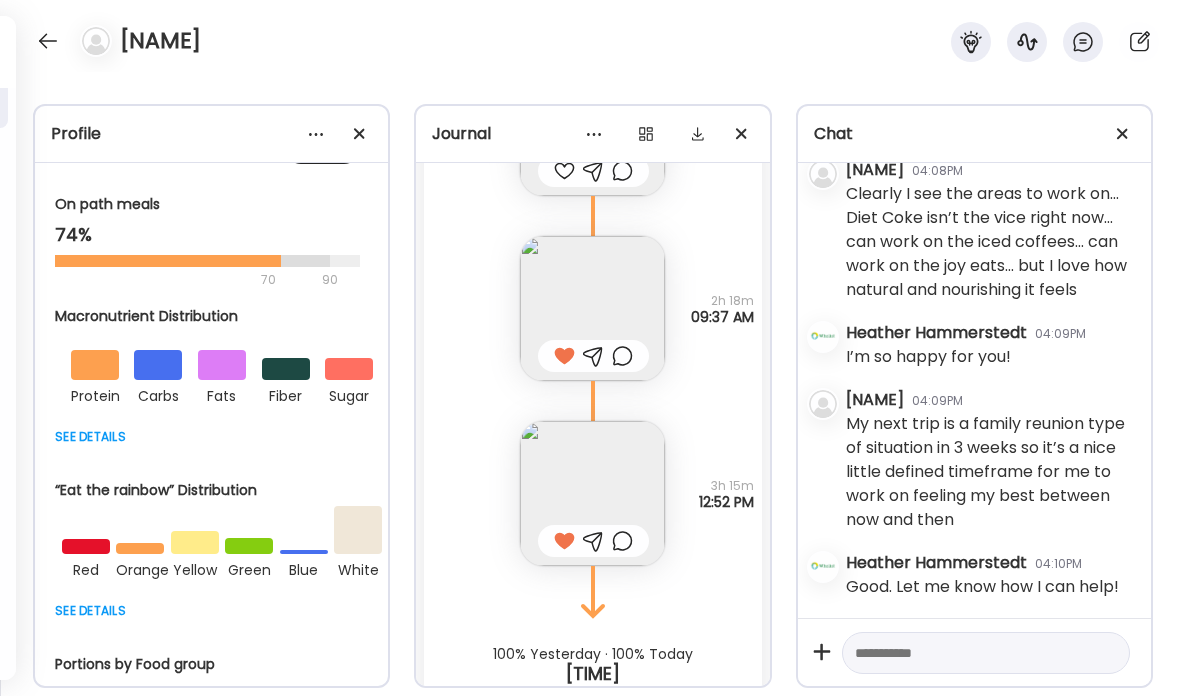 click at bounding box center (622, 541) 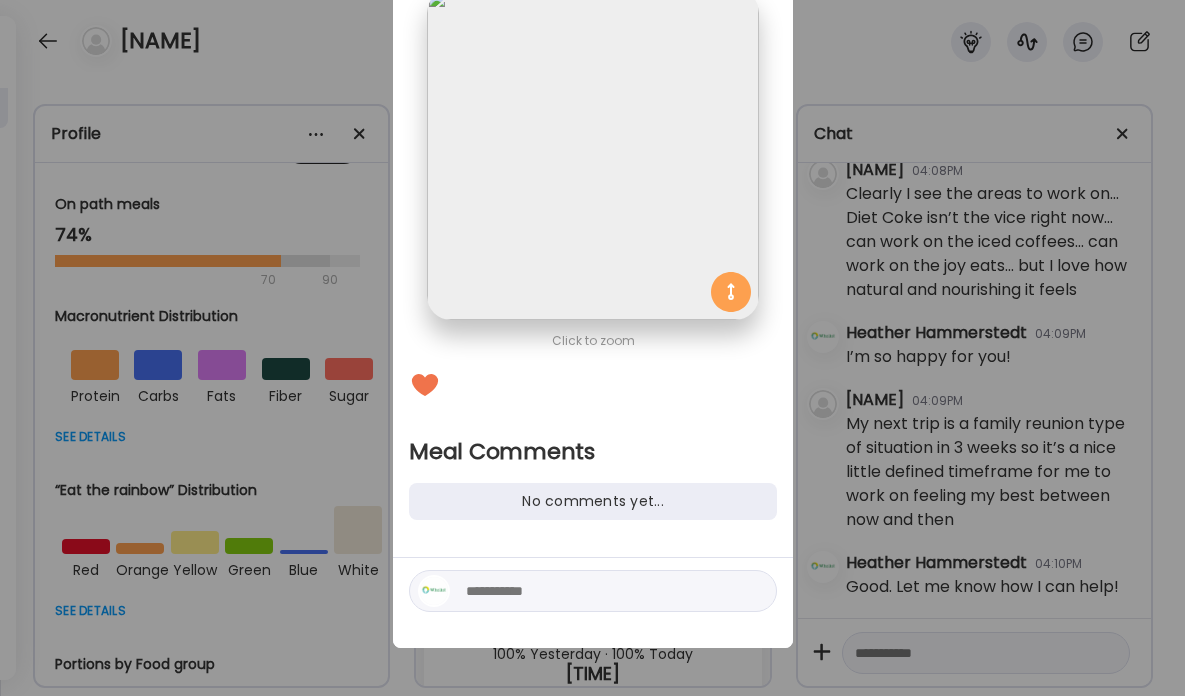 click at bounding box center [601, 591] 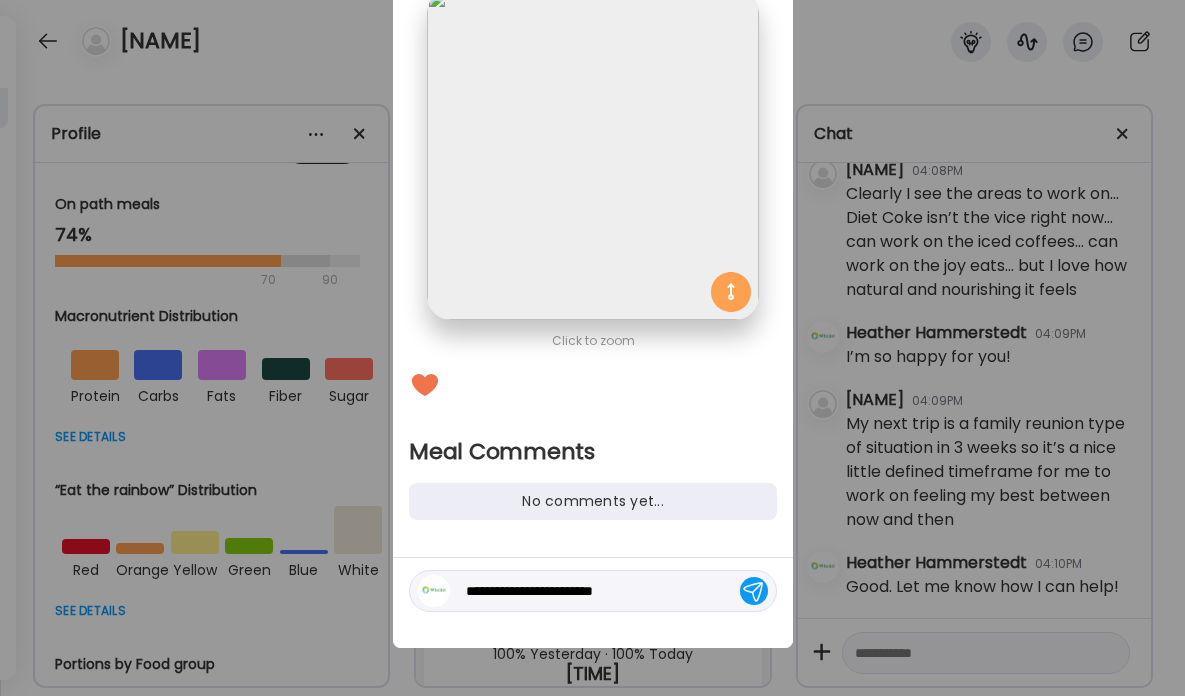 type on "**********" 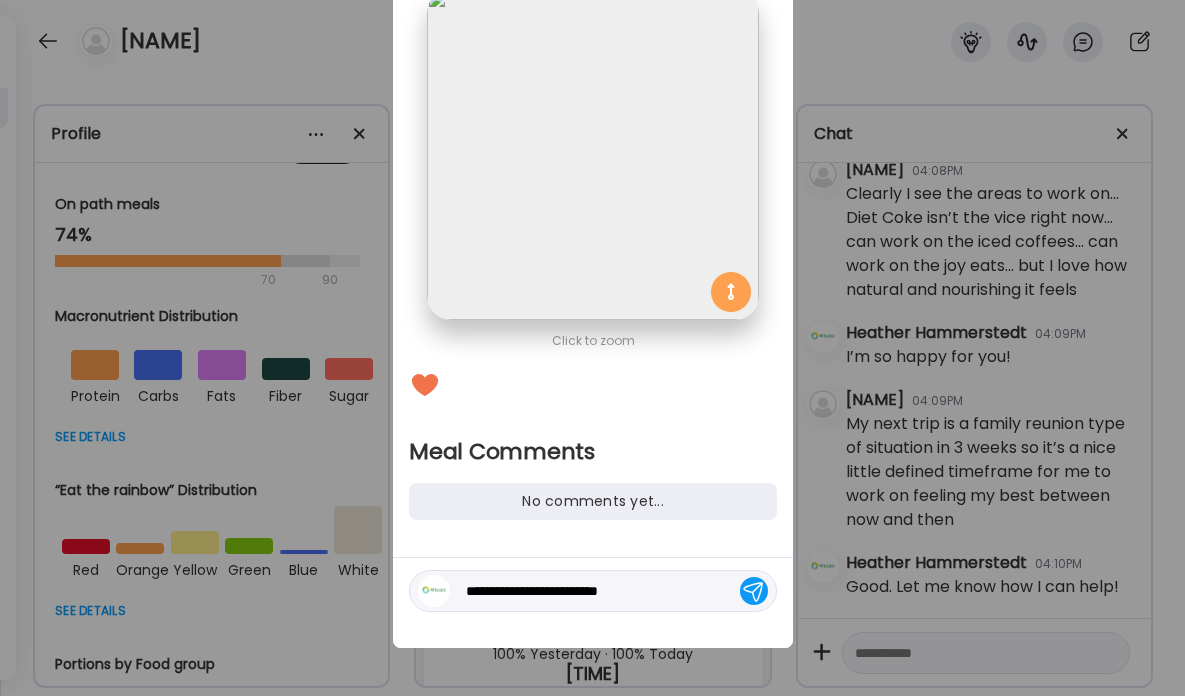 type 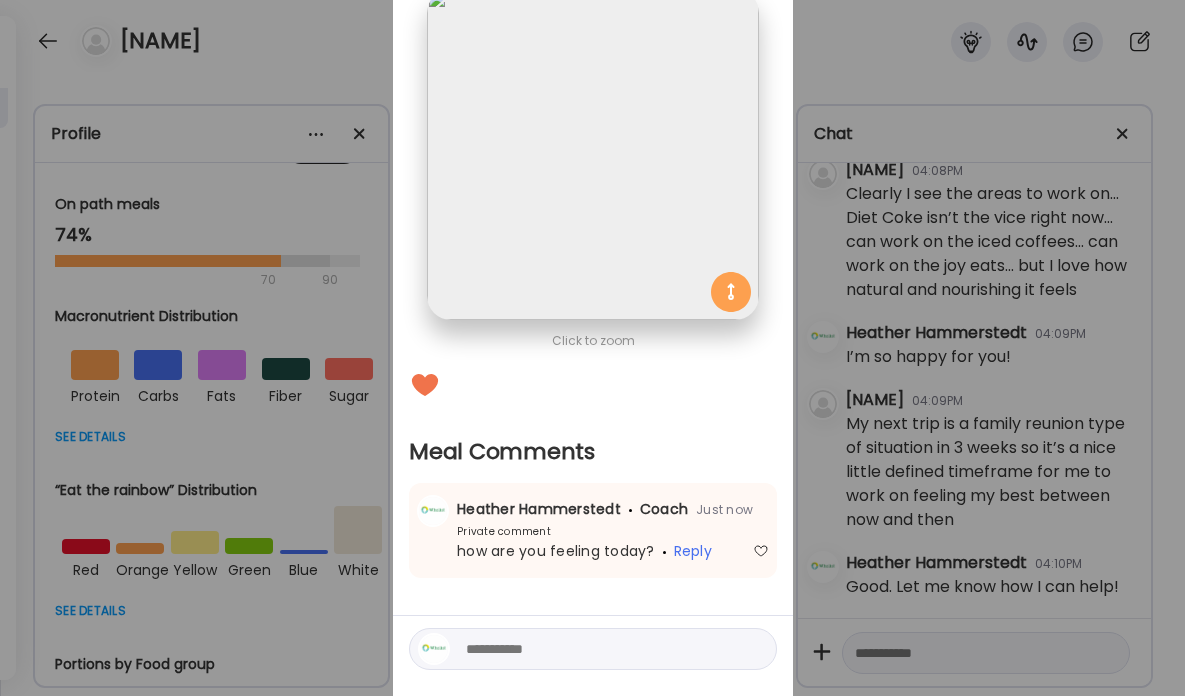 click on "Ate Coach Dashboard
Wahoo! It’s official
Take a moment to set up your Coach Profile to give your clients a smooth onboarding experience.
Skip Set up coach profile
Ate Coach Dashboard
1 Image 2 Message 3 Invite
Let’s get you quickly set up
Add a headshot or company logo for client recognition
Skip Next
Ate Coach Dashboard
1 Image 2 Message 3 Invite
Customize your welcome message
This page will be the first thing your clients will see. Add a welcome message to personalize their experience.
Header 32" at bounding box center [592, 348] 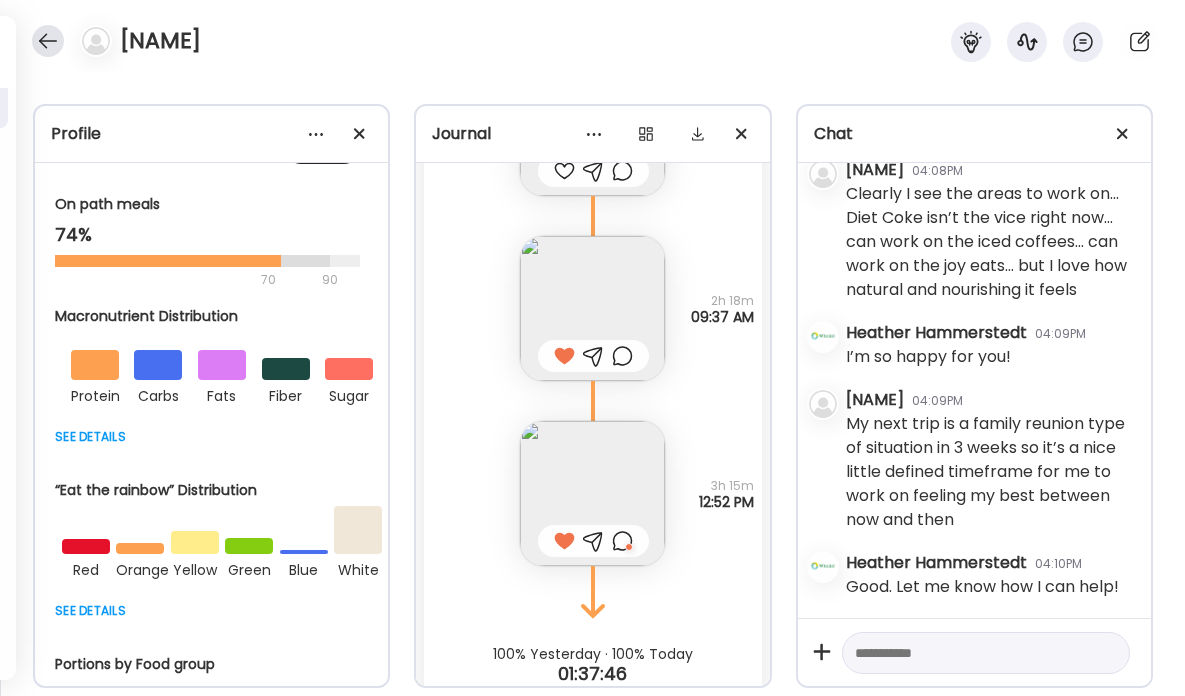 click at bounding box center [48, 41] 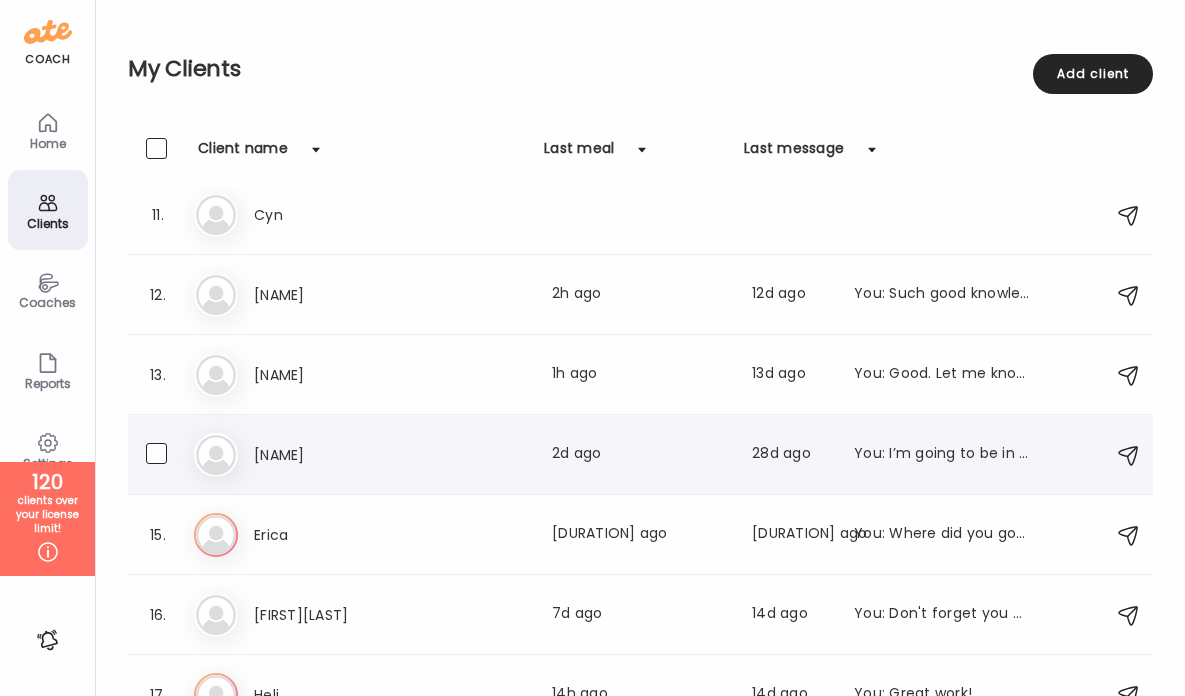 scroll, scrollTop: 825, scrollLeft: 0, axis: vertical 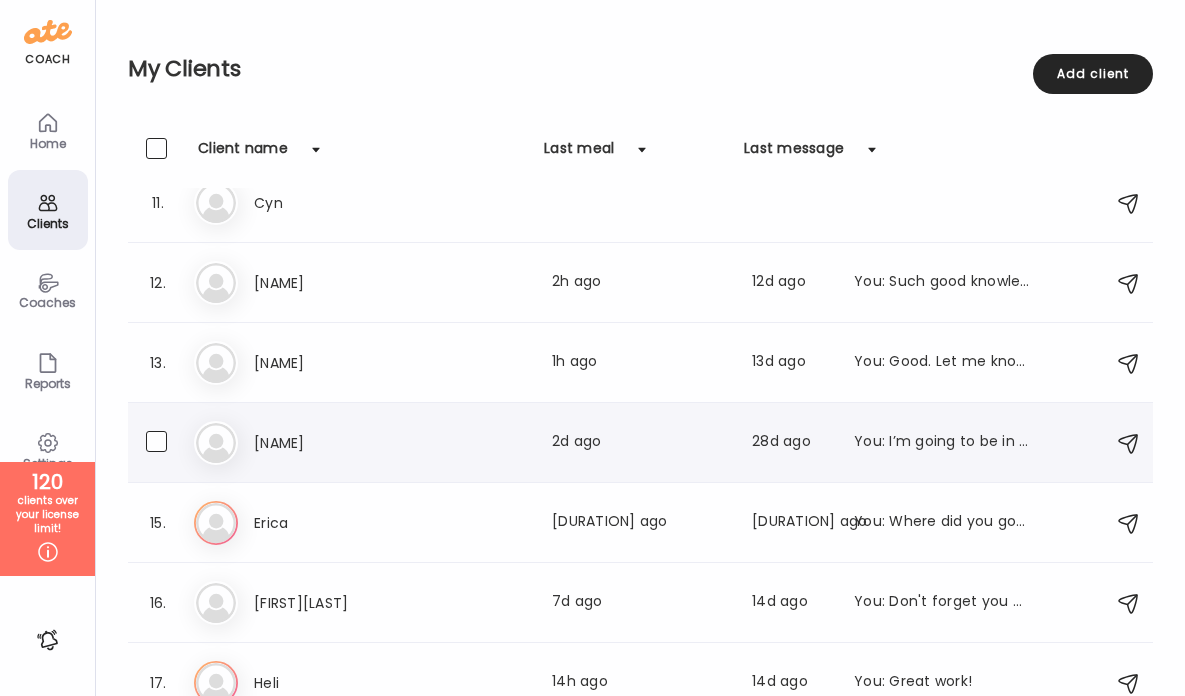 click on "[NAME]" at bounding box center (342, 443) 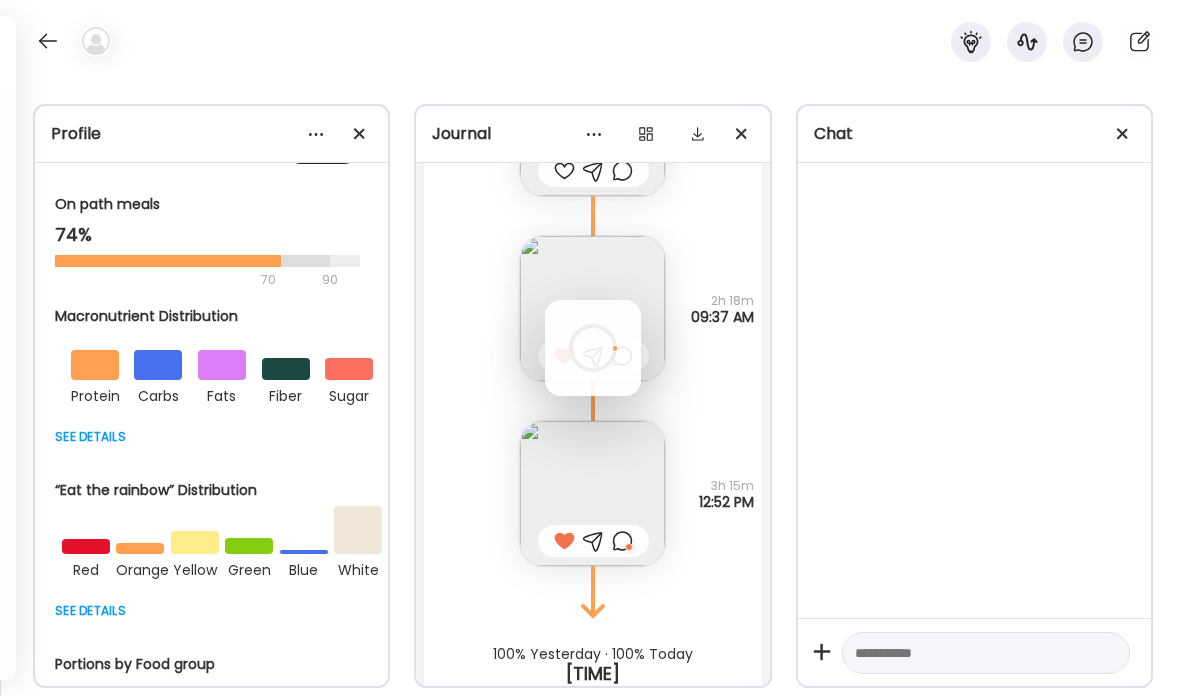 scroll, scrollTop: 0, scrollLeft: 0, axis: both 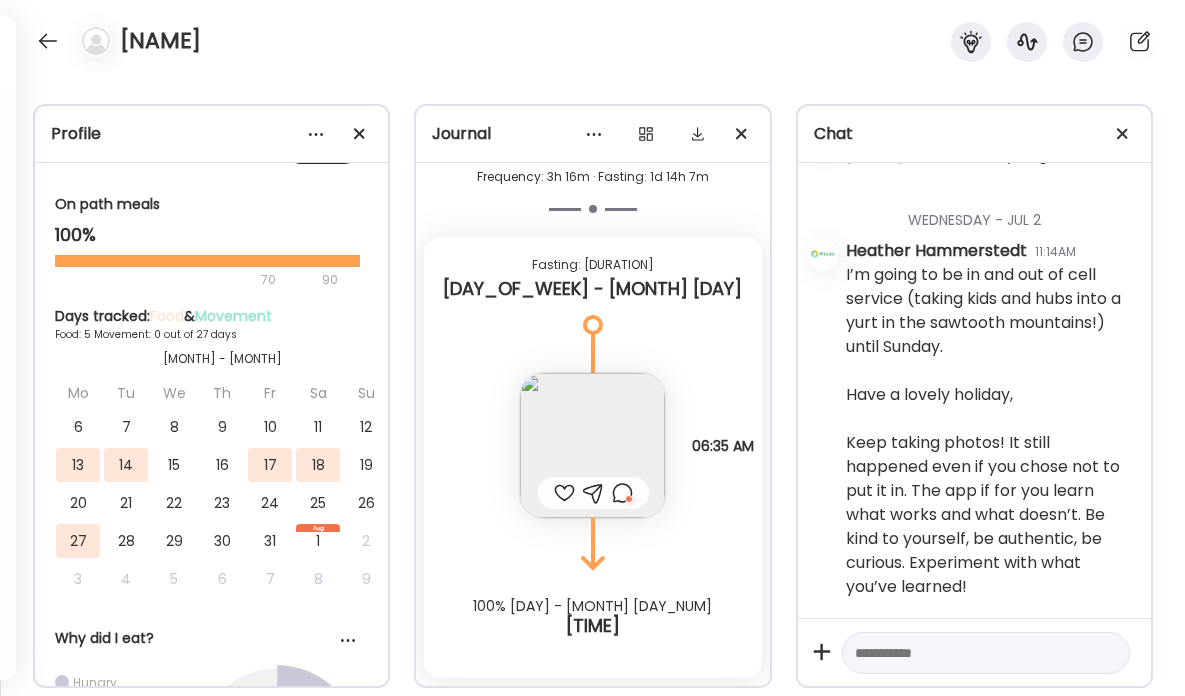 click at bounding box center (968, 653) 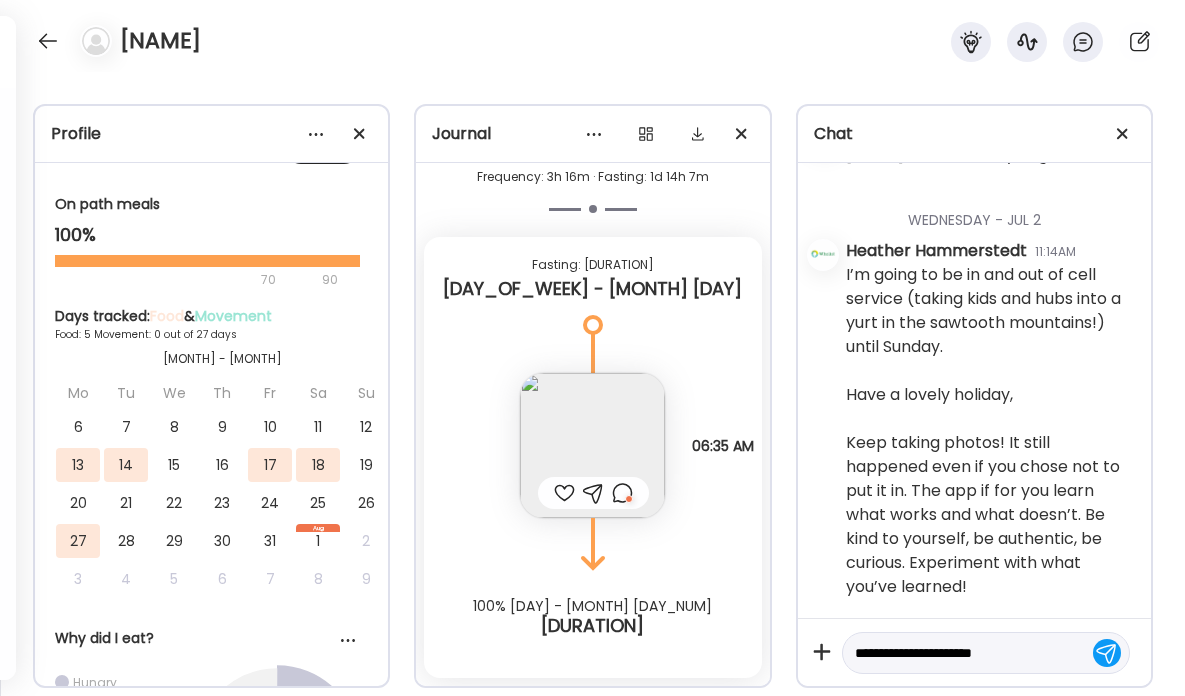 type on "**********" 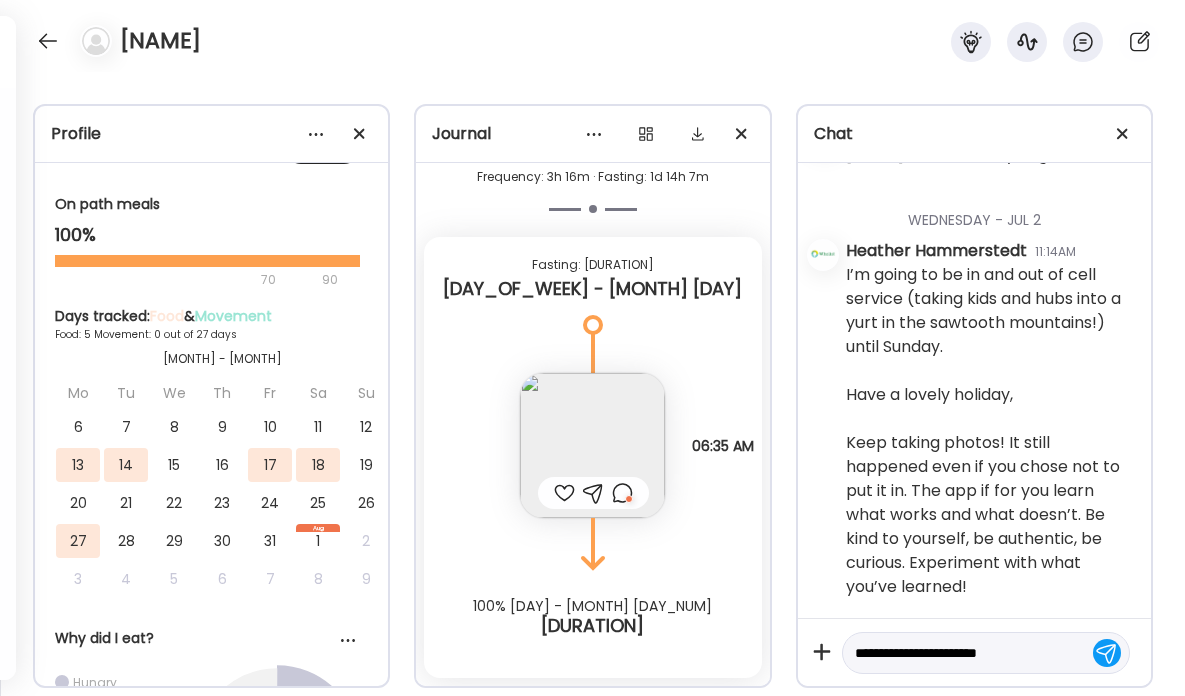 type 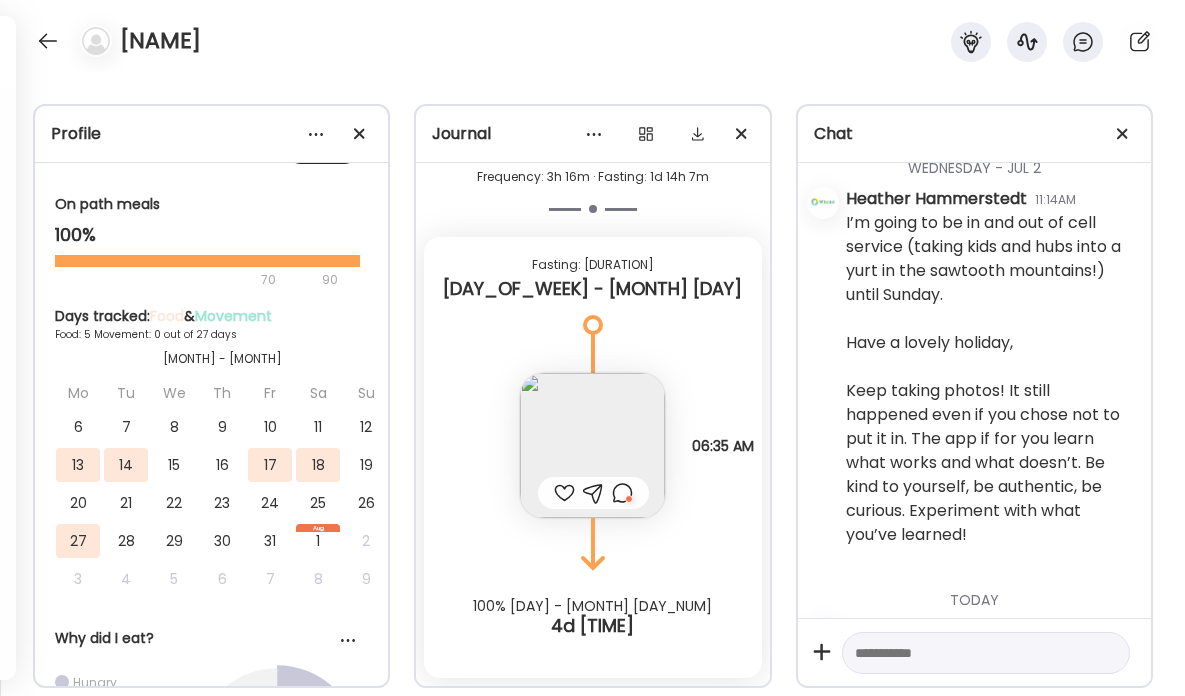 scroll, scrollTop: 3283, scrollLeft: 0, axis: vertical 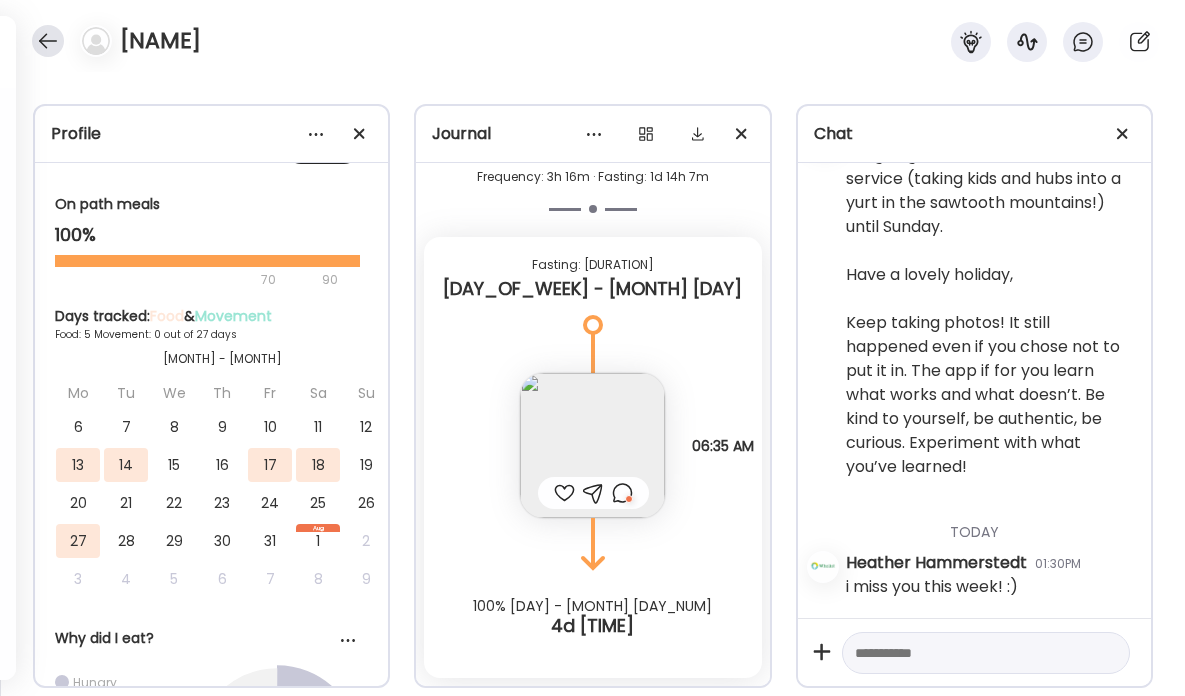 click at bounding box center [48, 41] 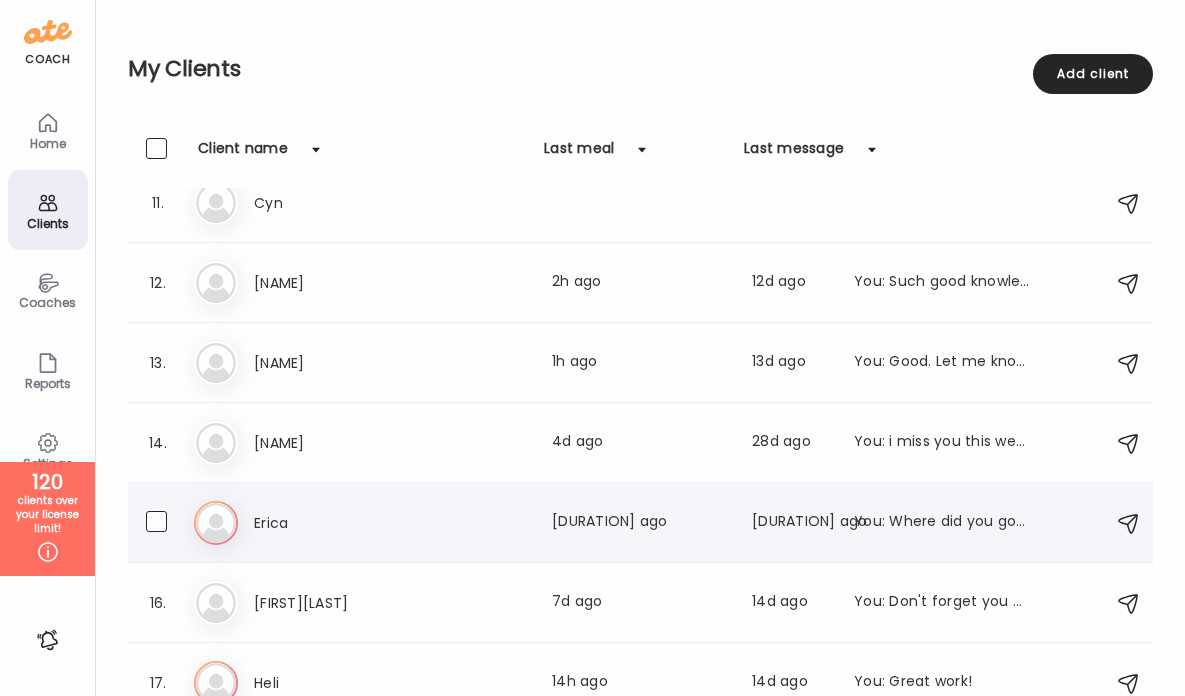 click on "Er
[PERSON]
Last meal:  [DURATION] ago Last message:  [DURATION] ago You: Where did you go…??" at bounding box center (643, 523) 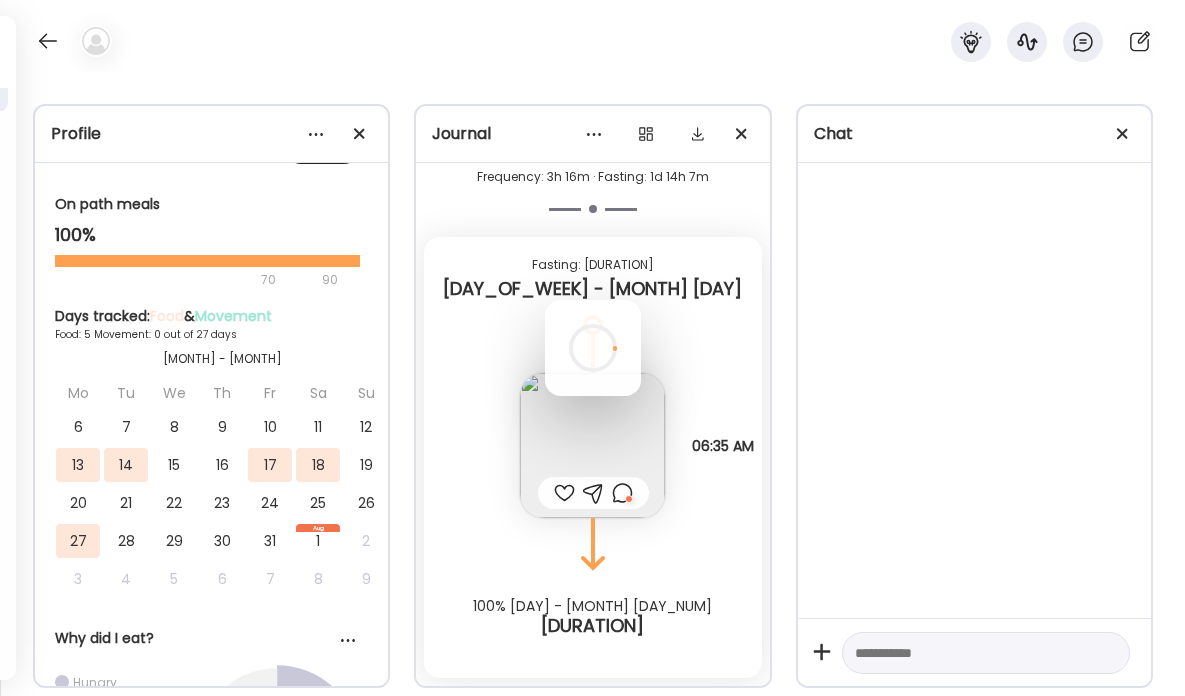 scroll, scrollTop: 0, scrollLeft: 0, axis: both 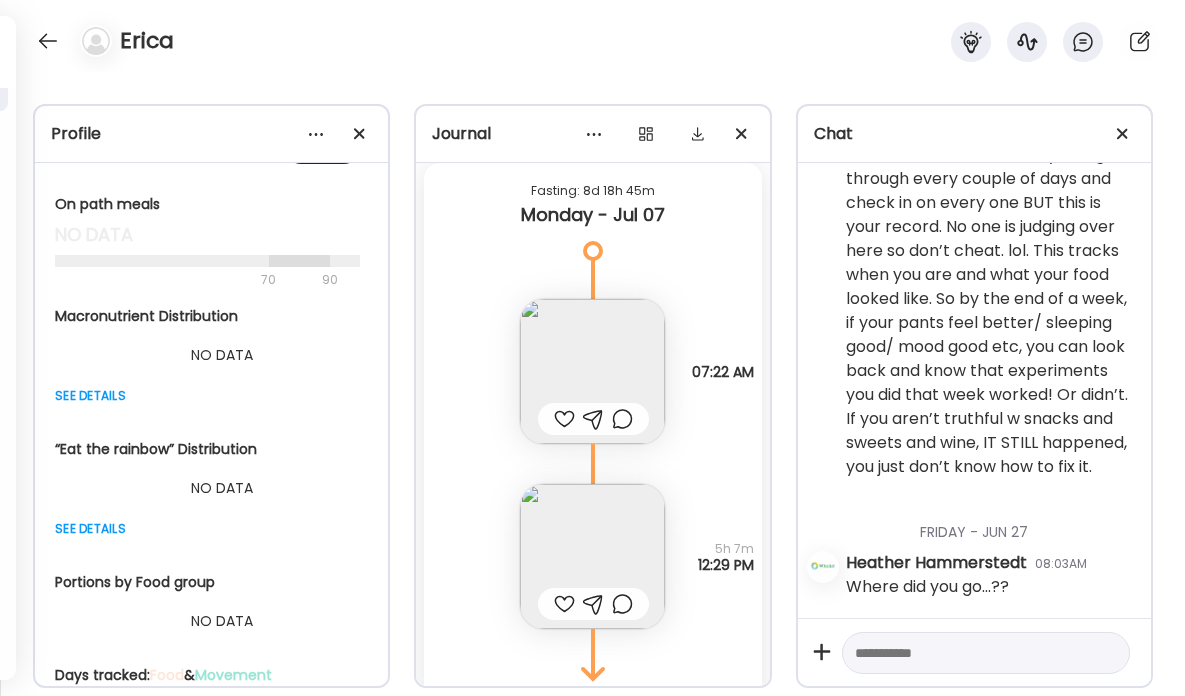 click at bounding box center (564, 419) 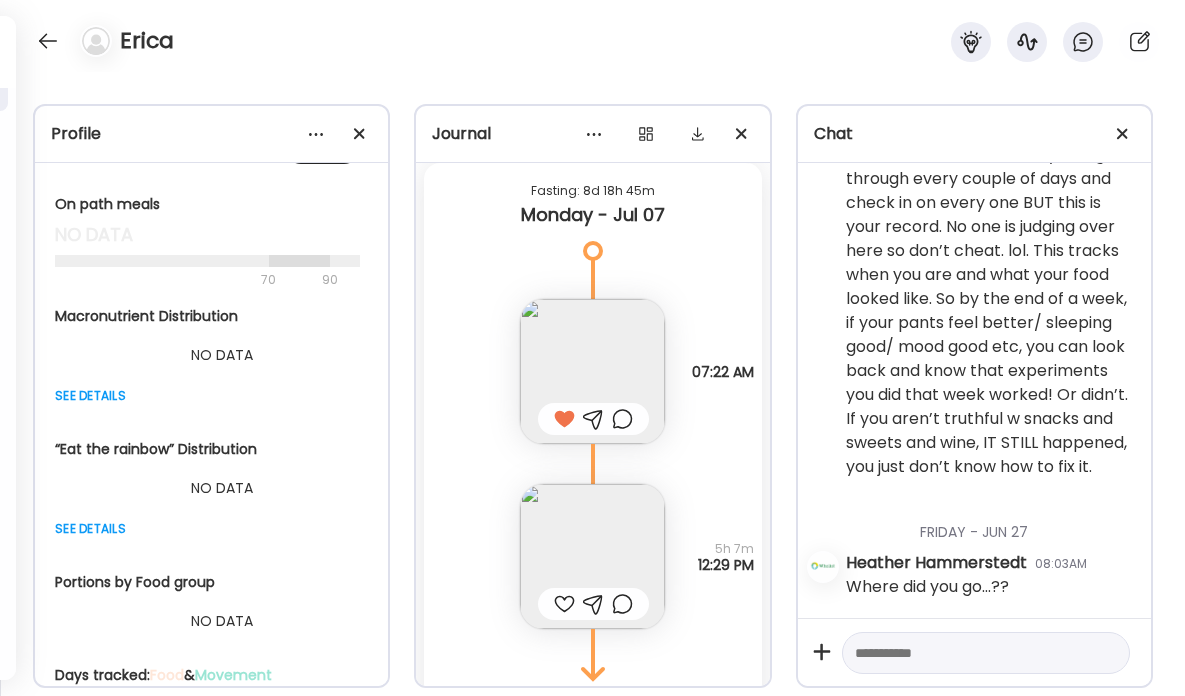 click at bounding box center (564, 604) 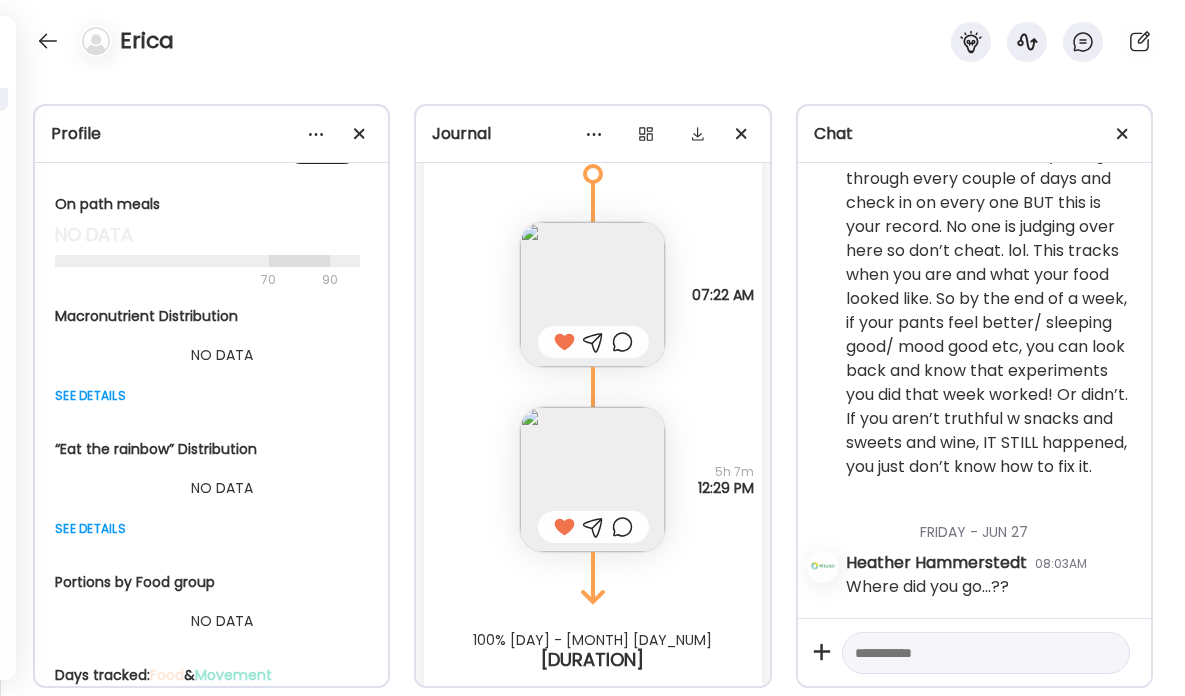 scroll, scrollTop: 10343, scrollLeft: 0, axis: vertical 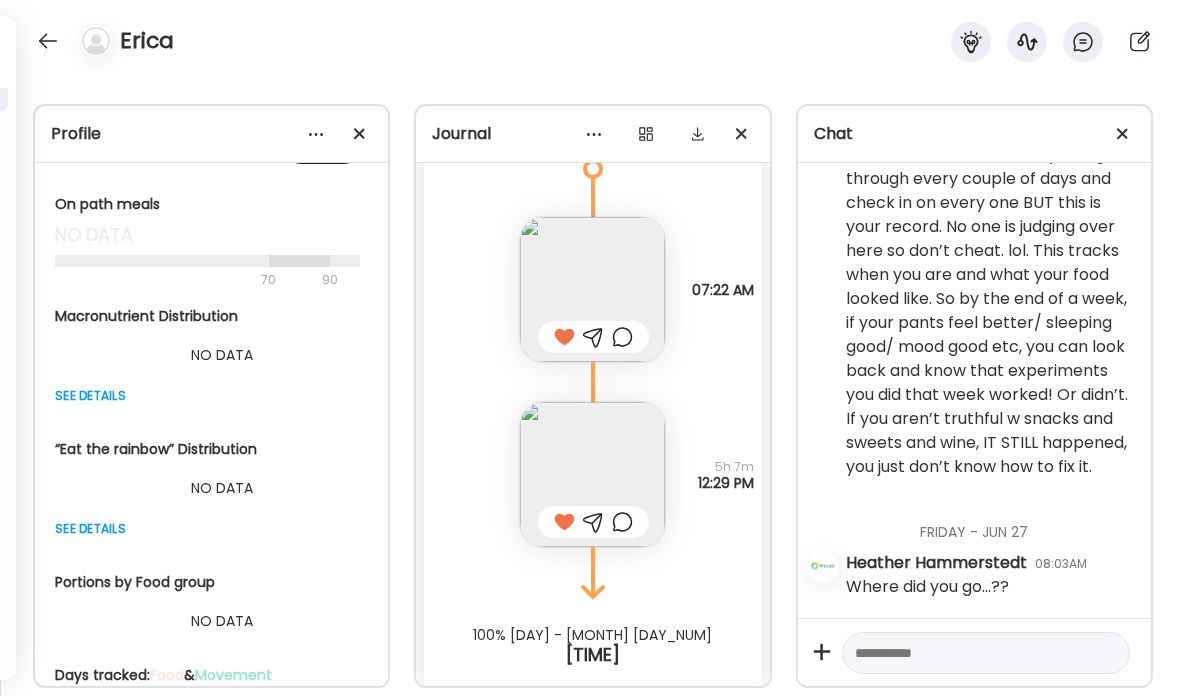 click at bounding box center (592, 474) 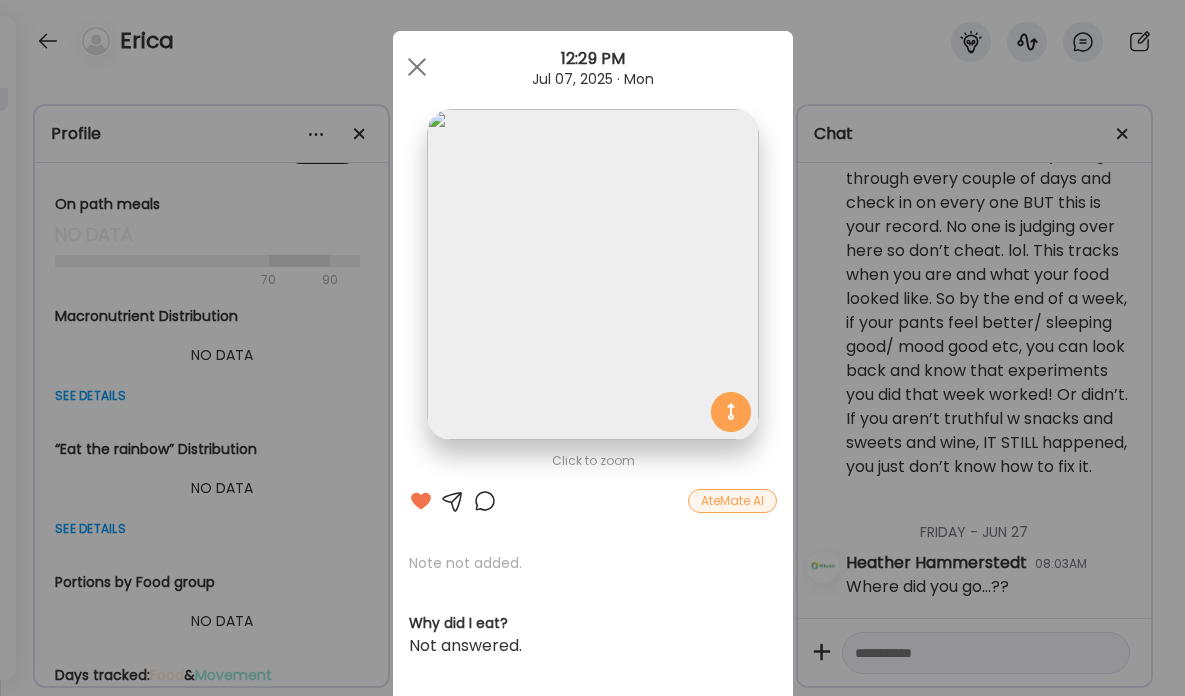 scroll, scrollTop: 16, scrollLeft: 0, axis: vertical 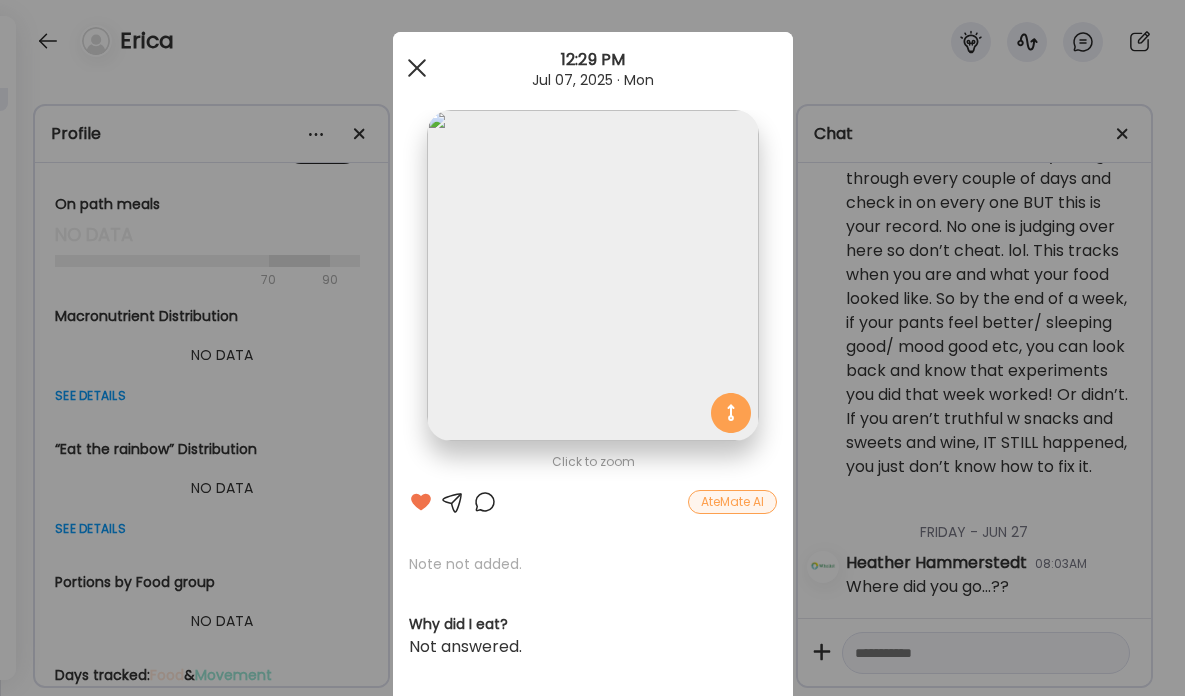 click at bounding box center (417, 68) 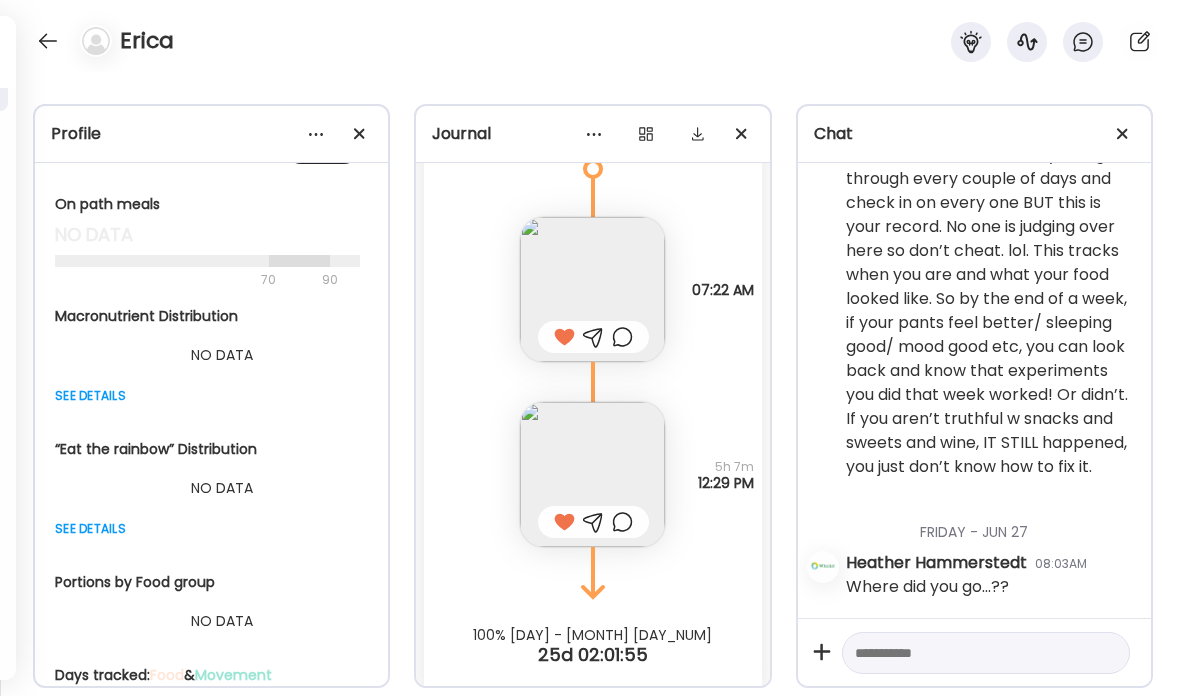 scroll, scrollTop: 10372, scrollLeft: 0, axis: vertical 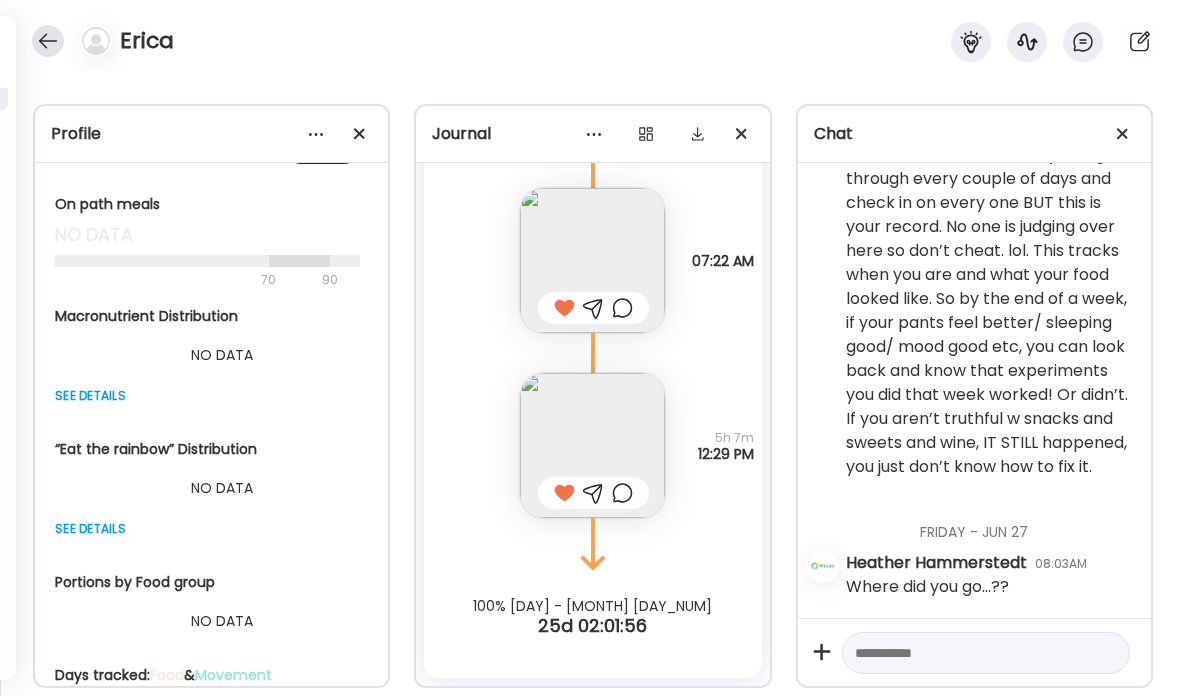 click at bounding box center [48, 41] 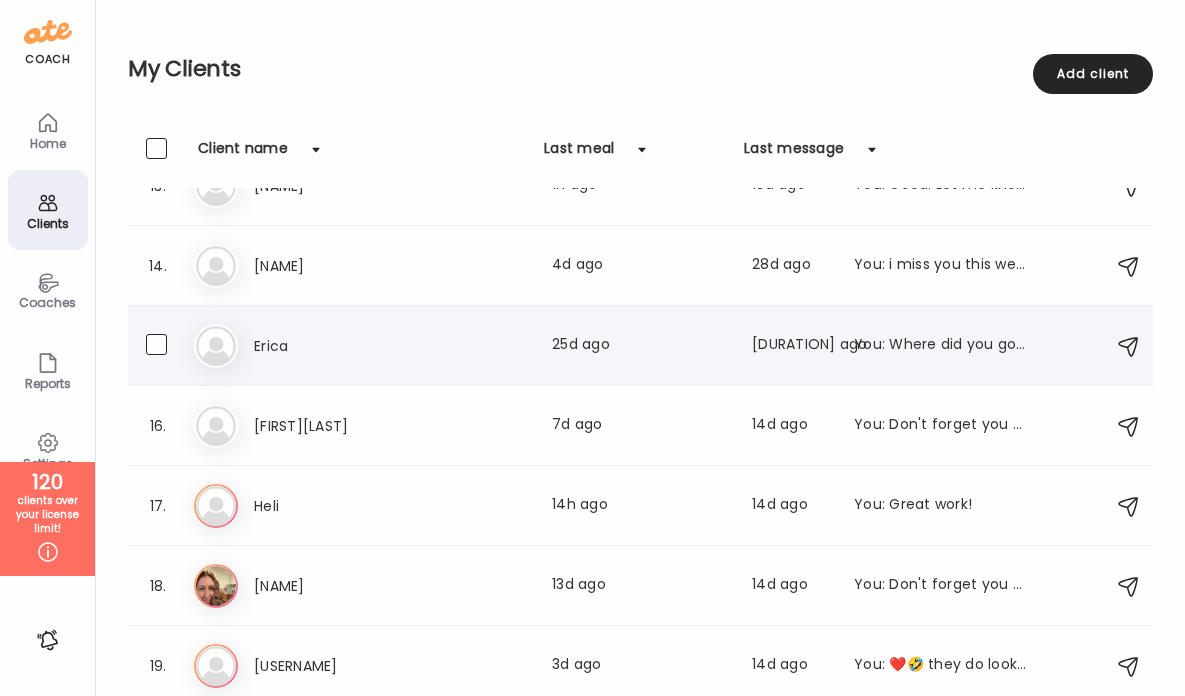 scroll, scrollTop: 1005, scrollLeft: 0, axis: vertical 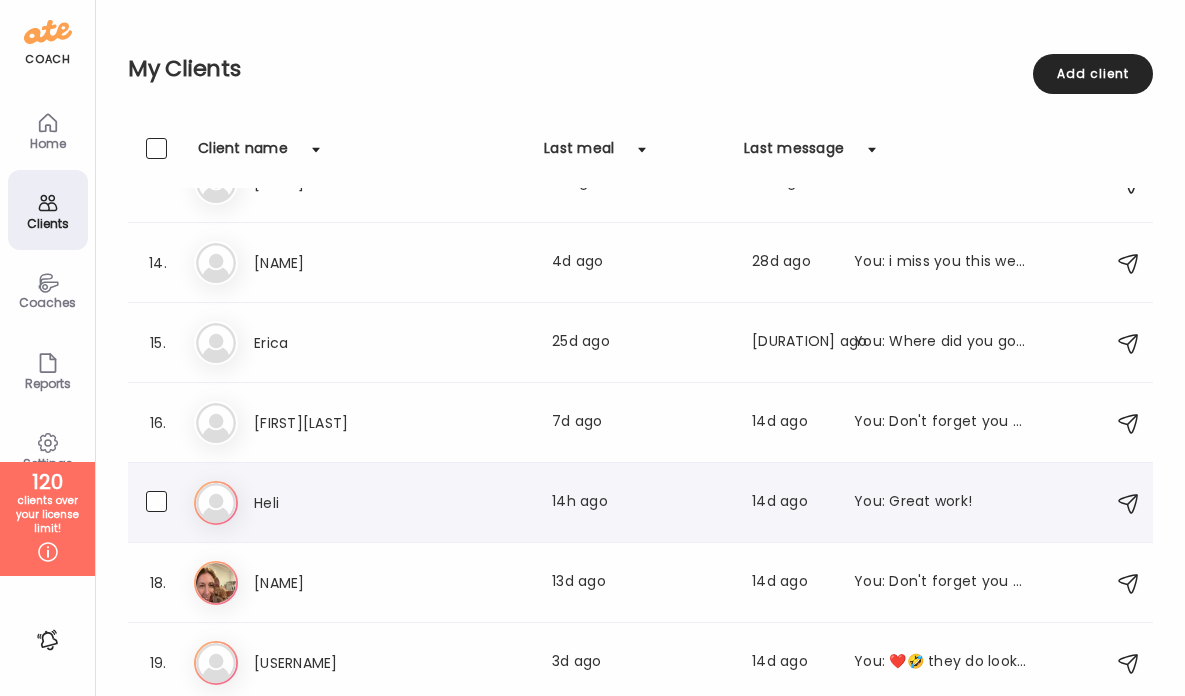 click on "Heli" at bounding box center [342, 503] 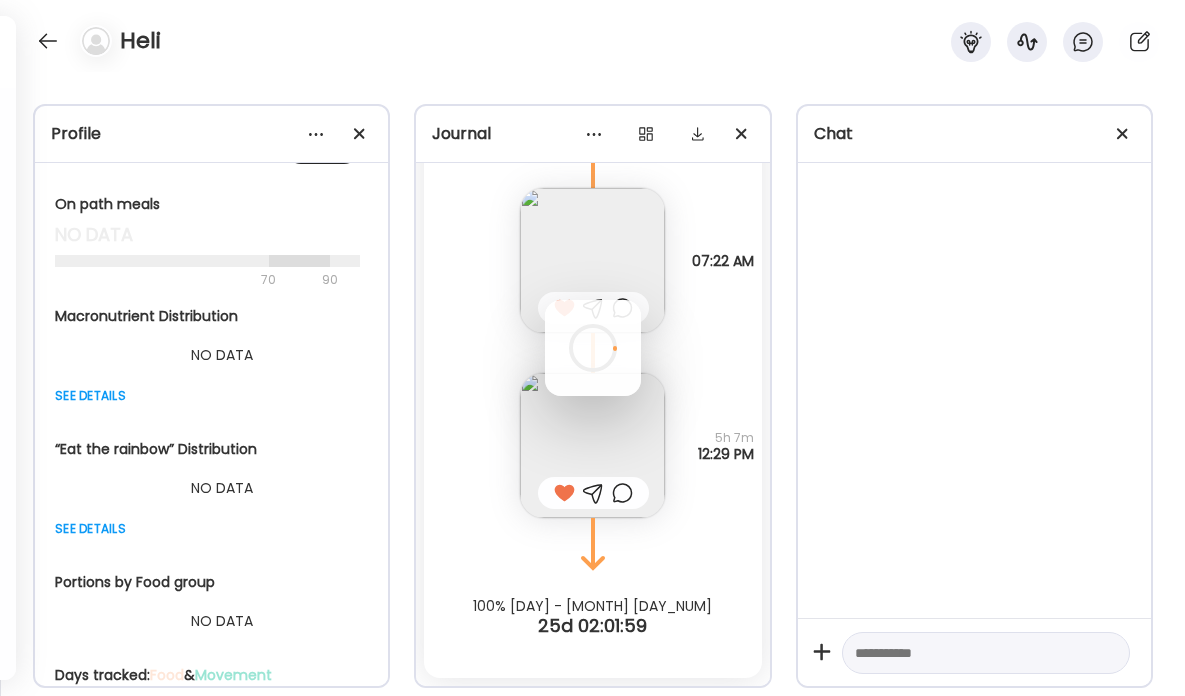 scroll, scrollTop: 0, scrollLeft: 0, axis: both 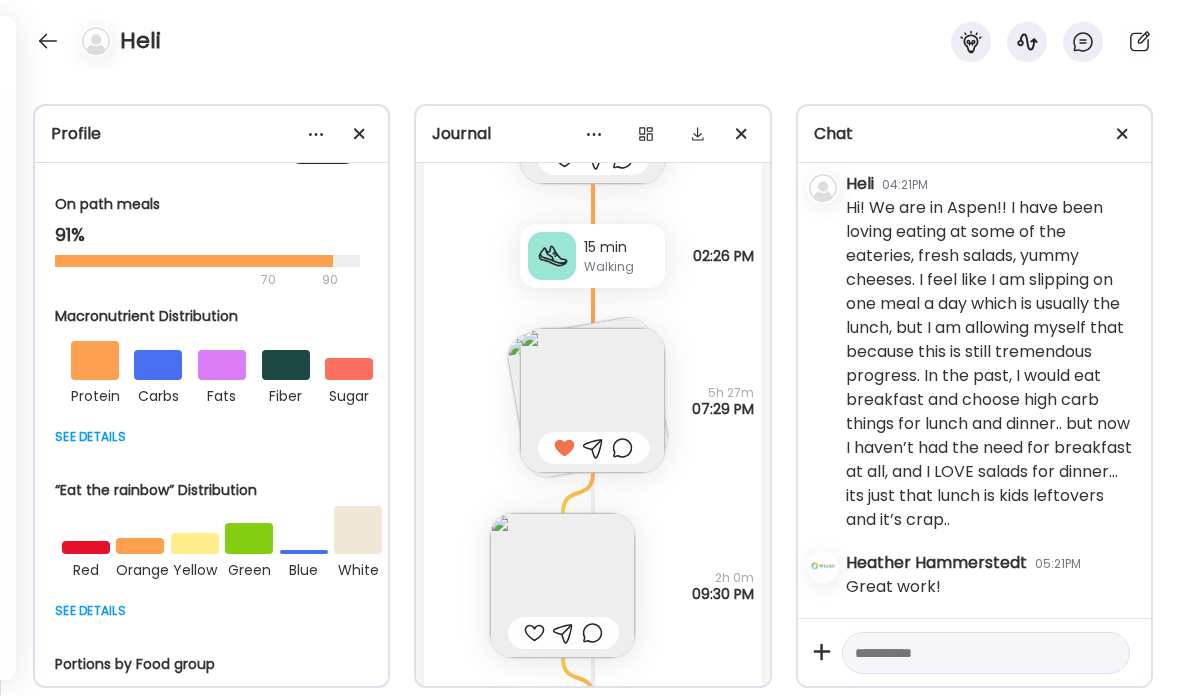 click at bounding box center (534, 633) 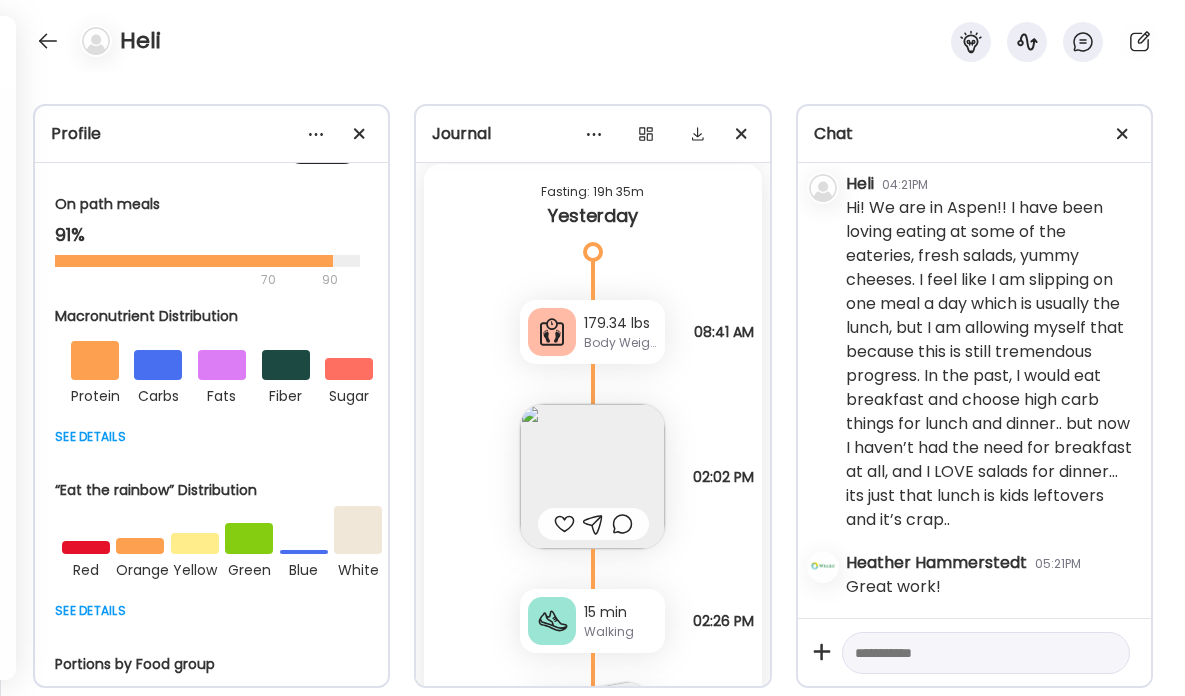 scroll, scrollTop: 25607, scrollLeft: 0, axis: vertical 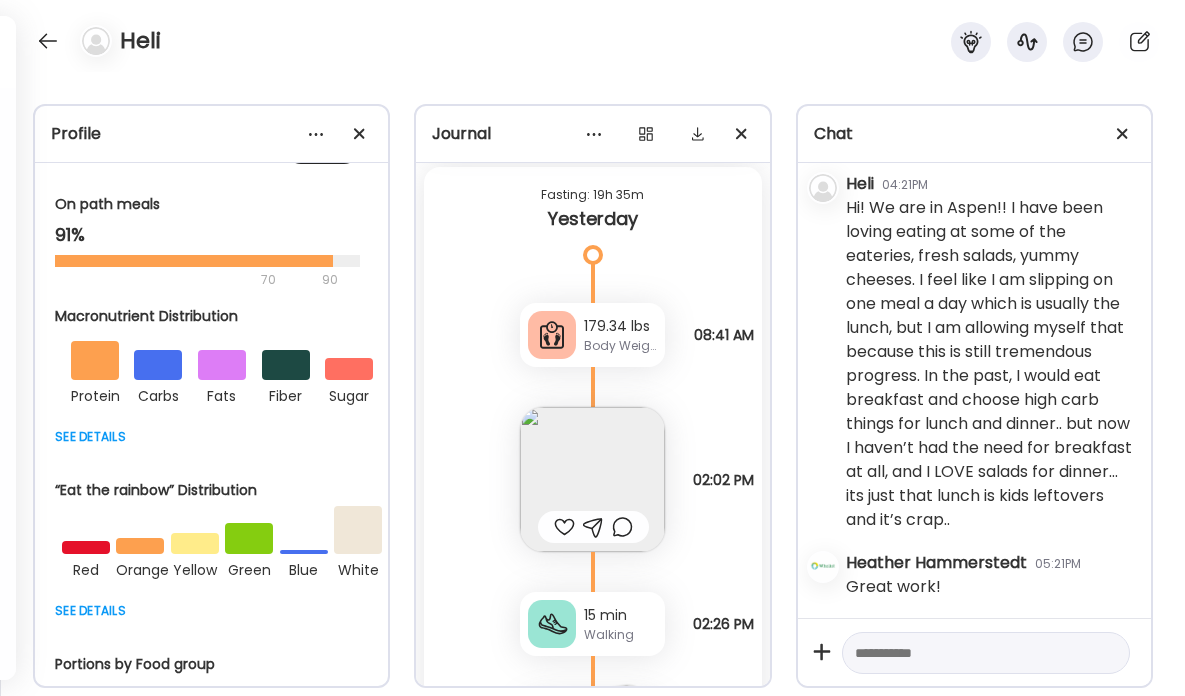 click at bounding box center [564, 527] 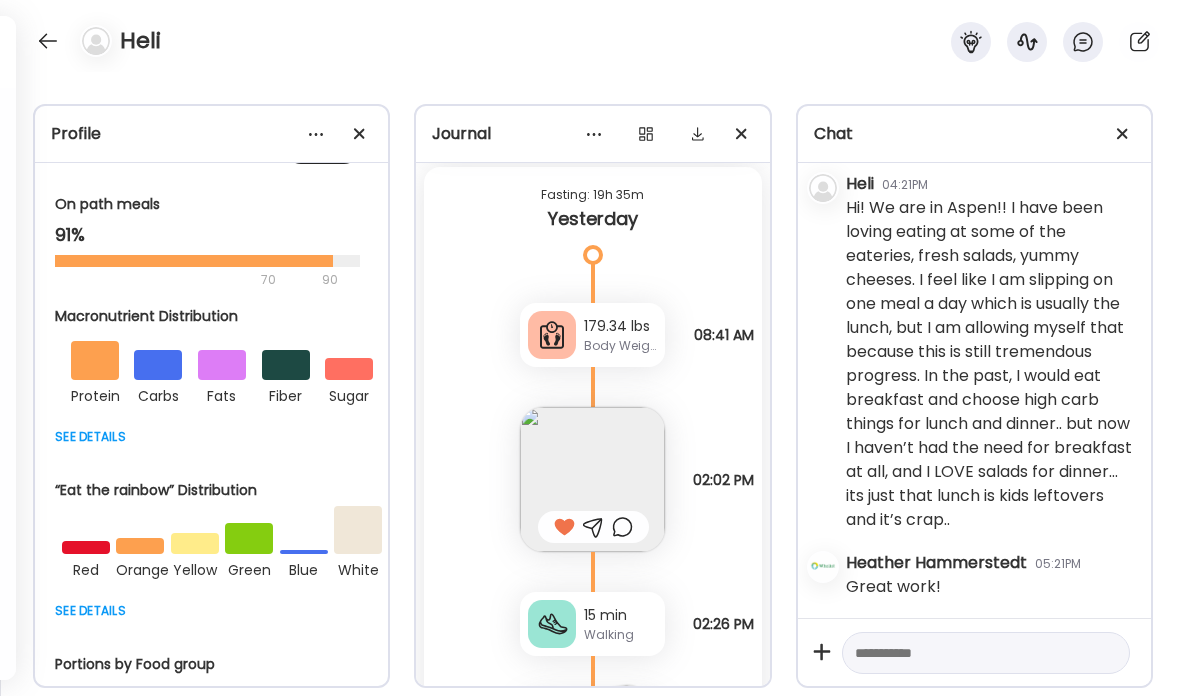 click at bounding box center [592, 479] 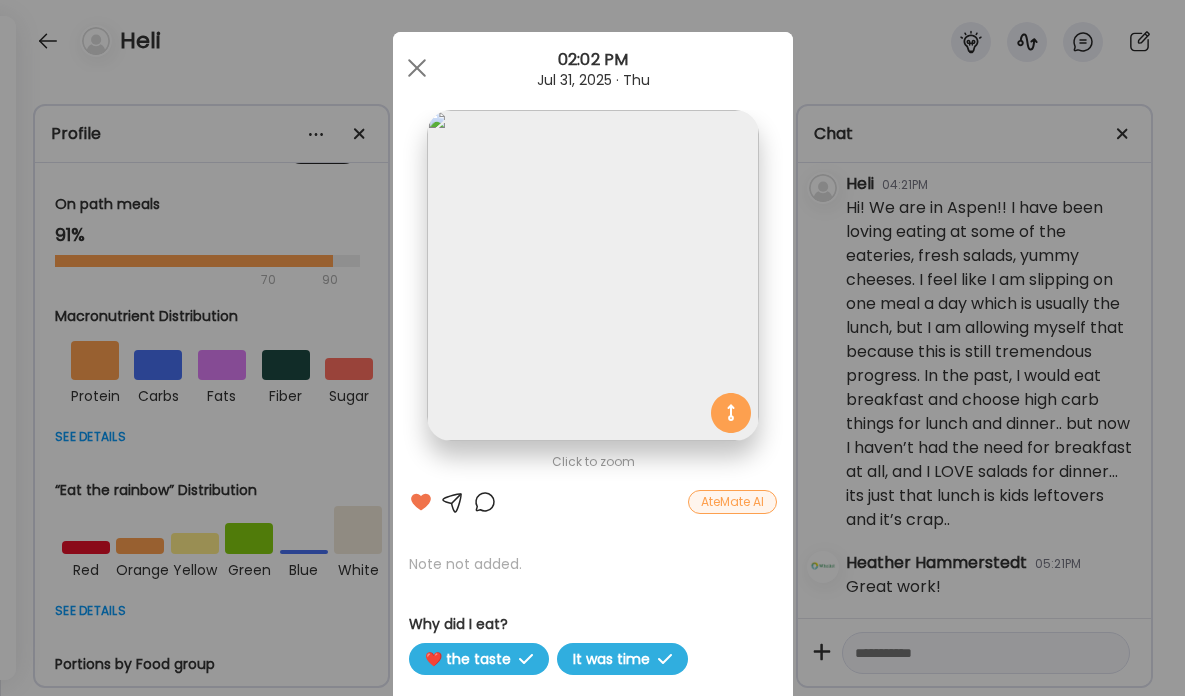click at bounding box center (485, 502) 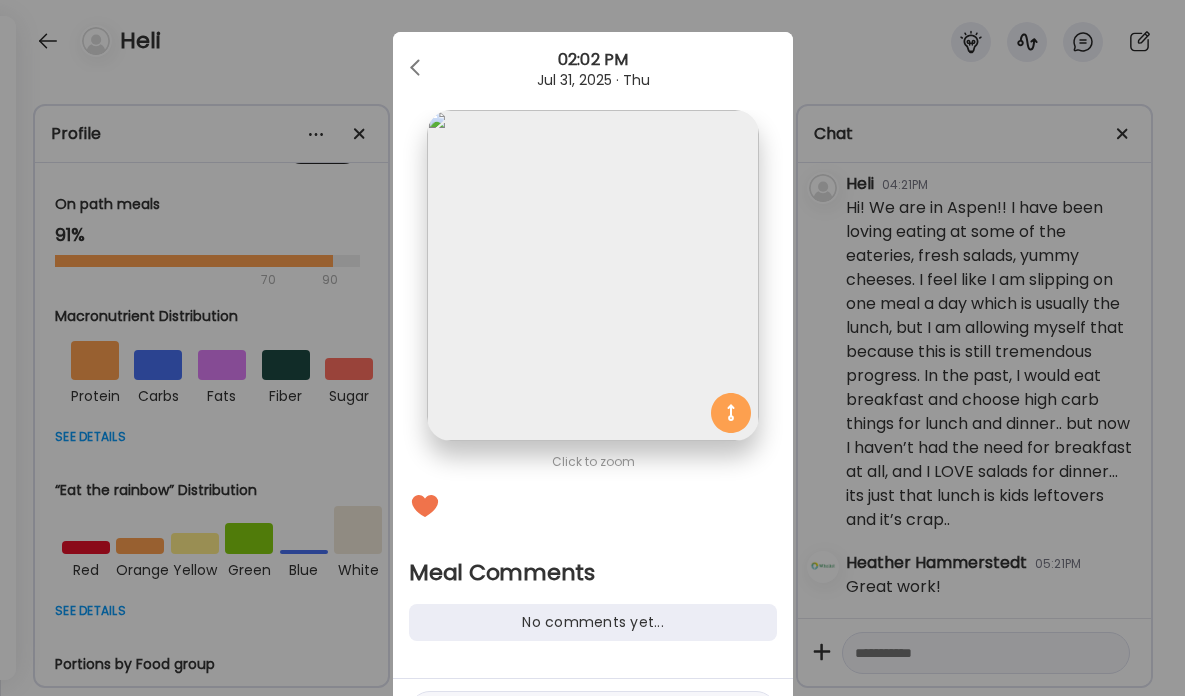 click on "No comments yet..." at bounding box center [593, 622] 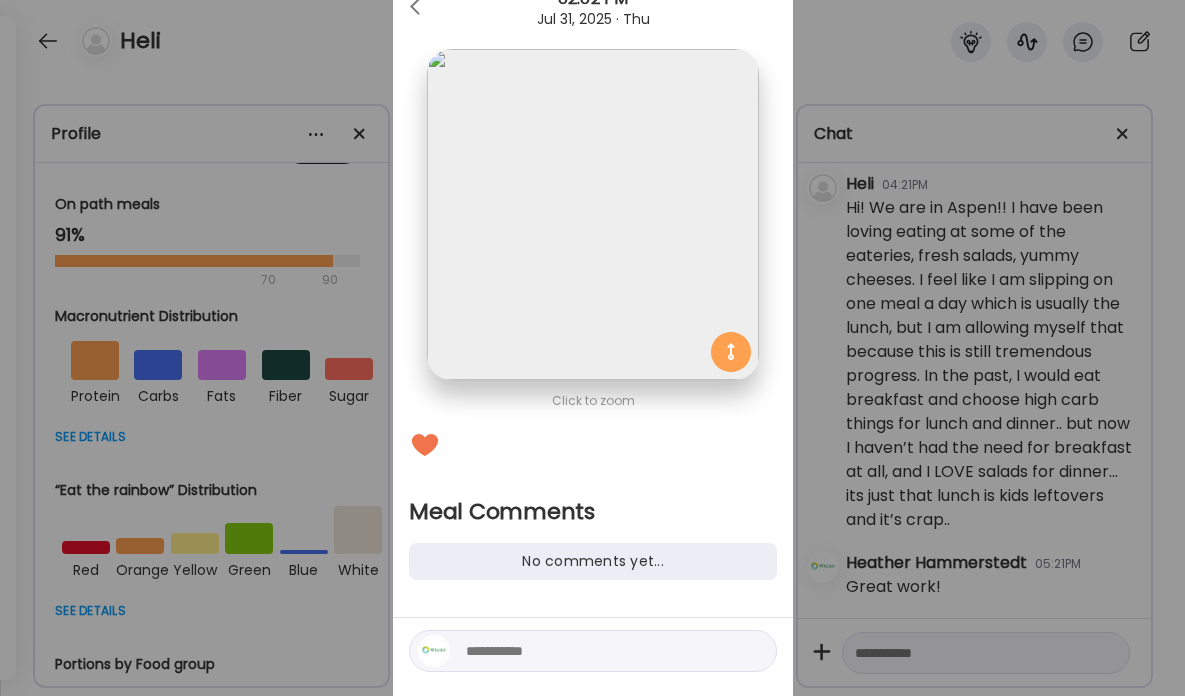 scroll, scrollTop: 82, scrollLeft: 0, axis: vertical 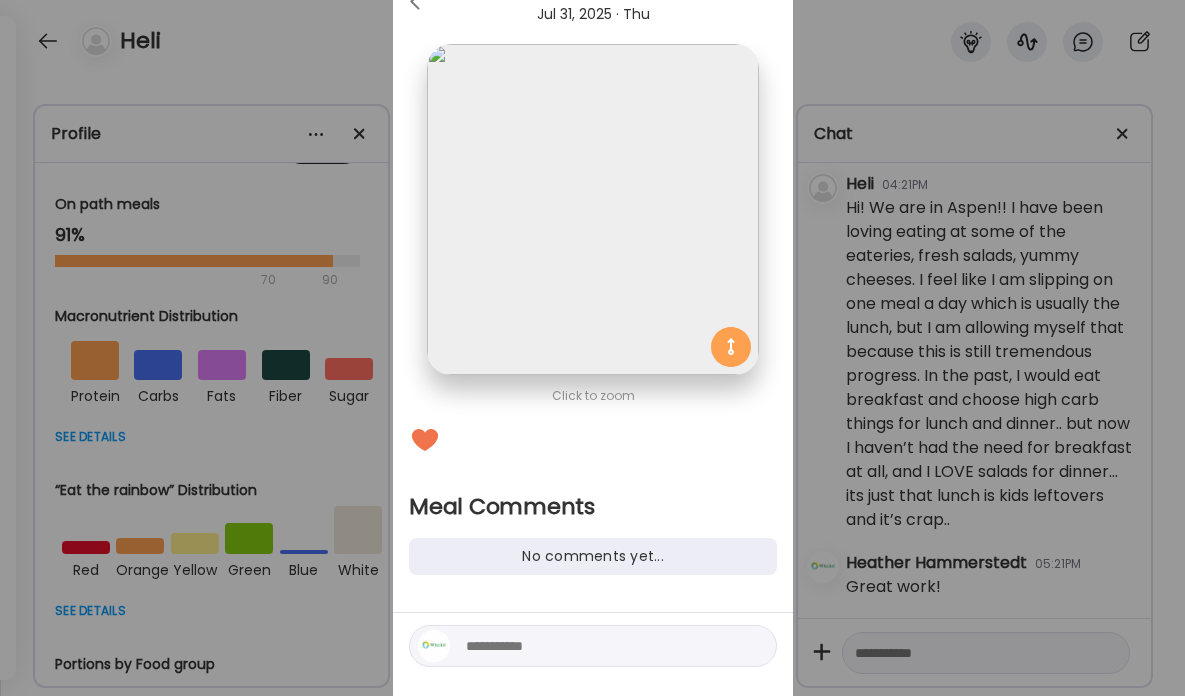 click at bounding box center (601, 646) 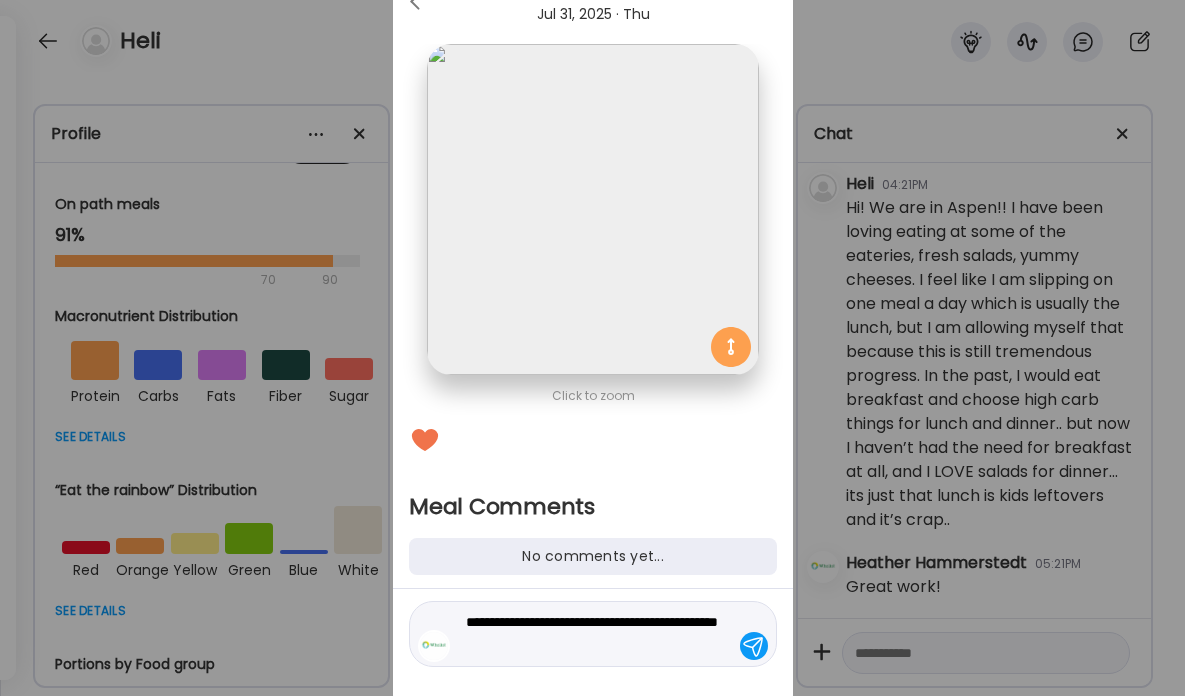 type on "**********" 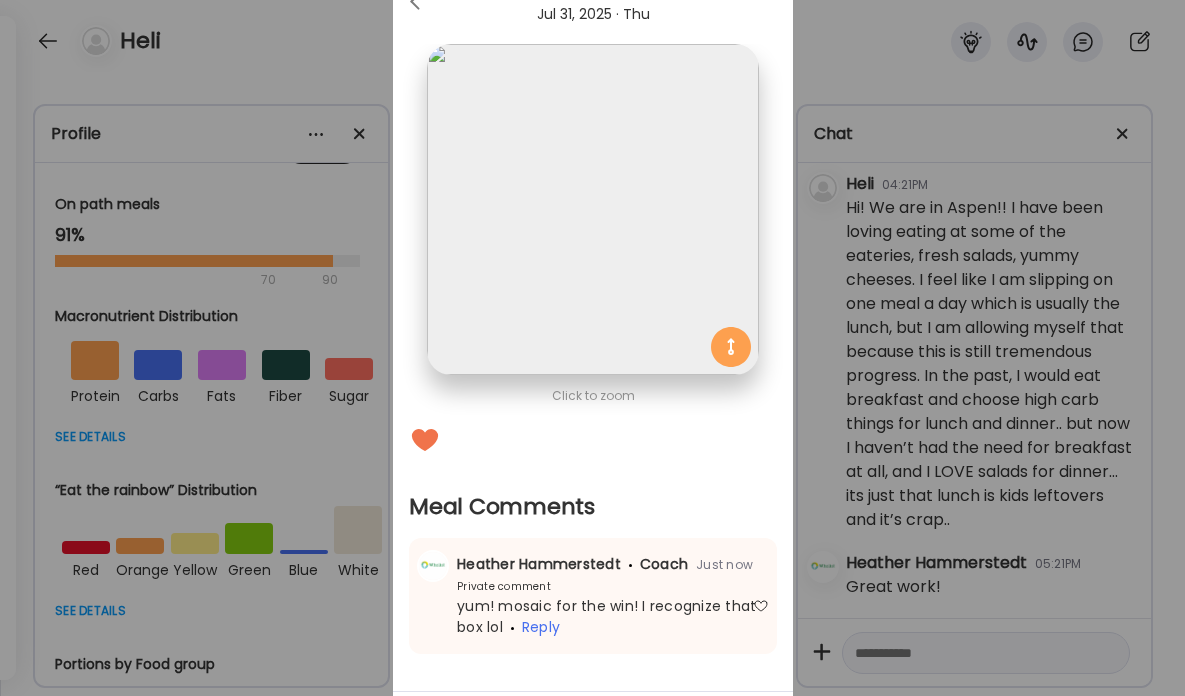 click on "Ate Coach Dashboard
Wahoo! It’s official
Take a moment to set up your Coach Profile to give your clients a smooth onboarding experience.
Skip Set up coach profile
Ate Coach Dashboard
1 Image 2 Message 3 Invite
Let’s get you quickly set up
Add a headshot or company logo for client recognition
Skip Next
Ate Coach Dashboard
1 Image 2 Message 3 Invite
Customize your welcome message
This page will be the first thing your clients will see. Add a welcome message to personalize their experience.
Header 32" at bounding box center (592, 348) 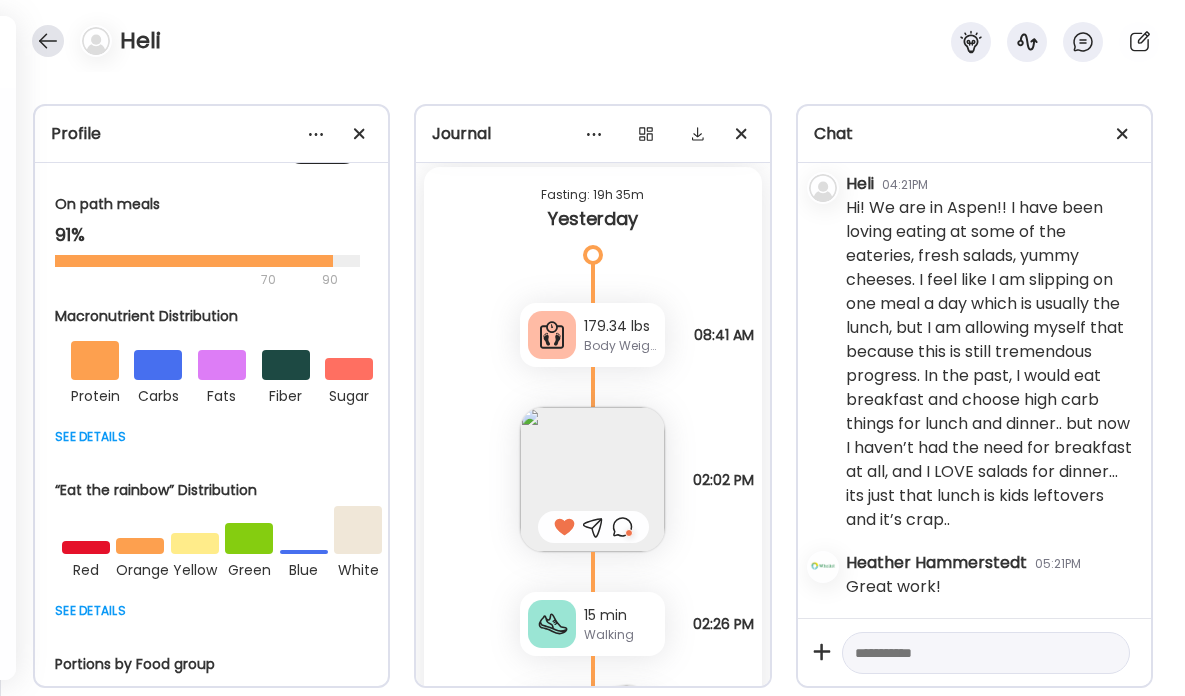 click at bounding box center [48, 41] 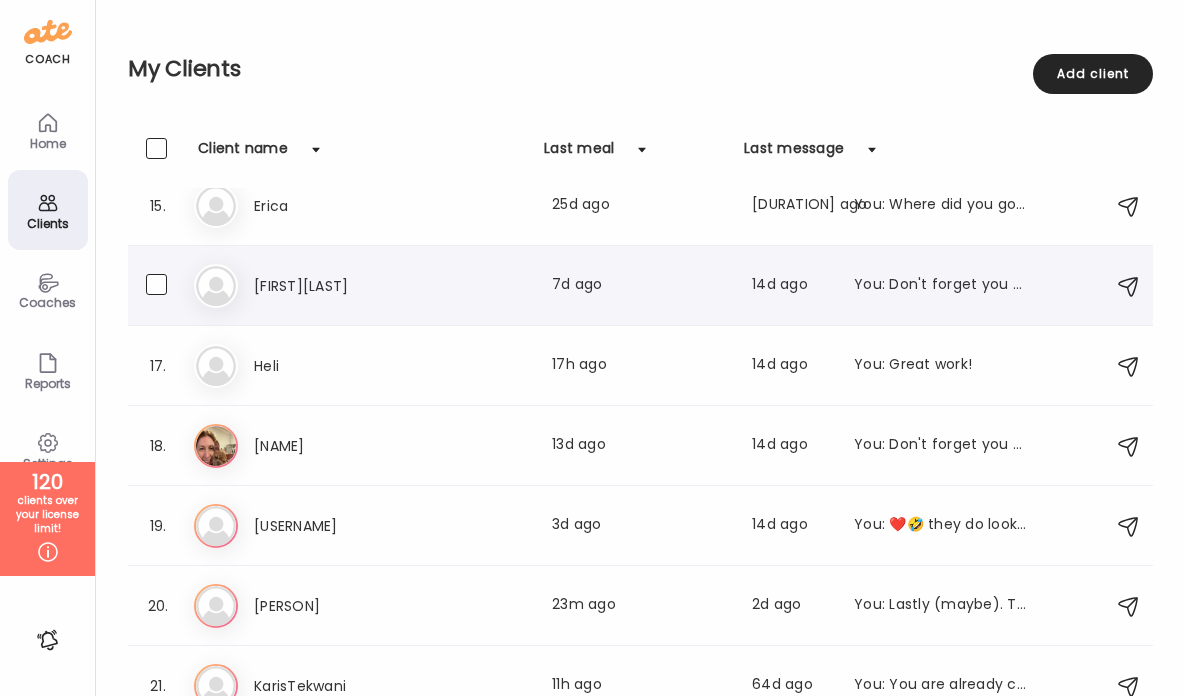 scroll, scrollTop: 1160, scrollLeft: 0, axis: vertical 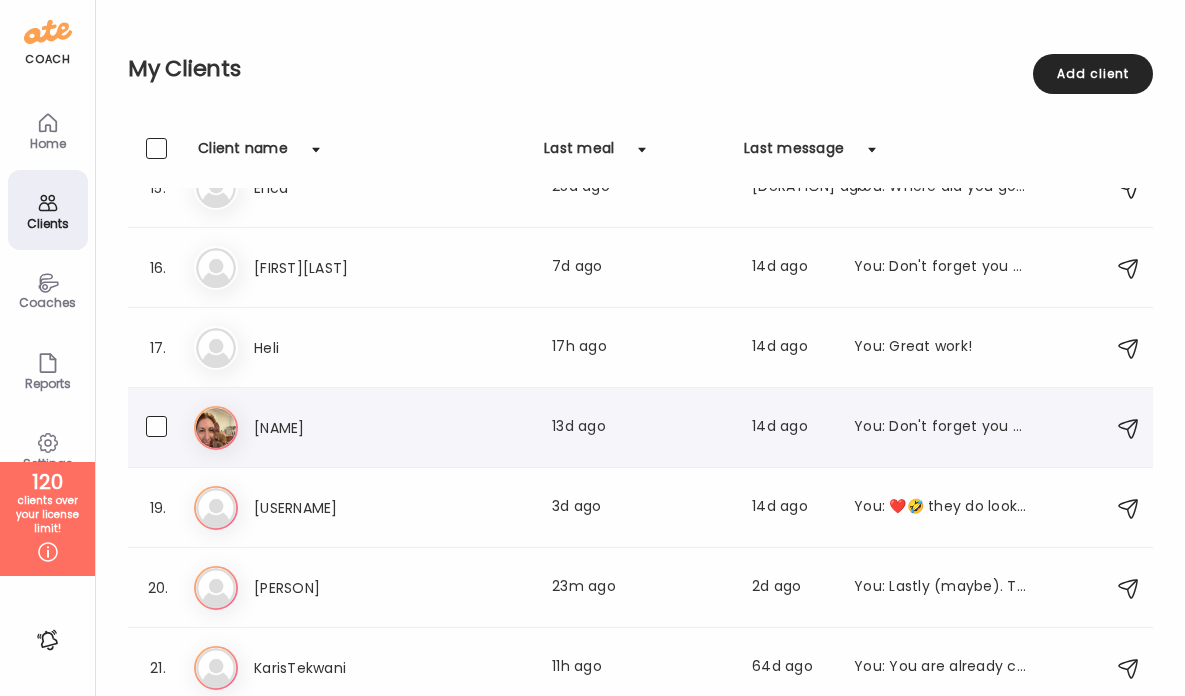 click on "Ja
[NAME]
Last meal:  13d ago Last message:  14d ago You: Don't forget you can always message me here!" at bounding box center (643, 428) 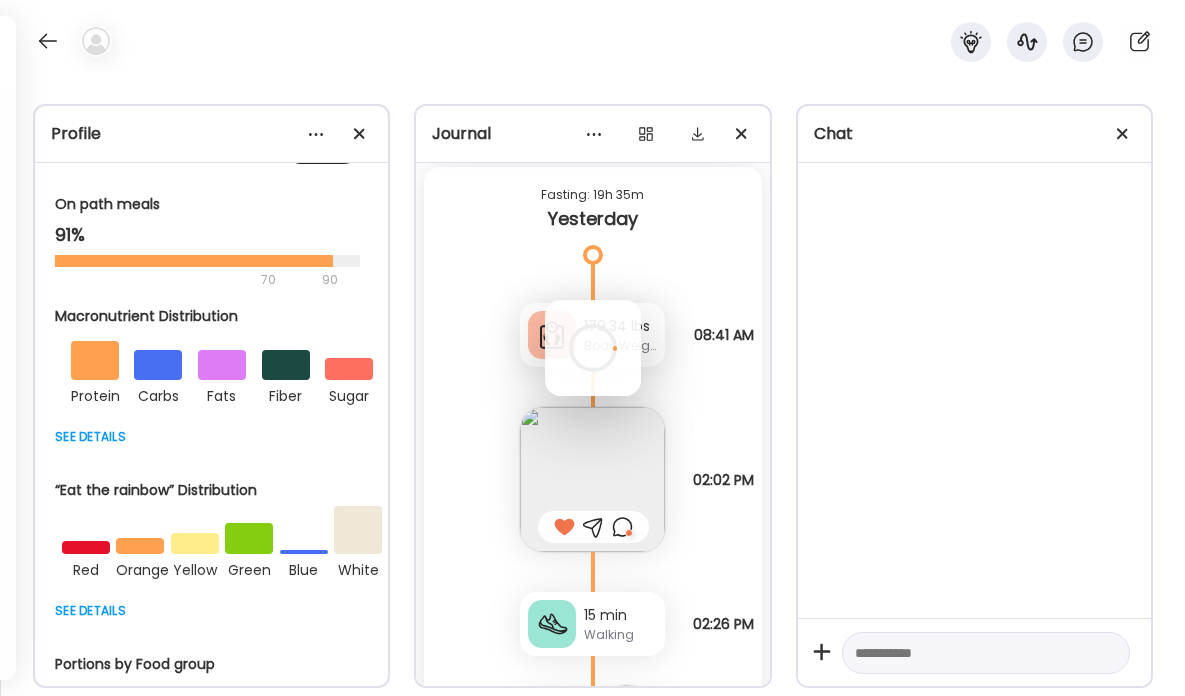 scroll, scrollTop: 0, scrollLeft: 0, axis: both 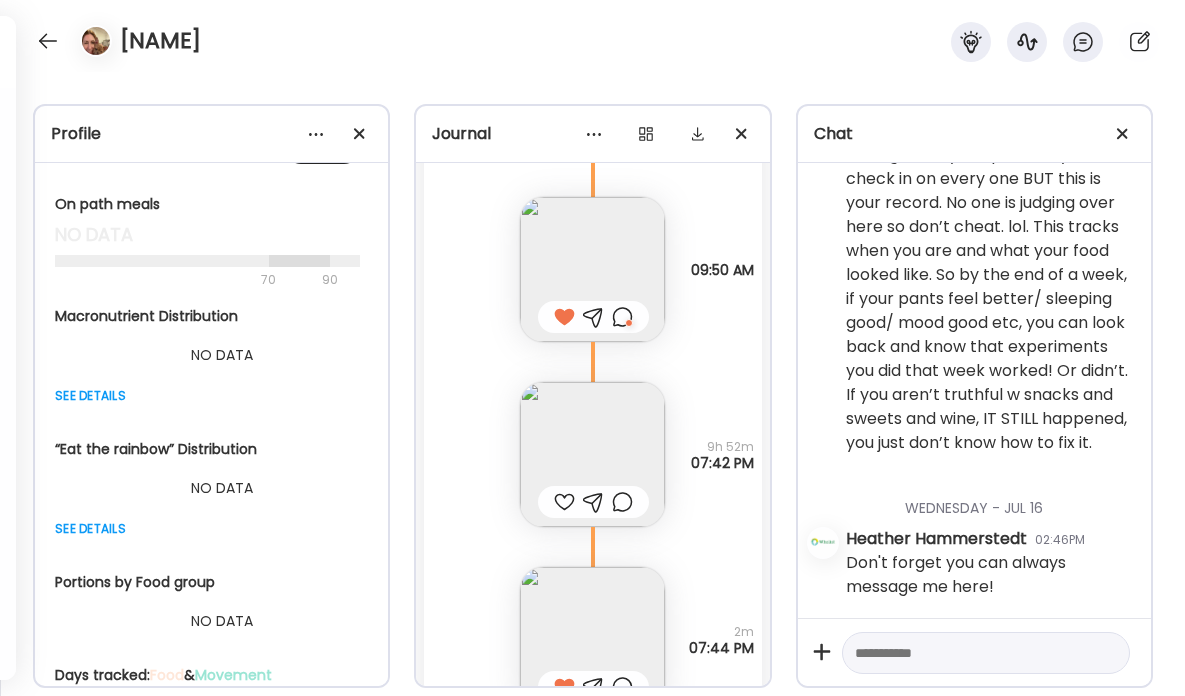 click at bounding box center (564, 502) 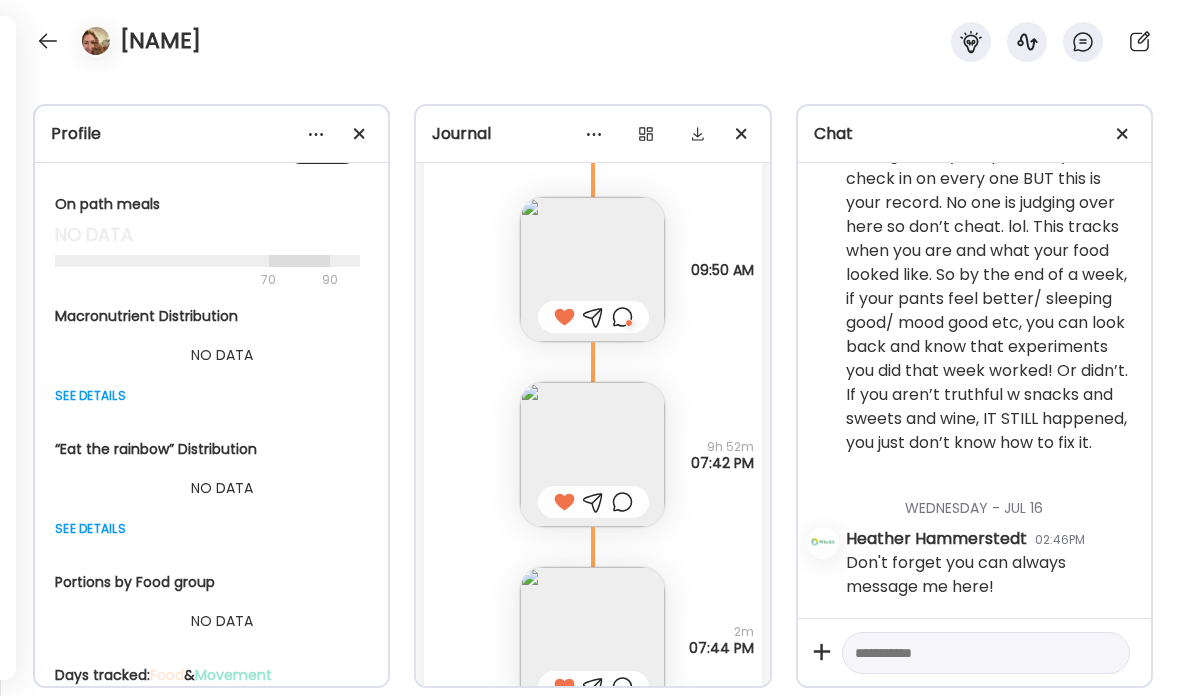 click at bounding box center (592, 454) 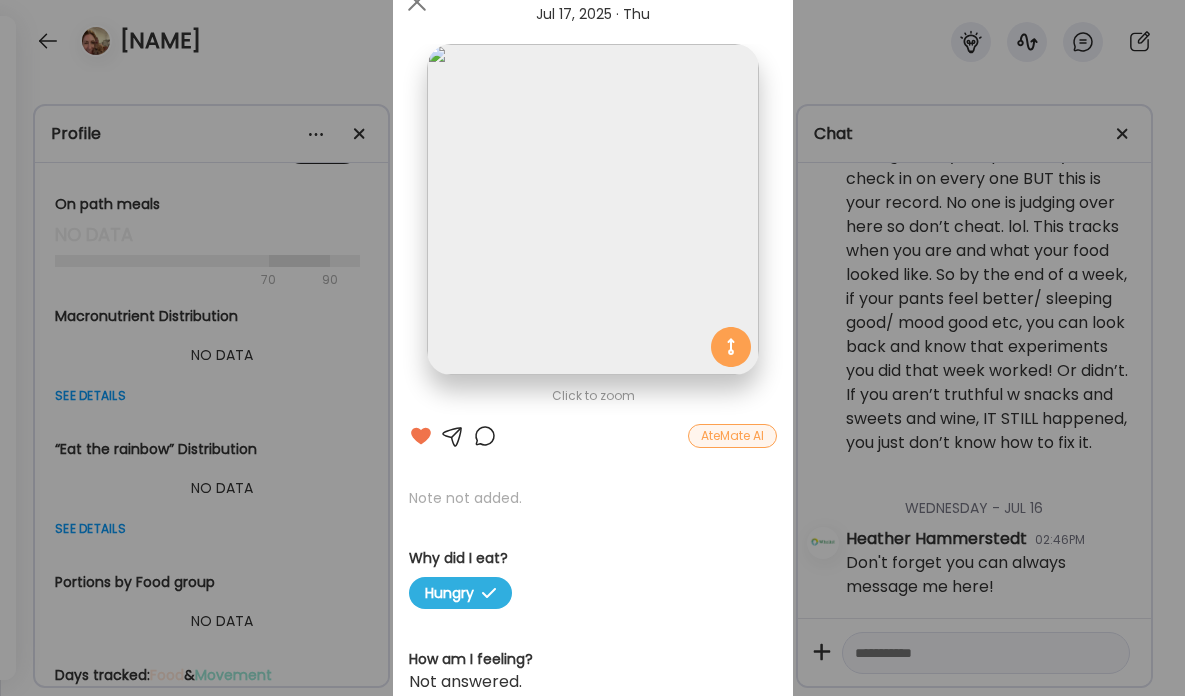 scroll, scrollTop: 87, scrollLeft: 0, axis: vertical 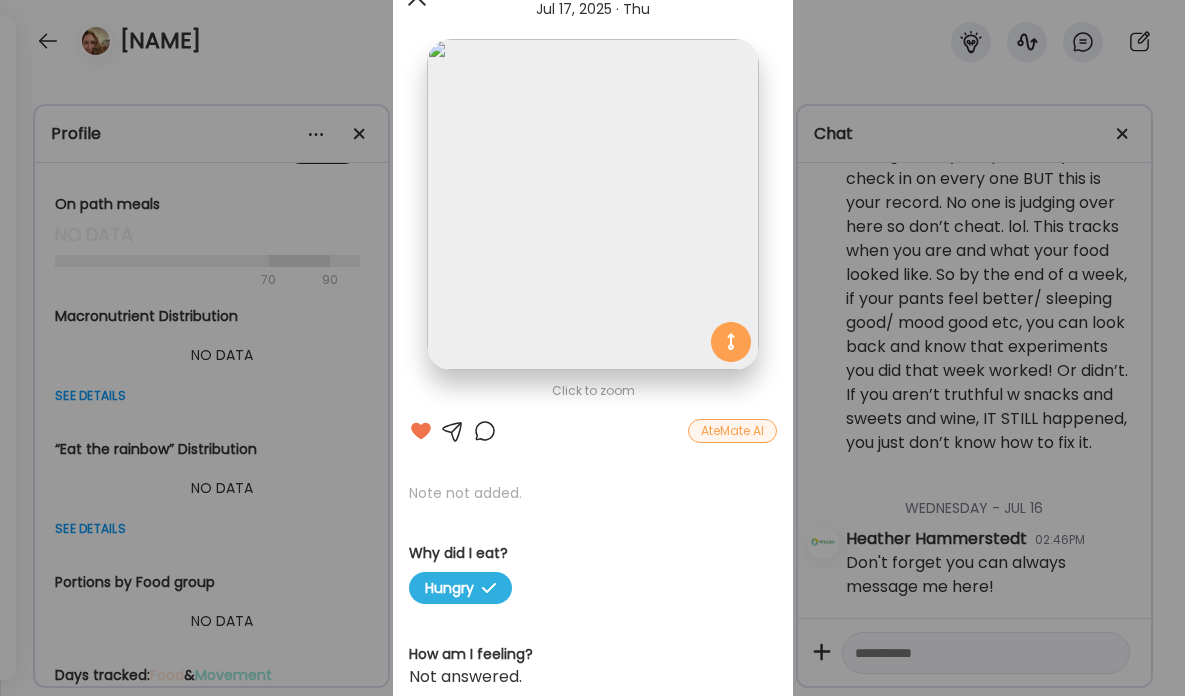 click at bounding box center [417, -3] 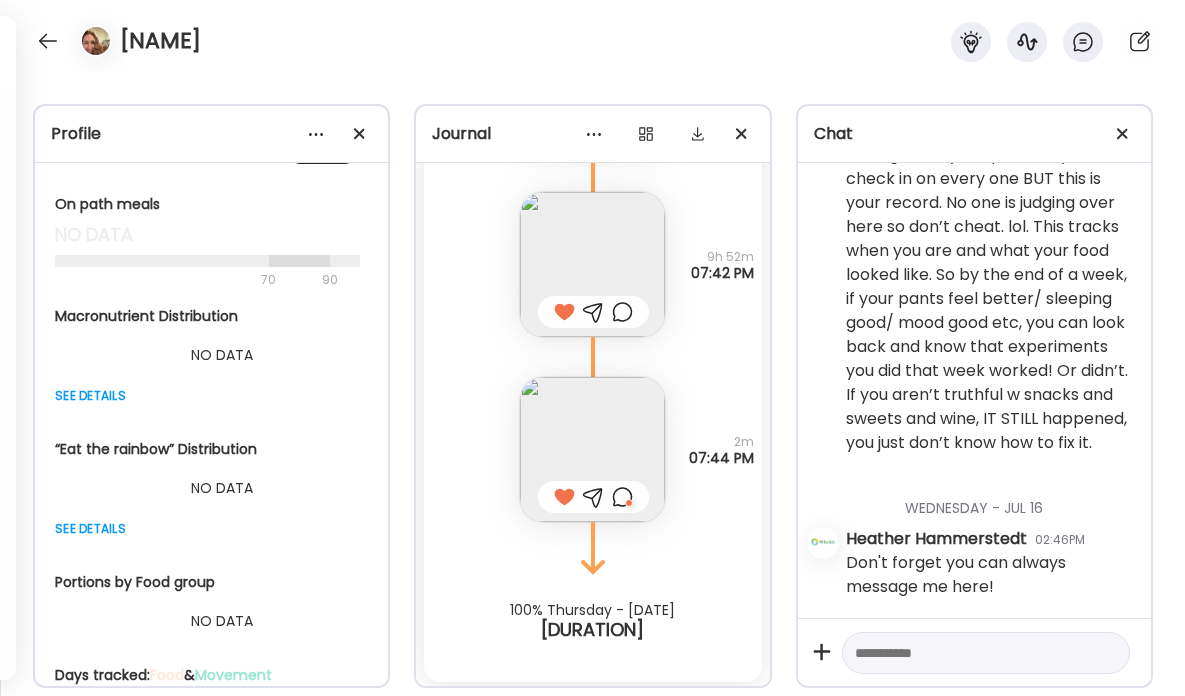 scroll, scrollTop: 9409, scrollLeft: 0, axis: vertical 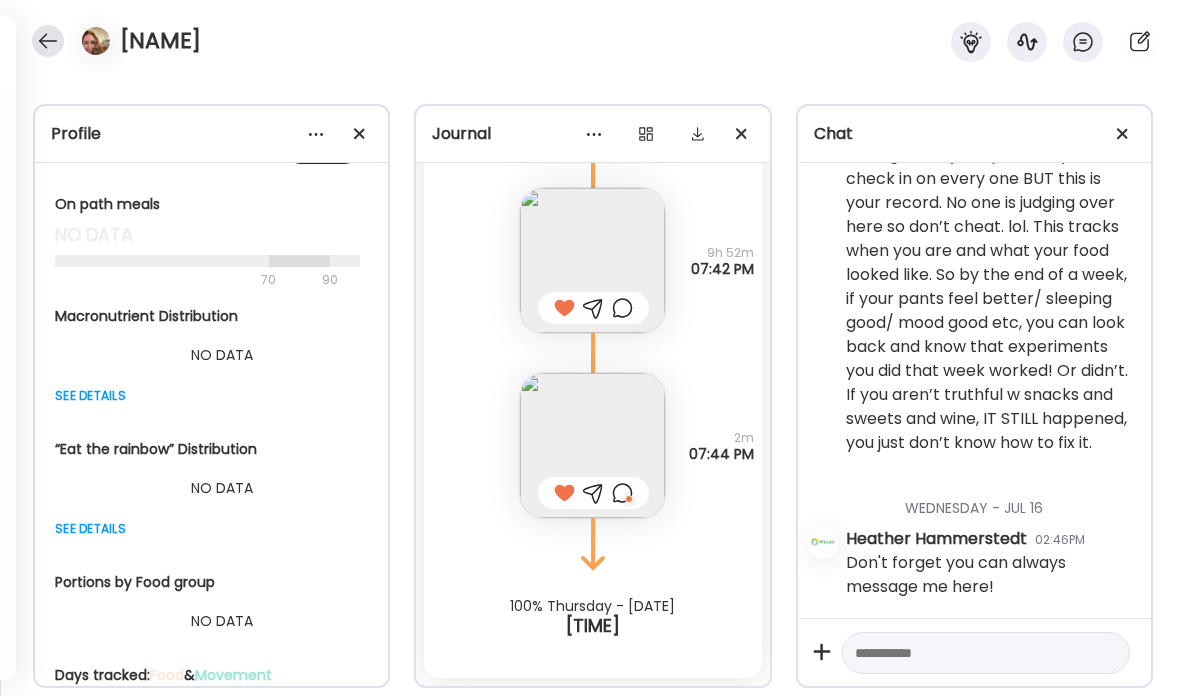 click at bounding box center (48, 41) 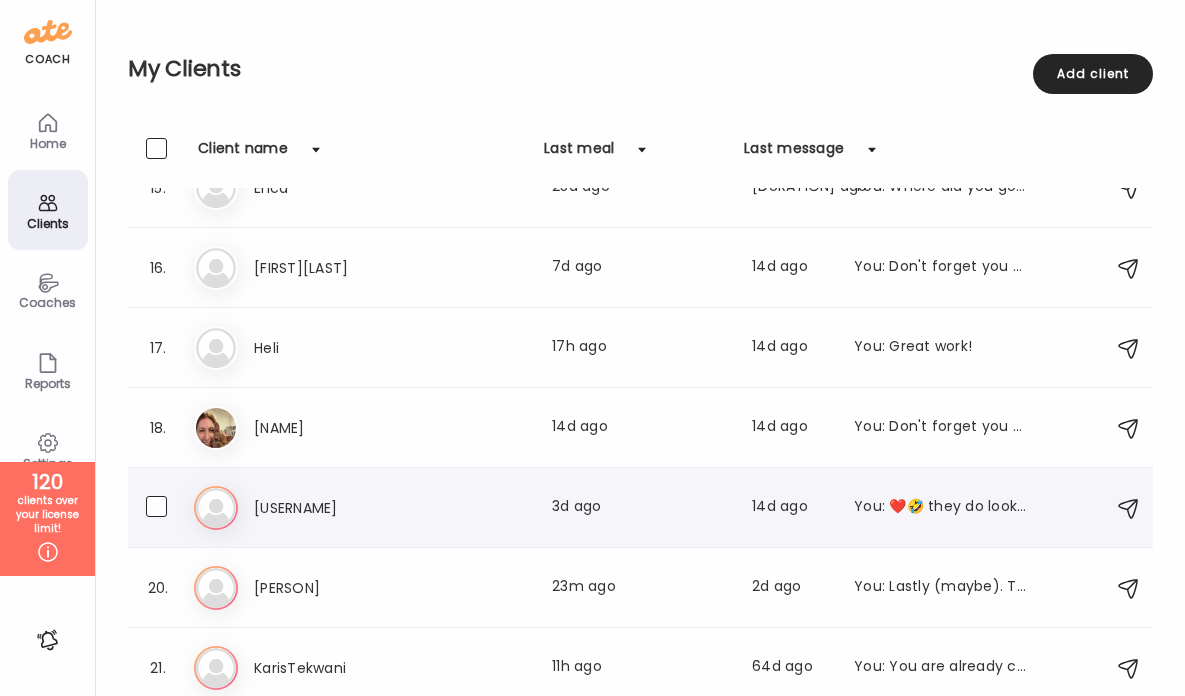 click on "[USERNAME]" at bounding box center [342, 508] 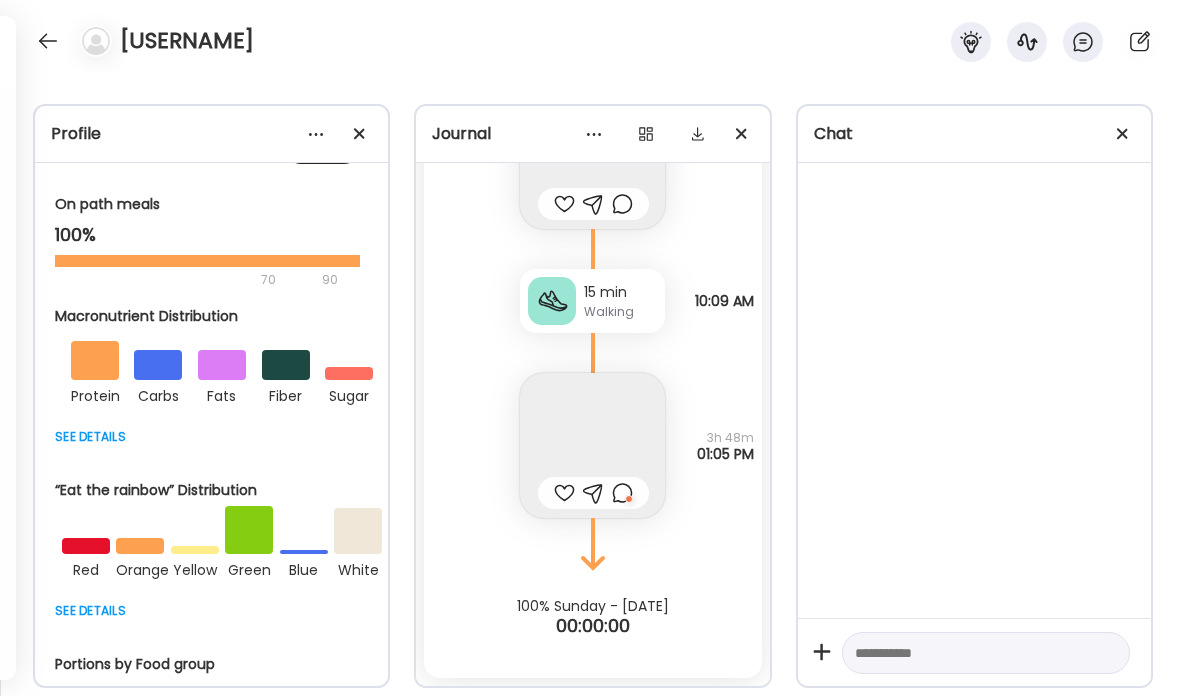scroll, scrollTop: 3, scrollLeft: 0, axis: vertical 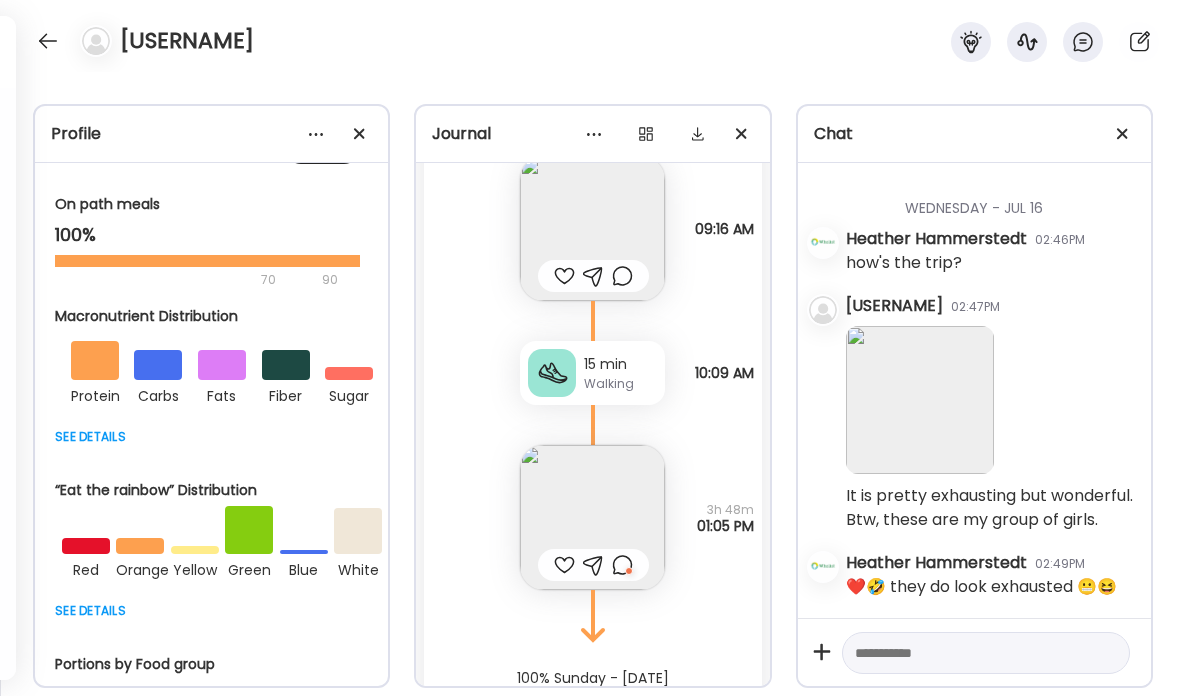 click at bounding box center [564, 565] 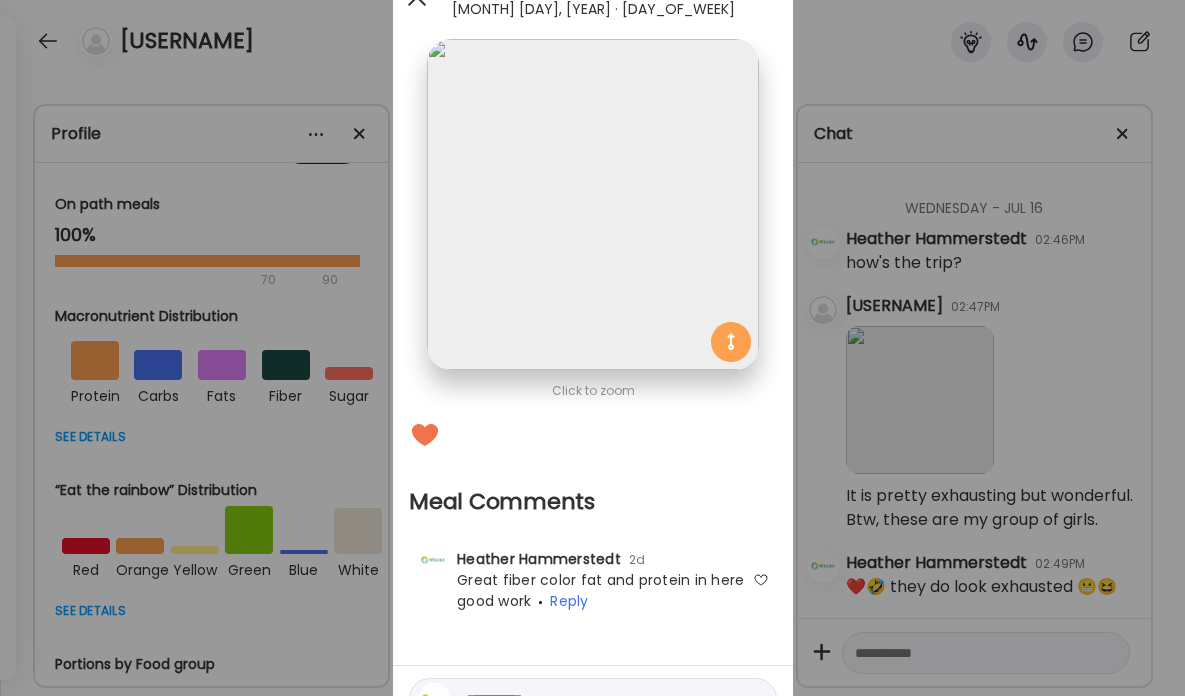 click at bounding box center (417, -3) 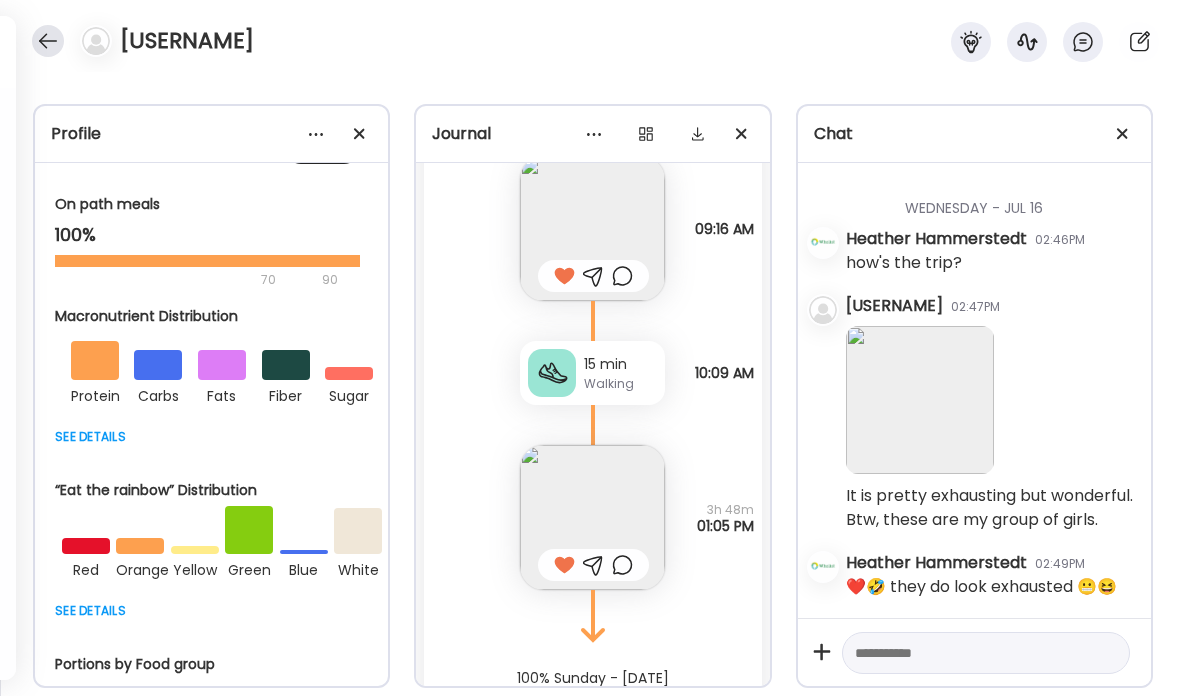 click at bounding box center [48, 41] 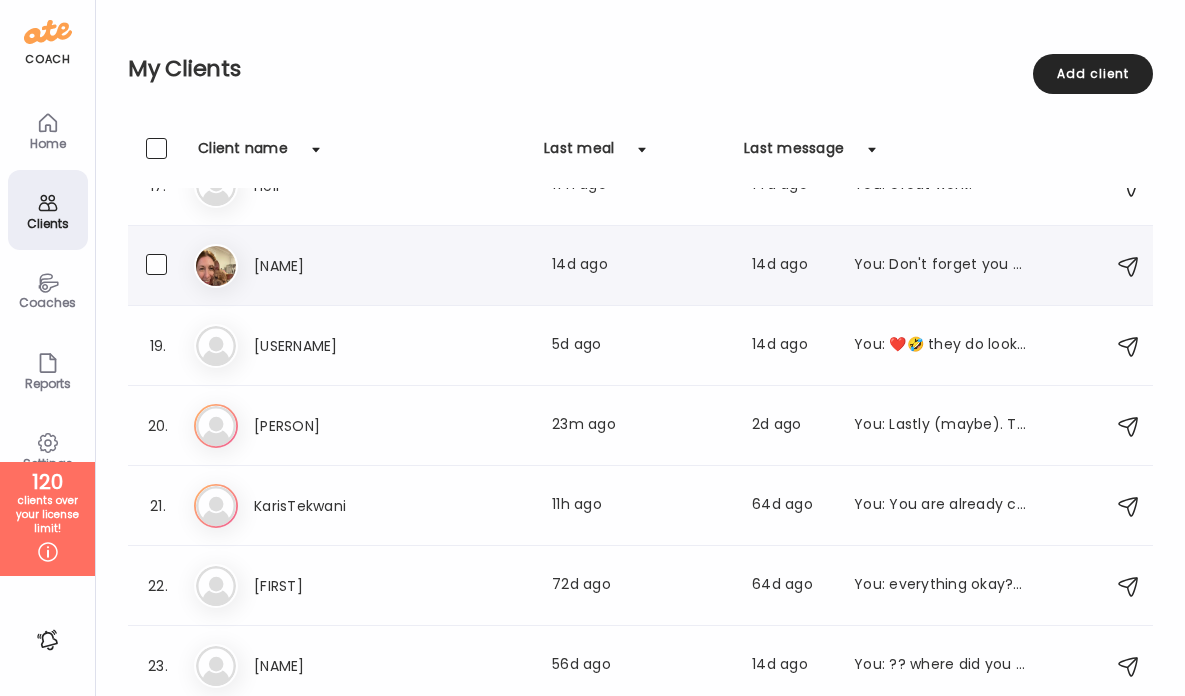 scroll, scrollTop: 1321, scrollLeft: 0, axis: vertical 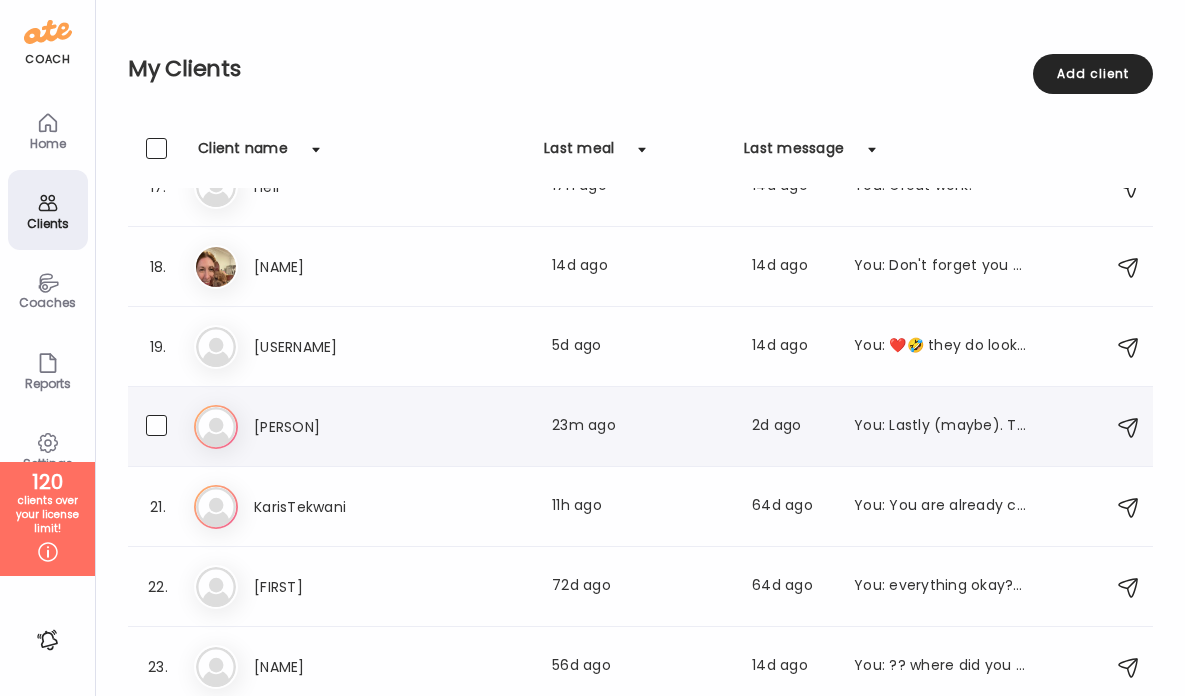 click on "[PERSON]" at bounding box center [342, 427] 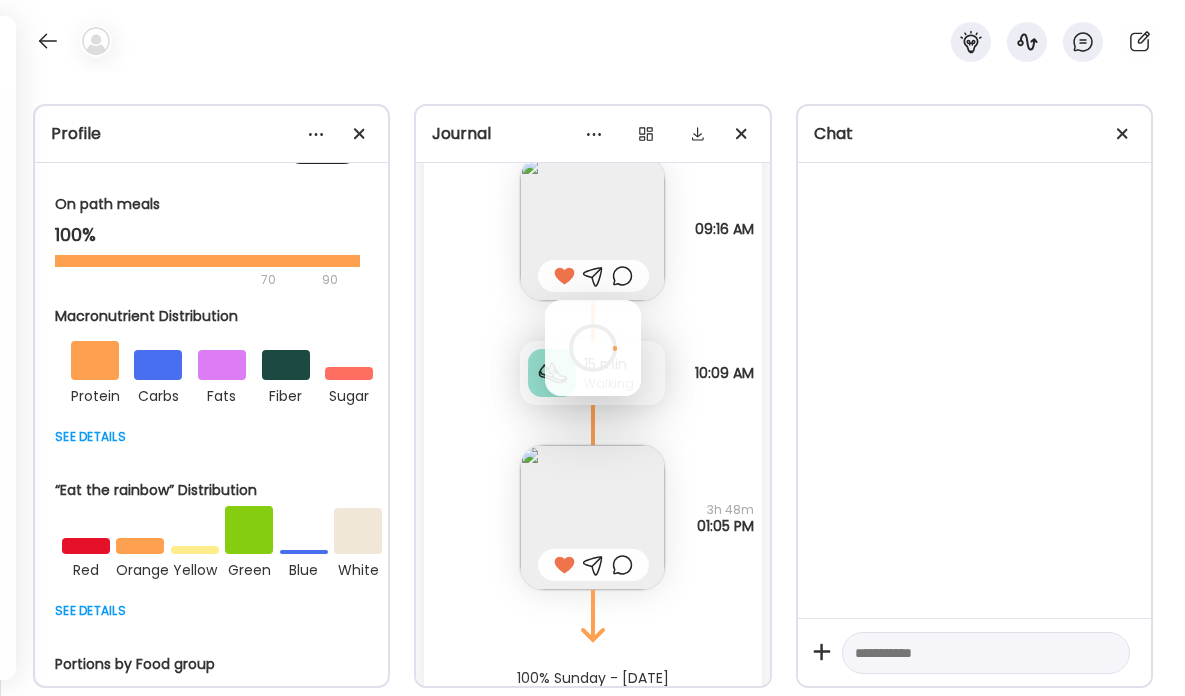 scroll, scrollTop: 0, scrollLeft: 0, axis: both 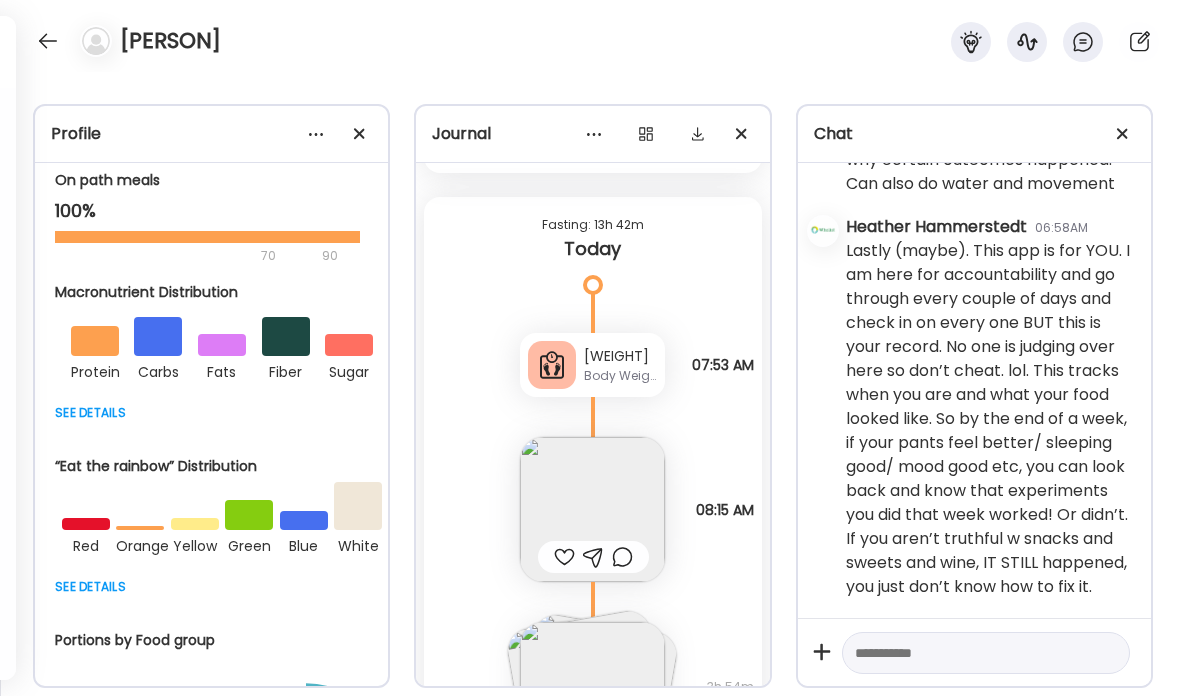click at bounding box center (564, 557) 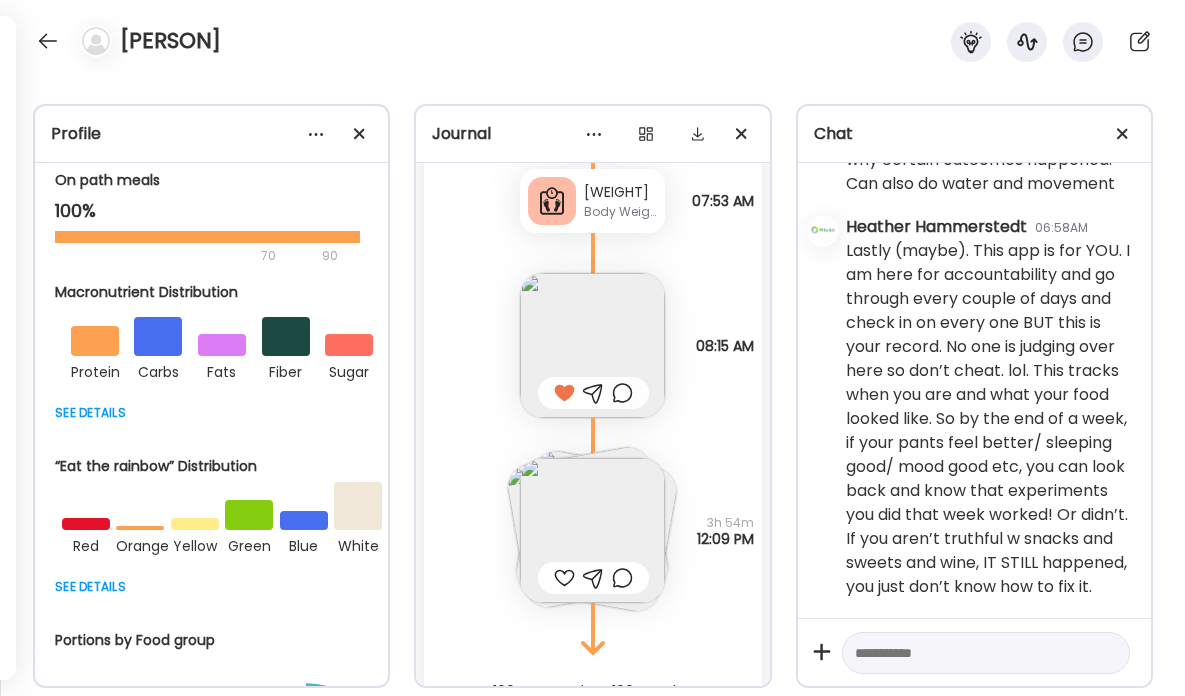 scroll, scrollTop: 11004, scrollLeft: 0, axis: vertical 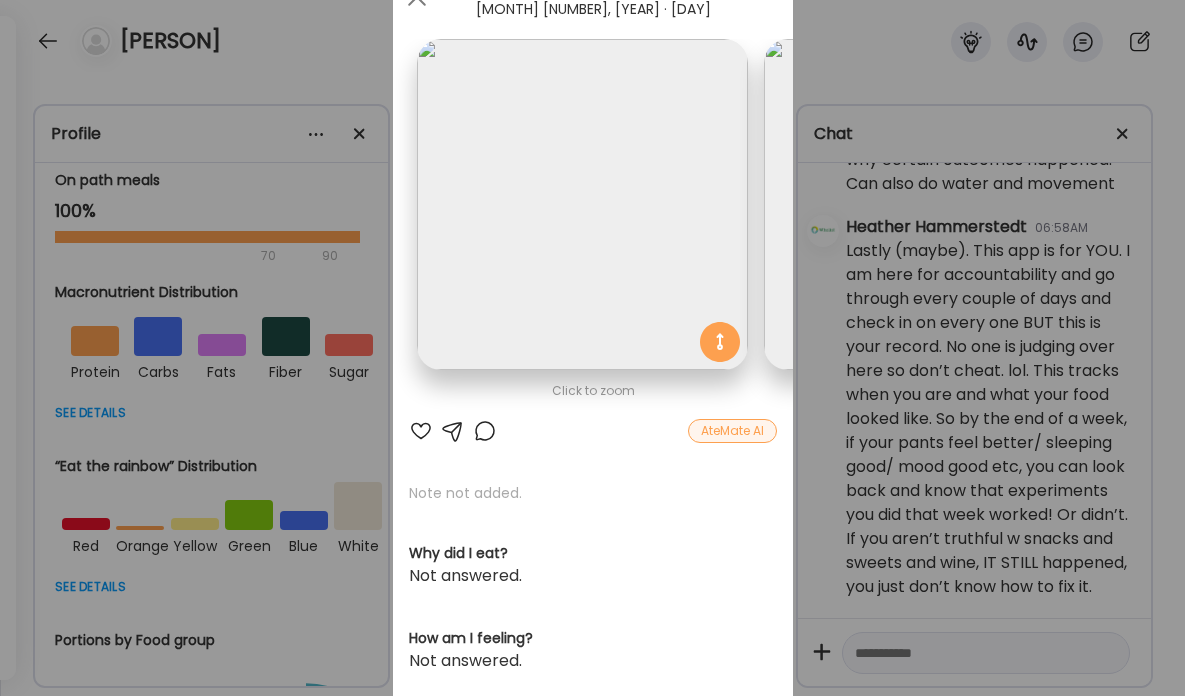 click at bounding box center [421, 431] 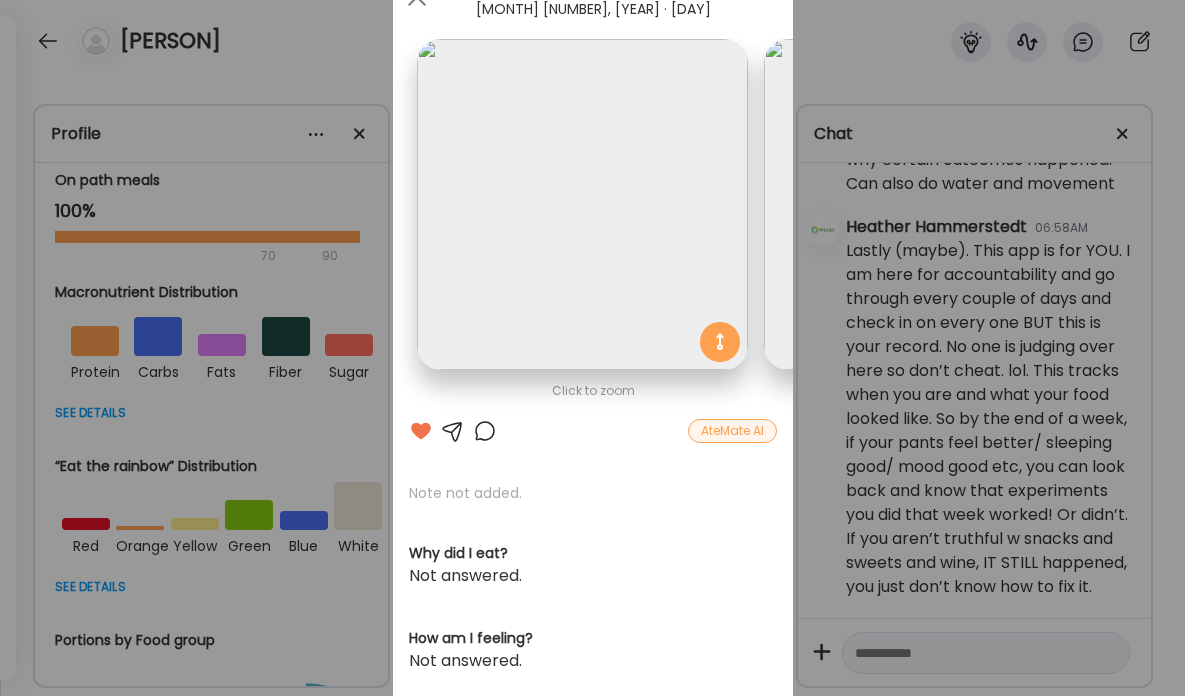 click at bounding box center [485, 431] 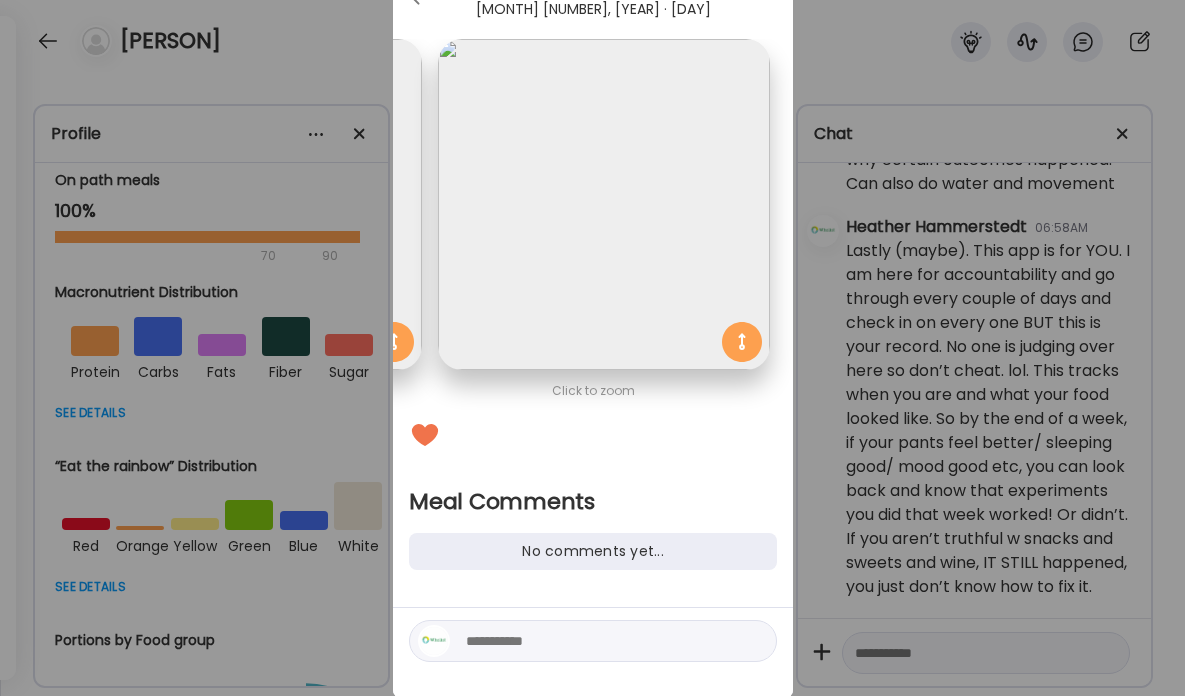 click at bounding box center (601, 641) 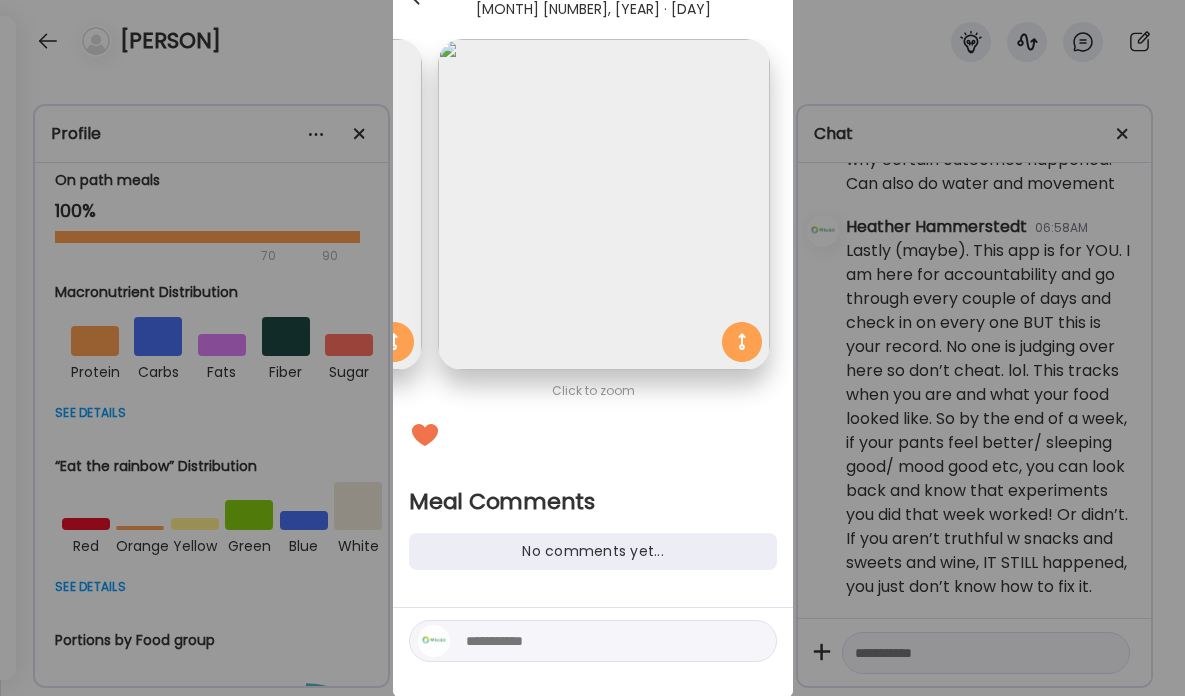 click at bounding box center (417, -3) 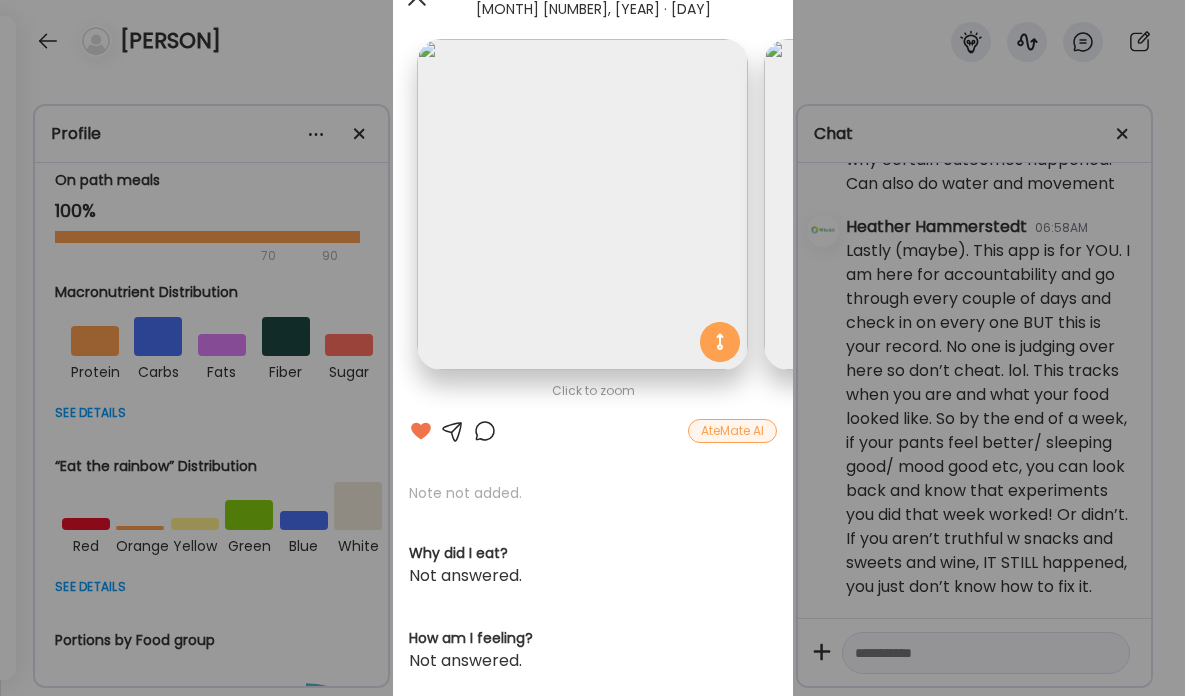 click at bounding box center [417, -3] 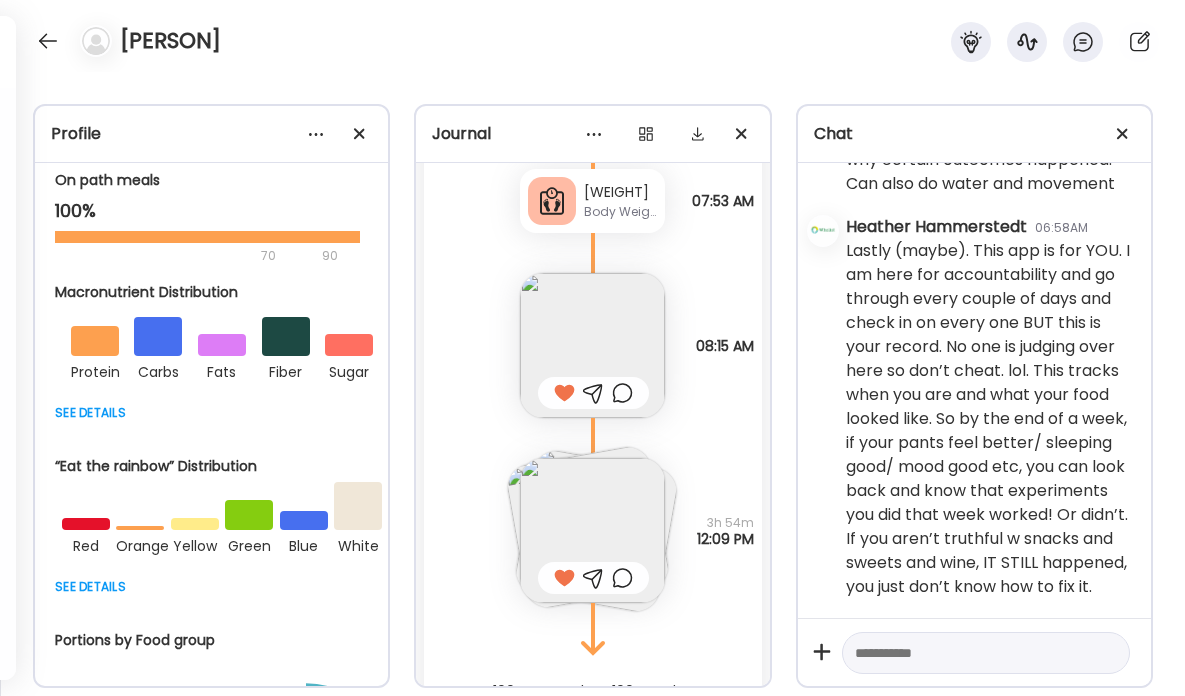 scroll, scrollTop: 11065, scrollLeft: 0, axis: vertical 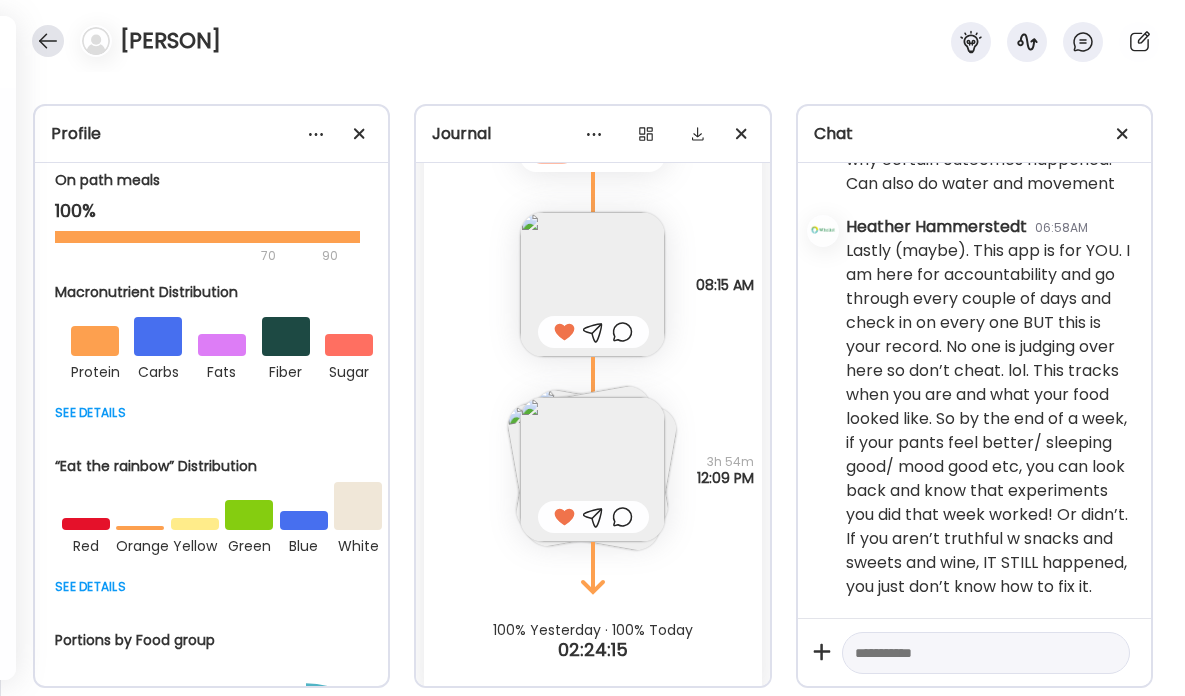 click at bounding box center [48, 41] 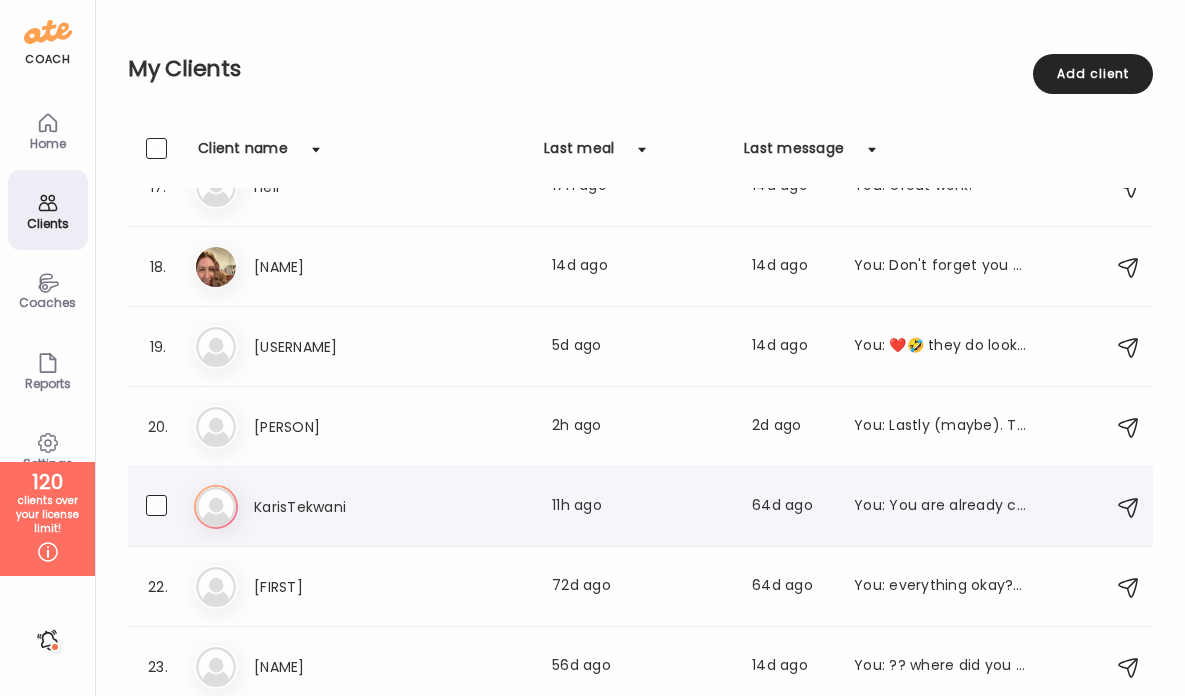 click on "[NAME]
Last meal:  [DURATION] ago Last message:  [DURATION] ago You: You are already connected to rough the link you used to signup. Sometimes they ask for code too 🤷🏼‍♀️ but you are already here!" at bounding box center [642, 507] 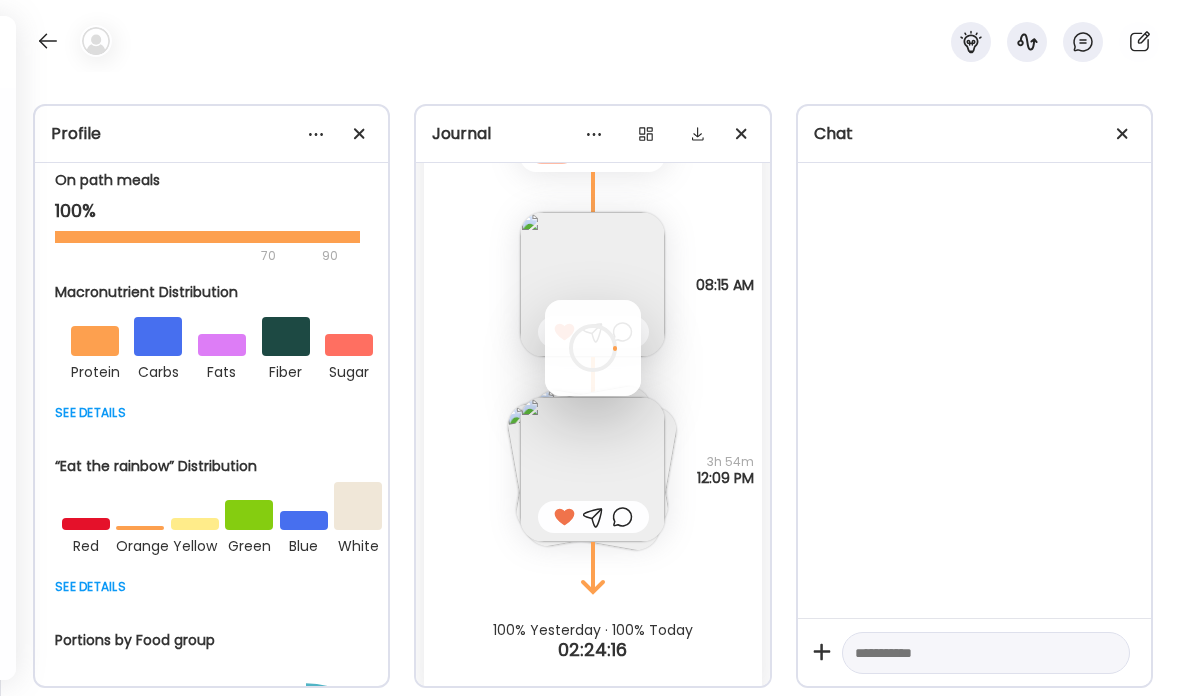 scroll, scrollTop: 0, scrollLeft: 0, axis: both 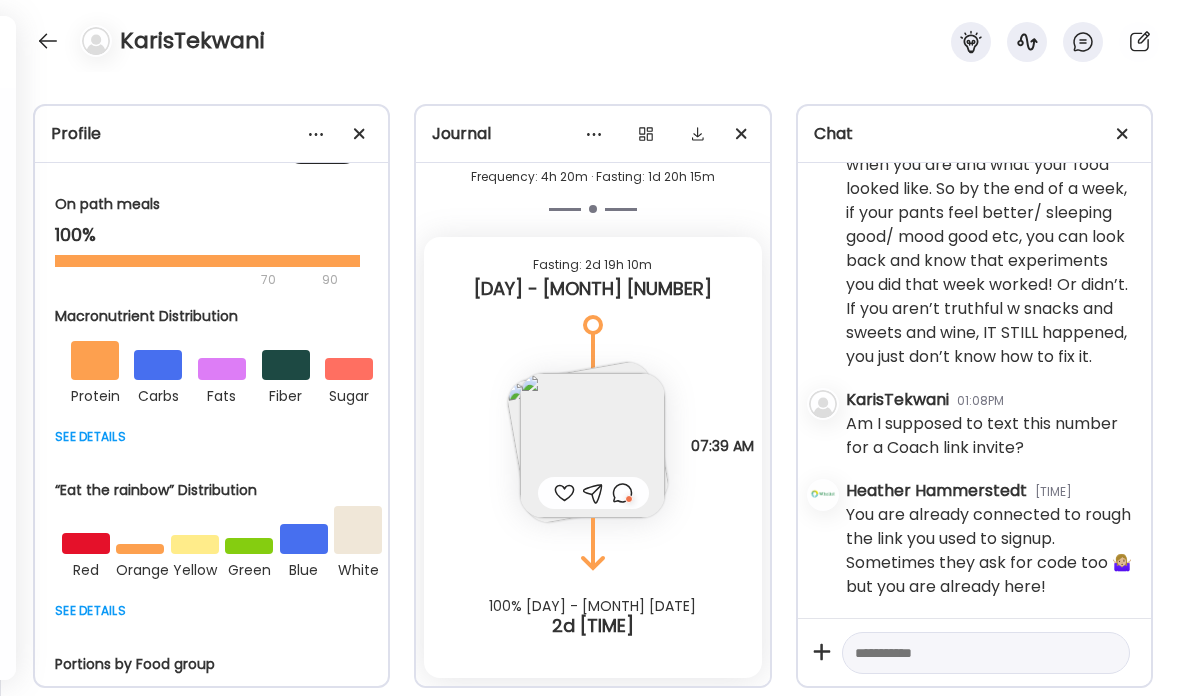 click at bounding box center [564, 493] 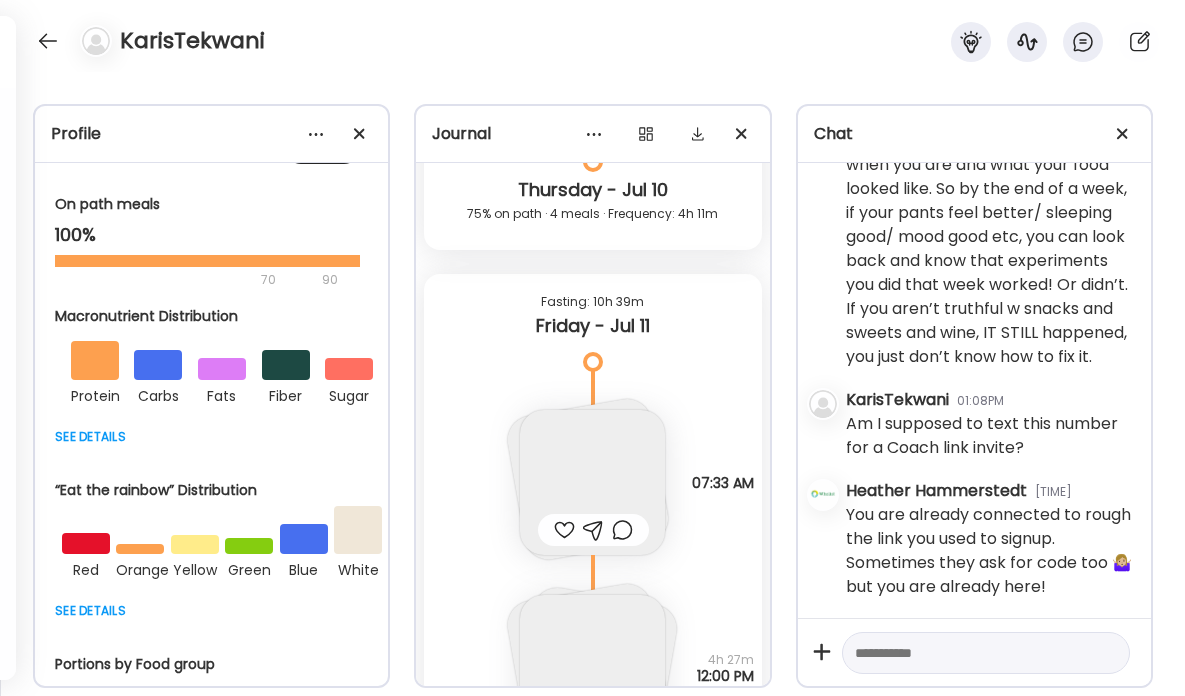 scroll, scrollTop: 16614, scrollLeft: 0, axis: vertical 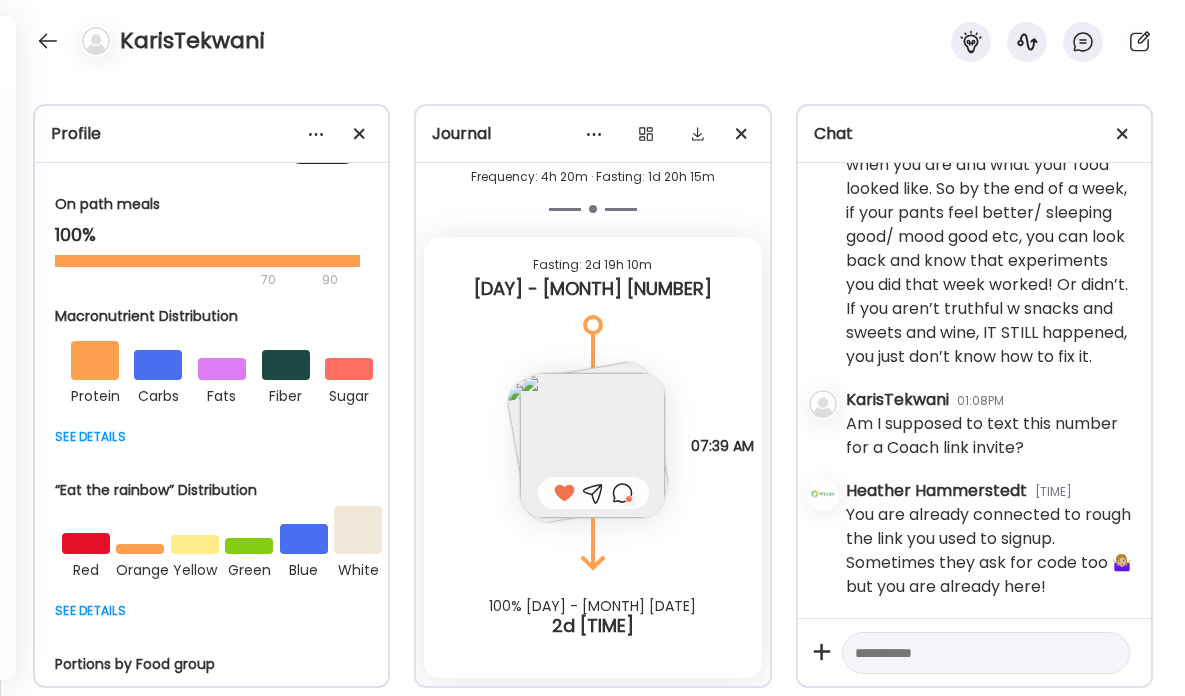 click at bounding box center [592, 445] 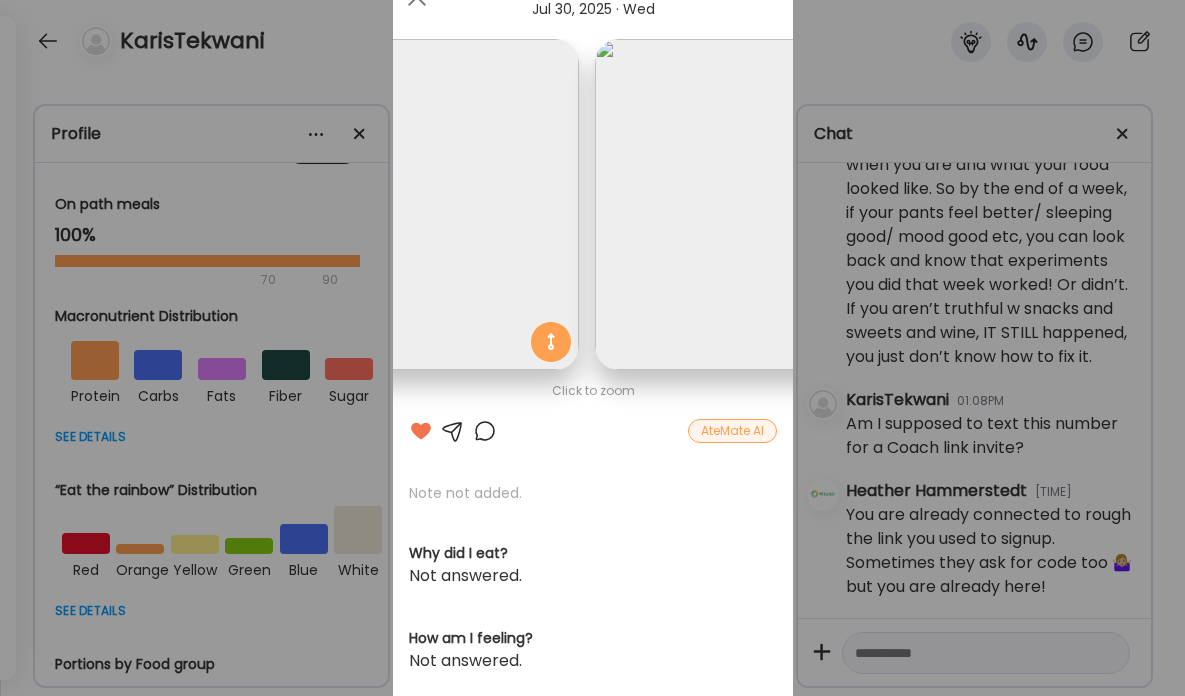 scroll, scrollTop: 0, scrollLeft: 0, axis: both 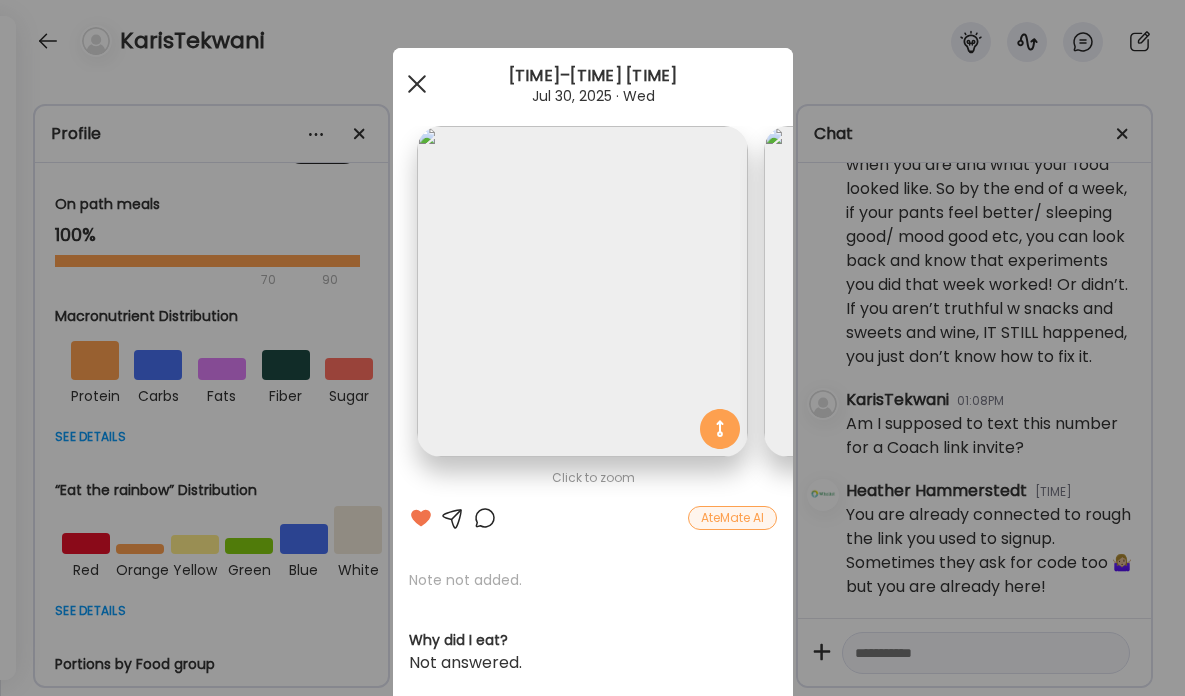 click at bounding box center (416, 84) 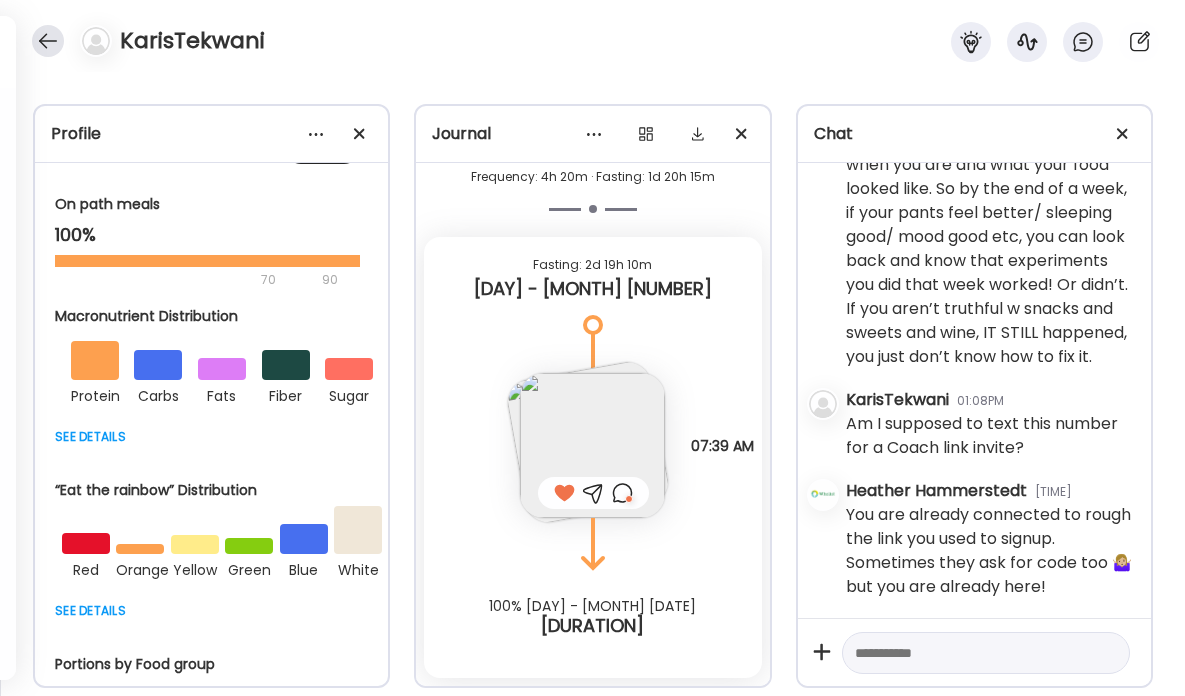 click at bounding box center (48, 41) 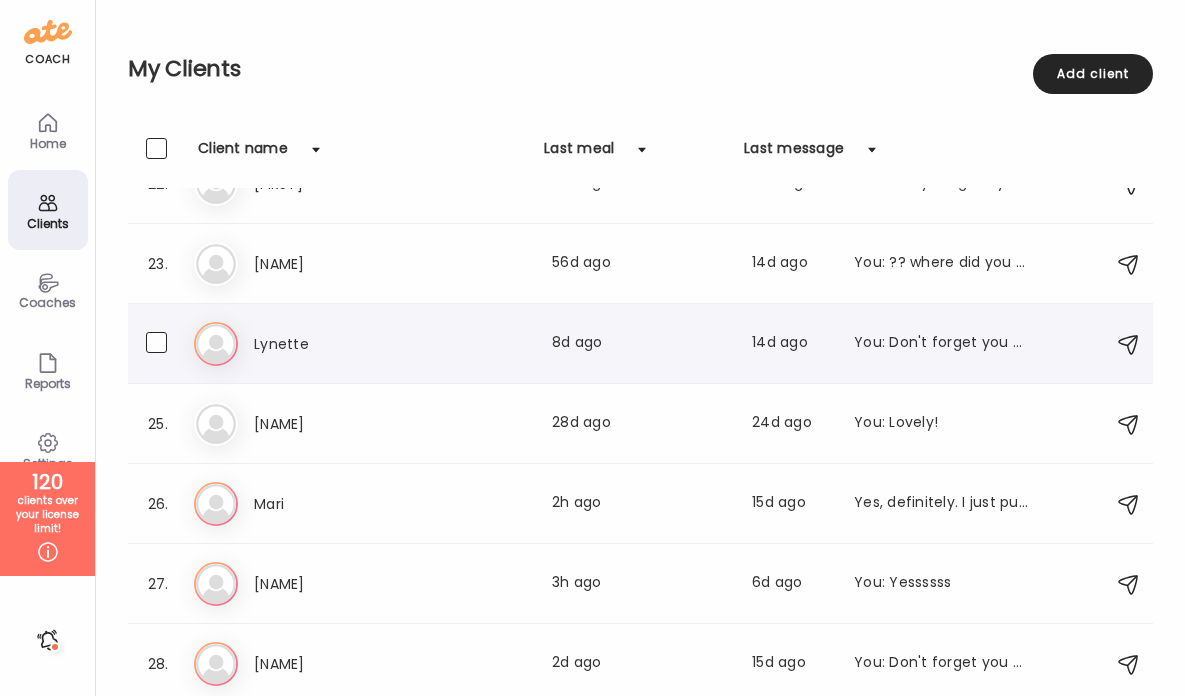 click on "Lynette" at bounding box center (342, 344) 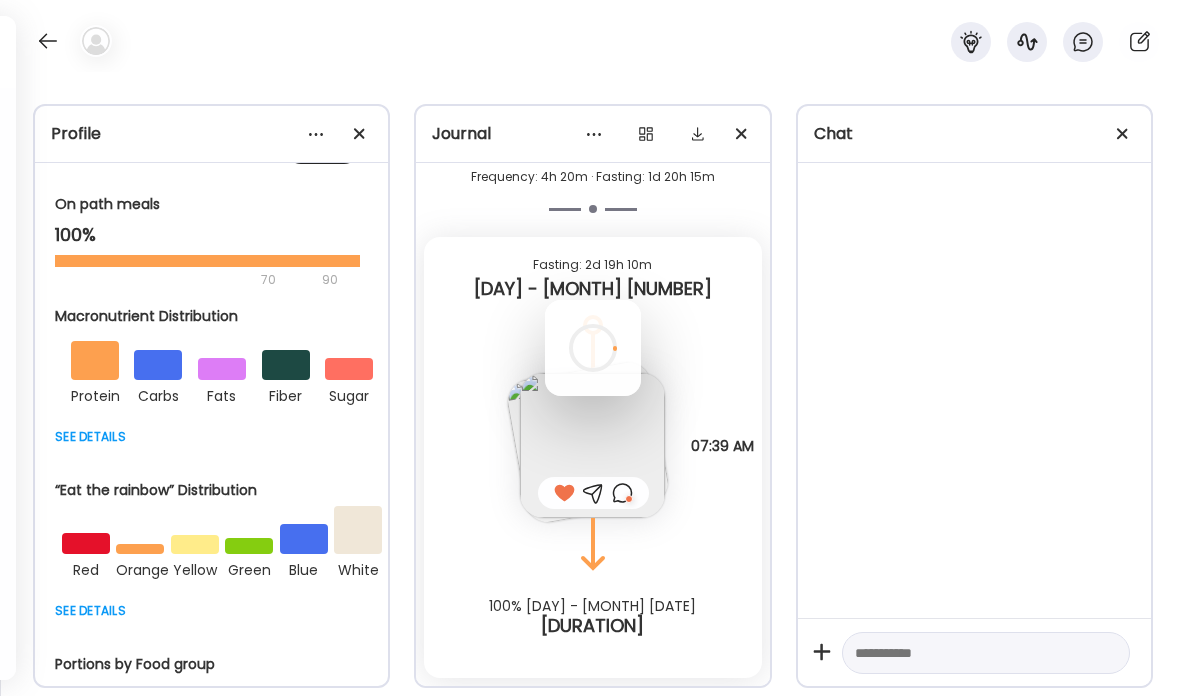scroll, scrollTop: 1368, scrollLeft: 0, axis: vertical 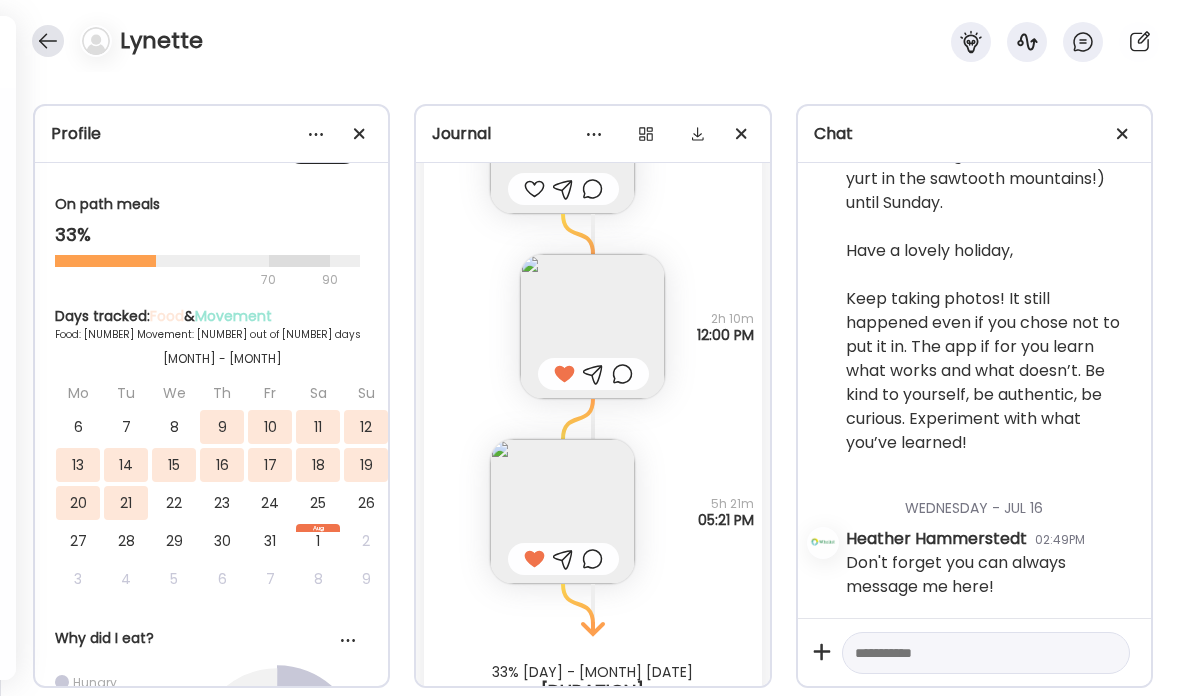 click at bounding box center [48, 41] 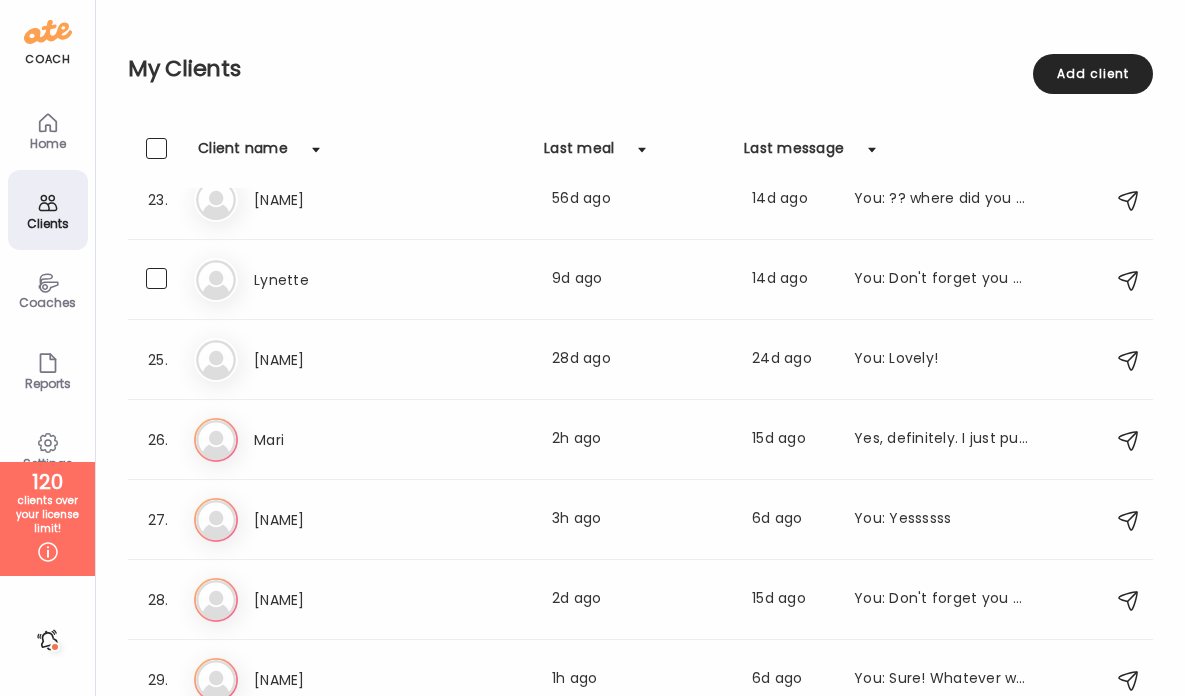 scroll, scrollTop: 1812, scrollLeft: 0, axis: vertical 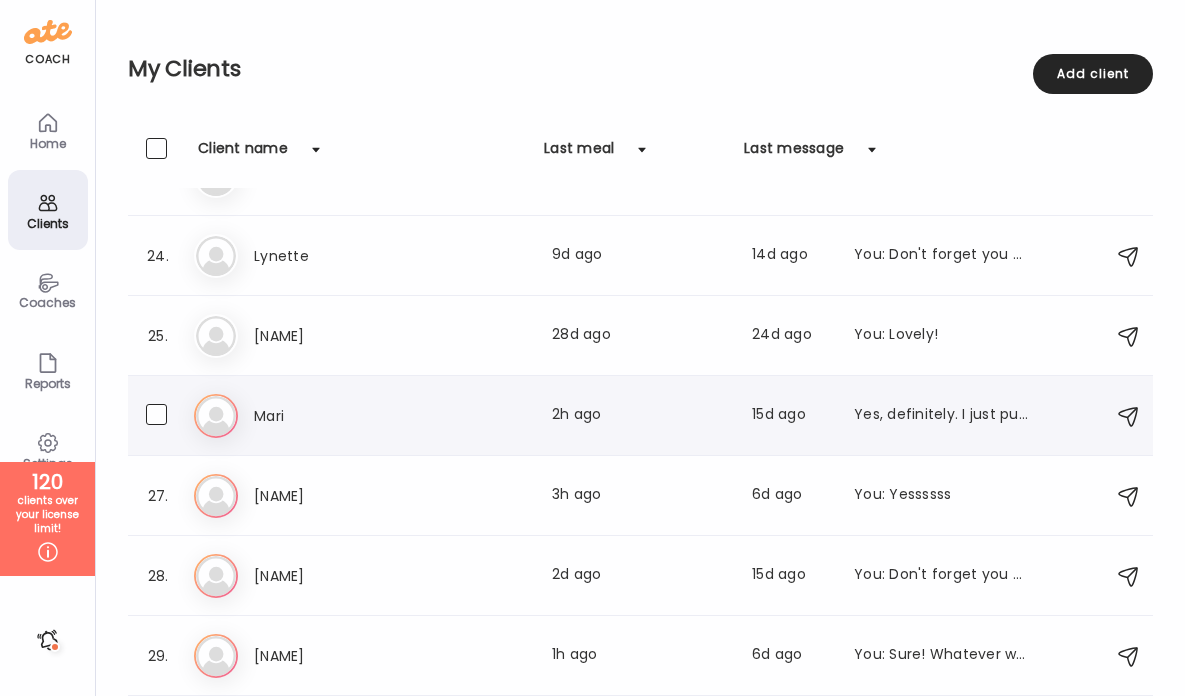 click on "Mari" at bounding box center (342, 416) 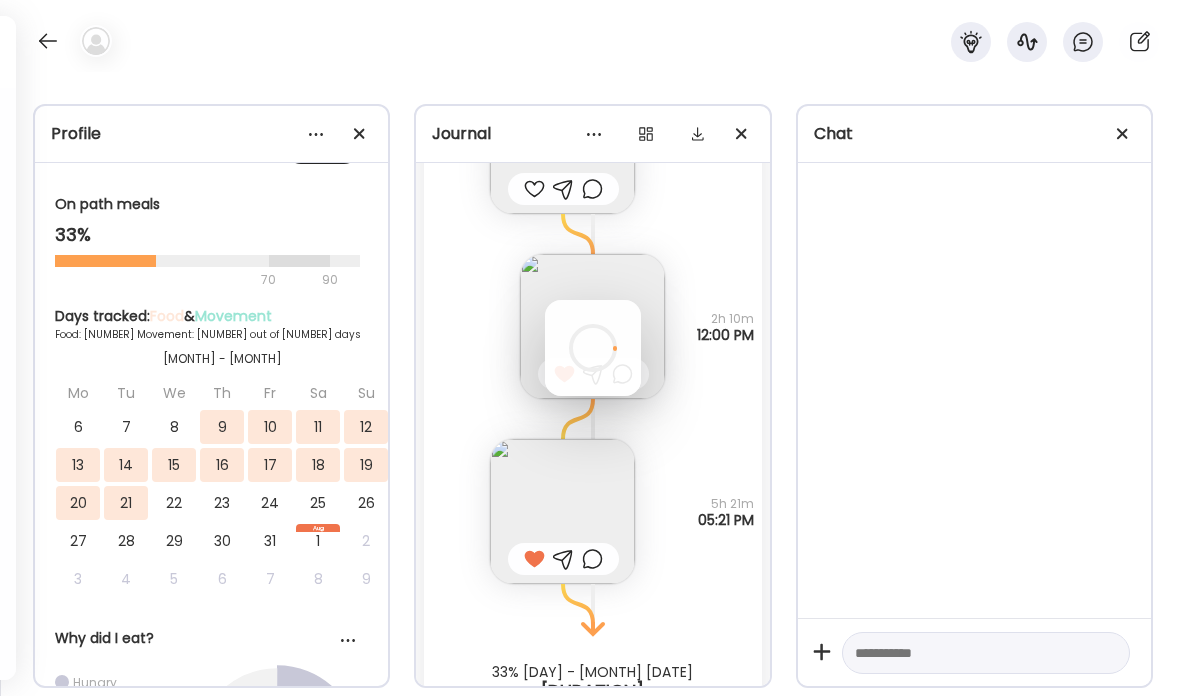 scroll, scrollTop: 1592, scrollLeft: 0, axis: vertical 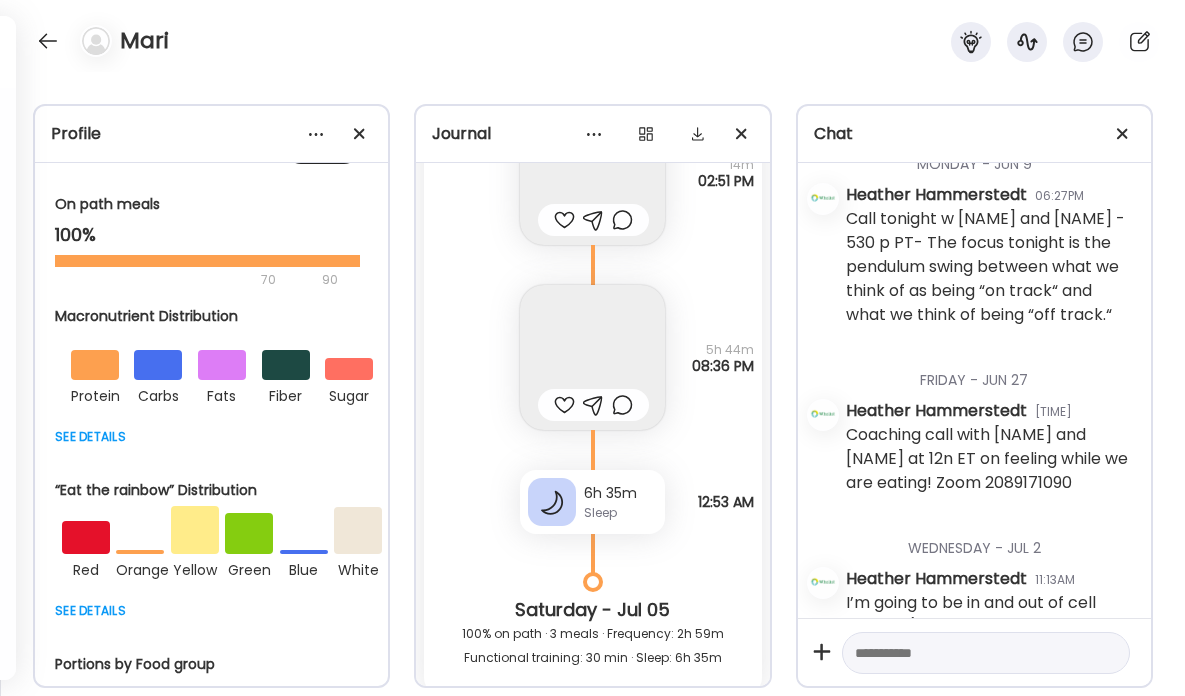 click on "100% on path · 2 meals · Frequency: 6h 13m Cardio: 32 min · Sleep: 6h 18m" at bounding box center [592, 25371] 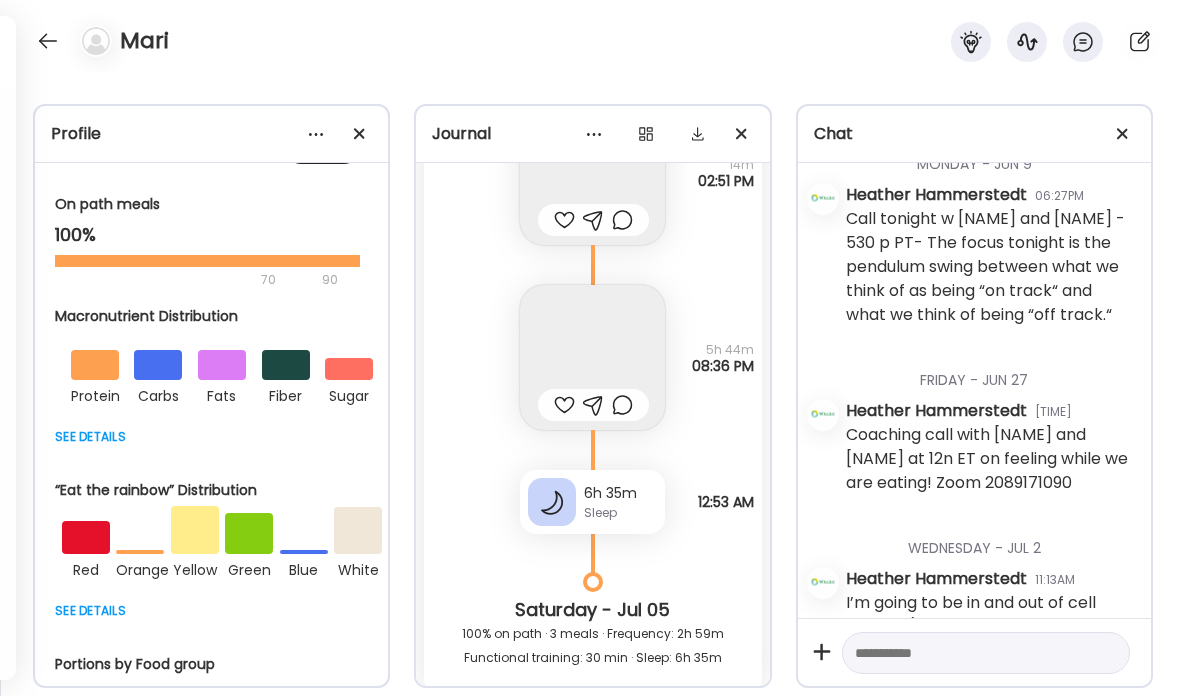 scroll, scrollTop: 29865, scrollLeft: 0, axis: vertical 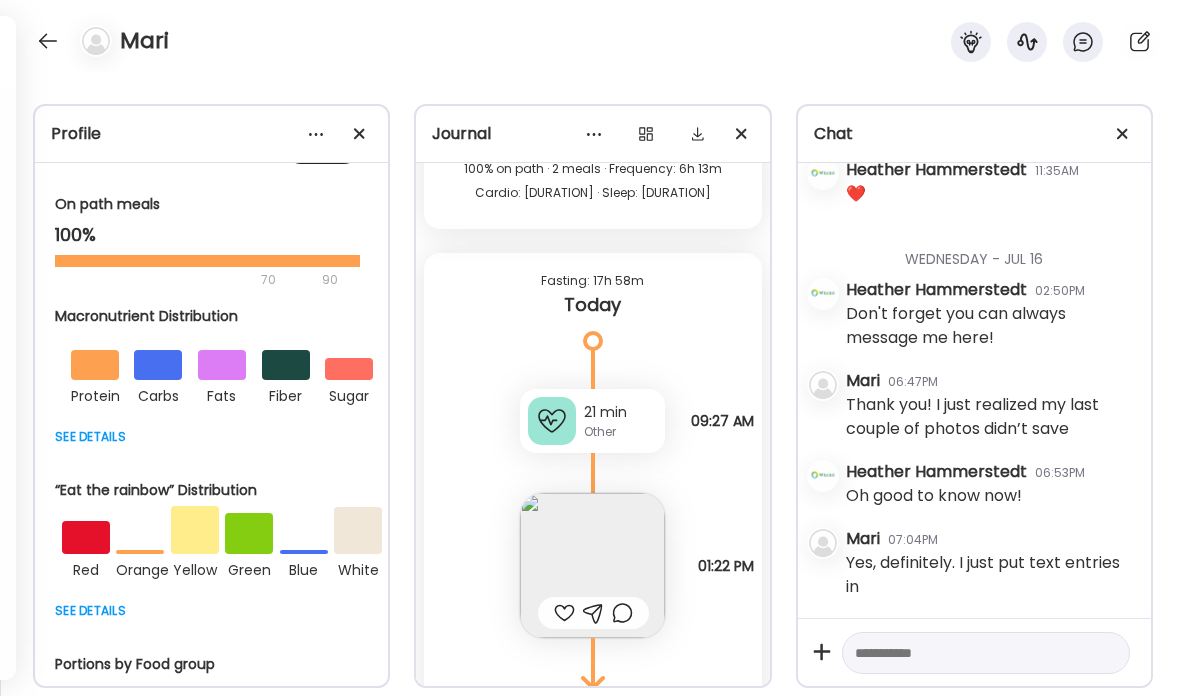 click at bounding box center (592, 565) 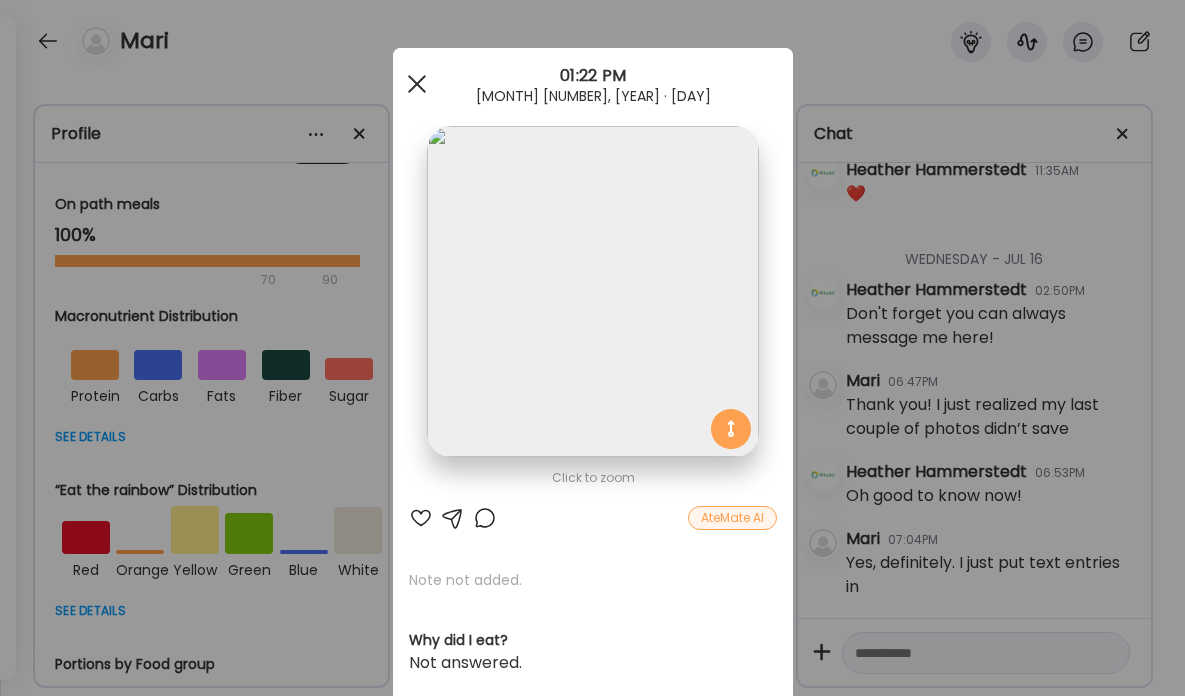 click at bounding box center (416, 84) 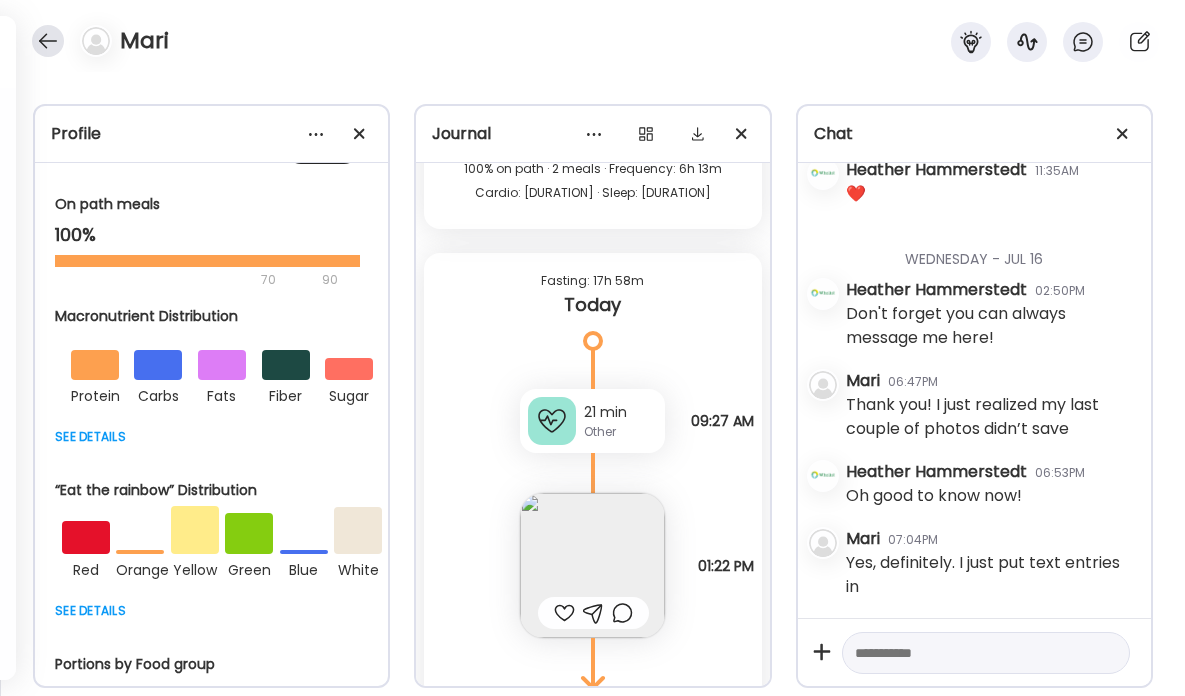 click at bounding box center [48, 41] 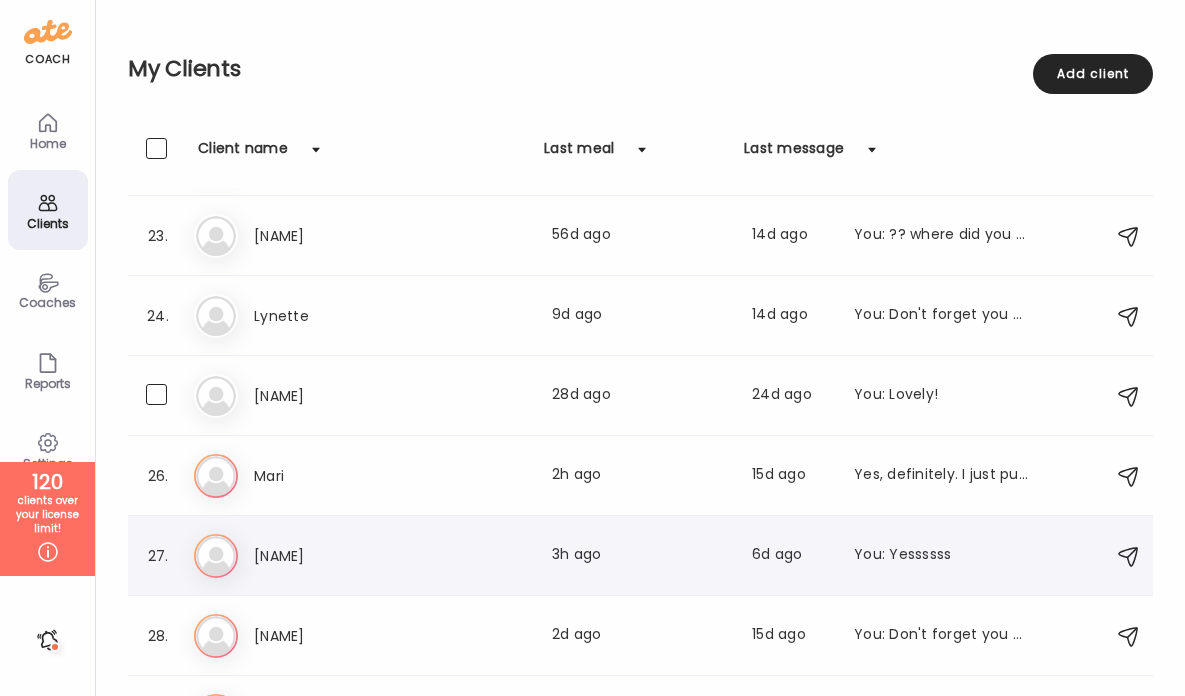 scroll, scrollTop: 1757, scrollLeft: 0, axis: vertical 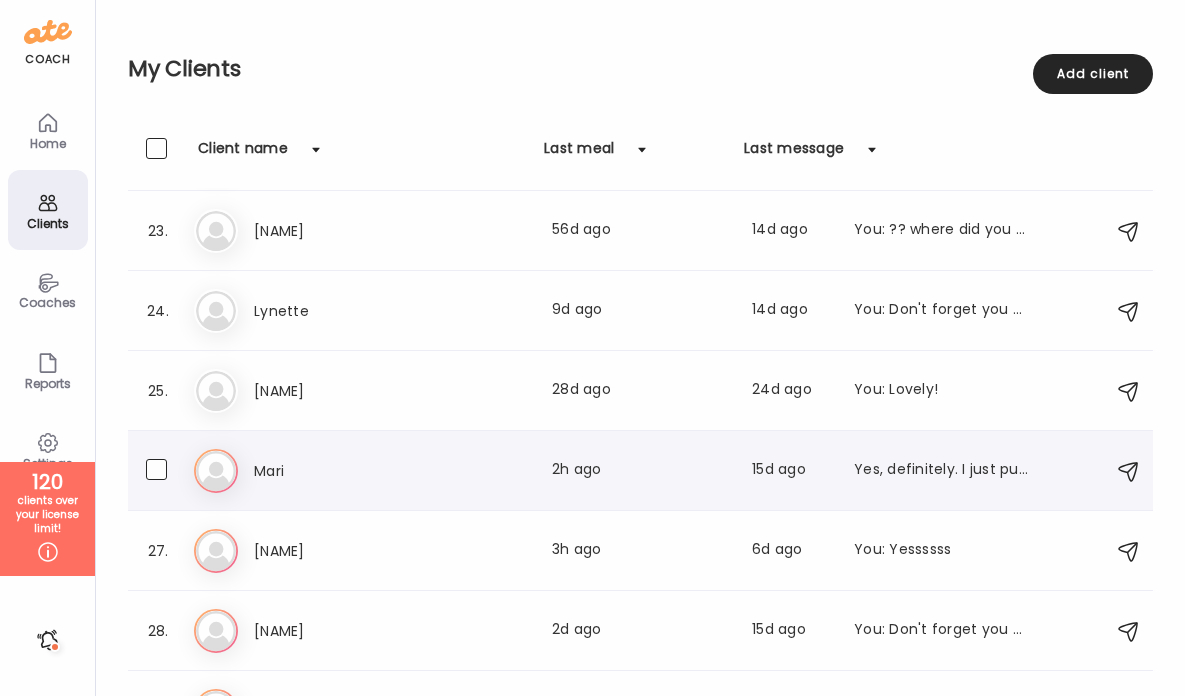 click on "[NAME]
[NAME]
Last meal:  2h ago Last message:  15d ago Yes, definitely. I just put text entries in" at bounding box center (643, 471) 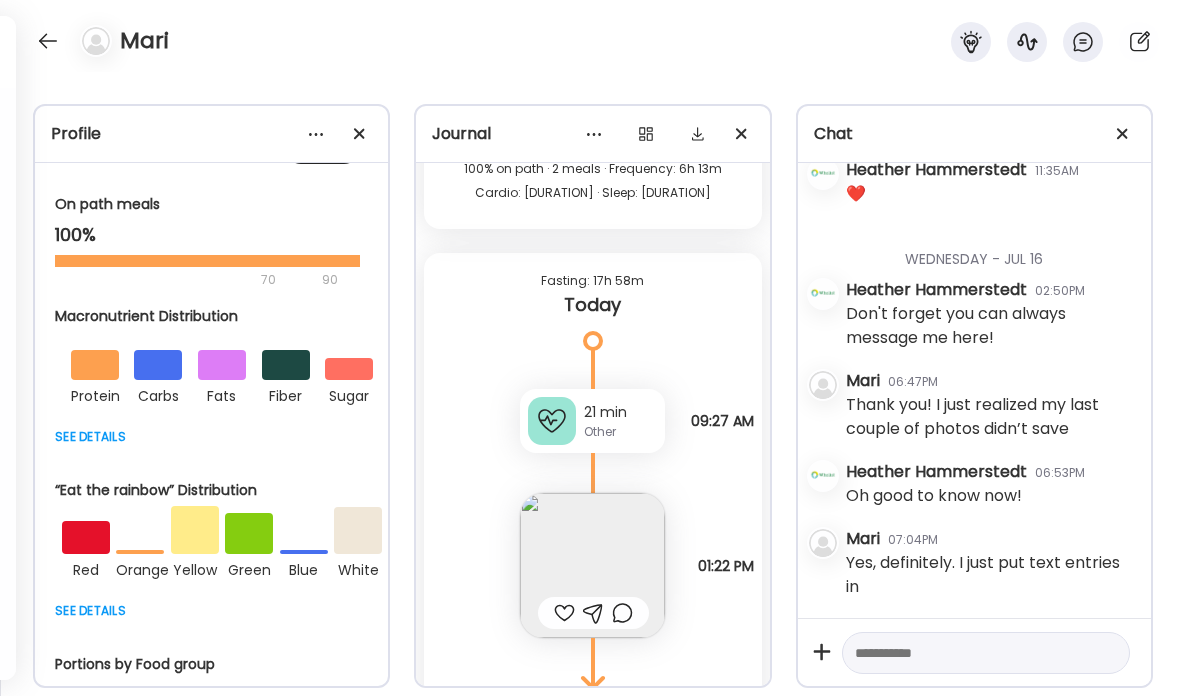 scroll, scrollTop: 8356, scrollLeft: 0, axis: vertical 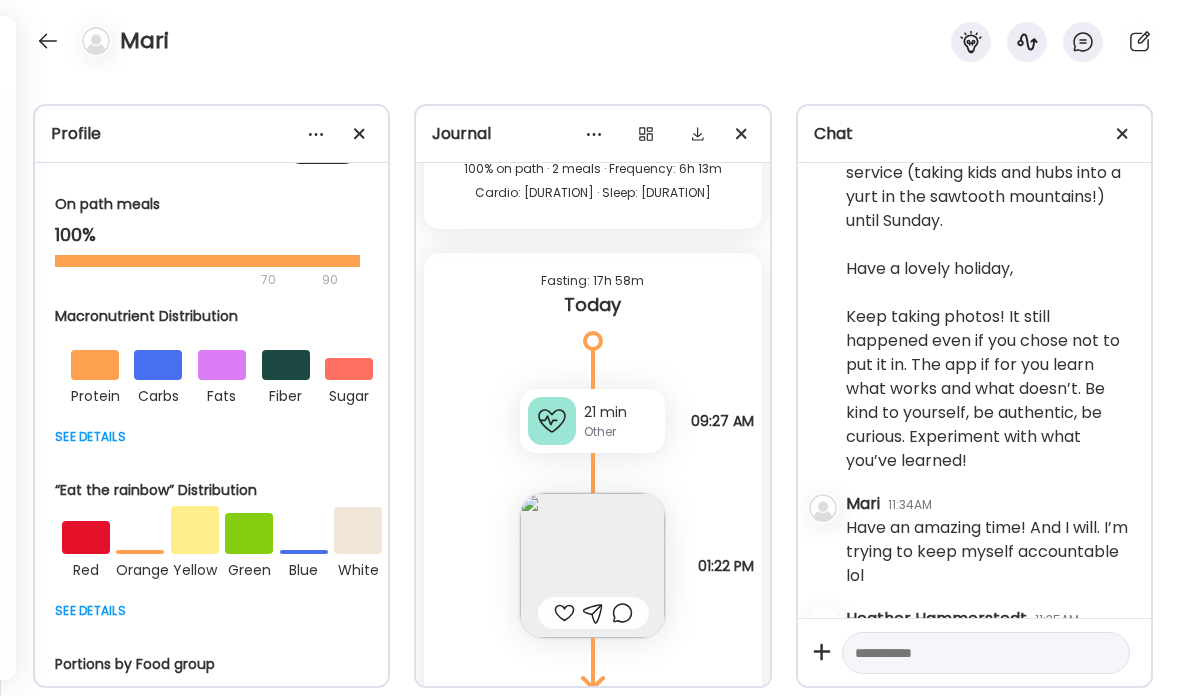click at bounding box center (48, 41) 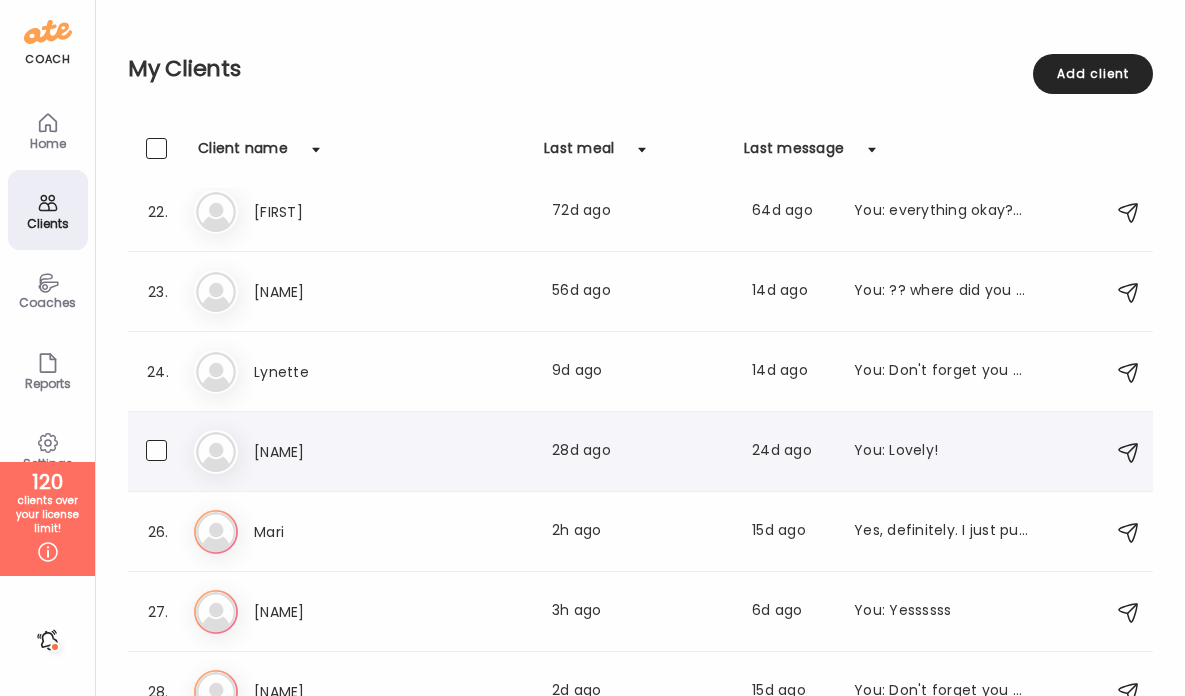 scroll 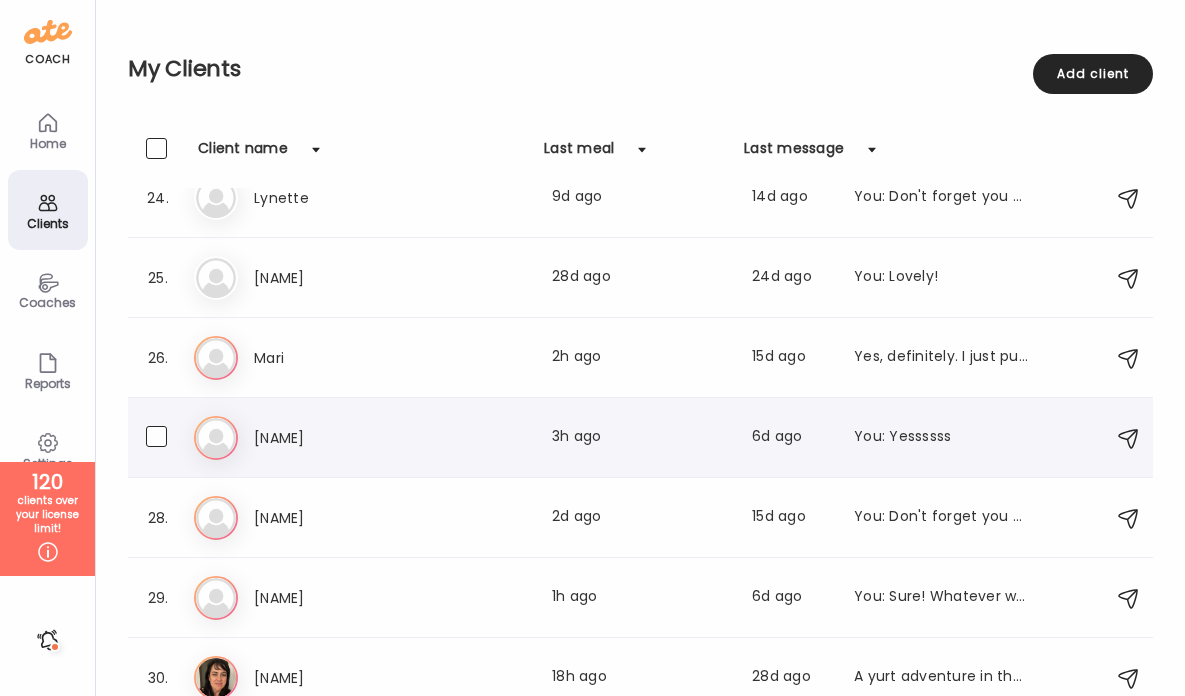 click on "[NAME]" at bounding box center (342, 438) 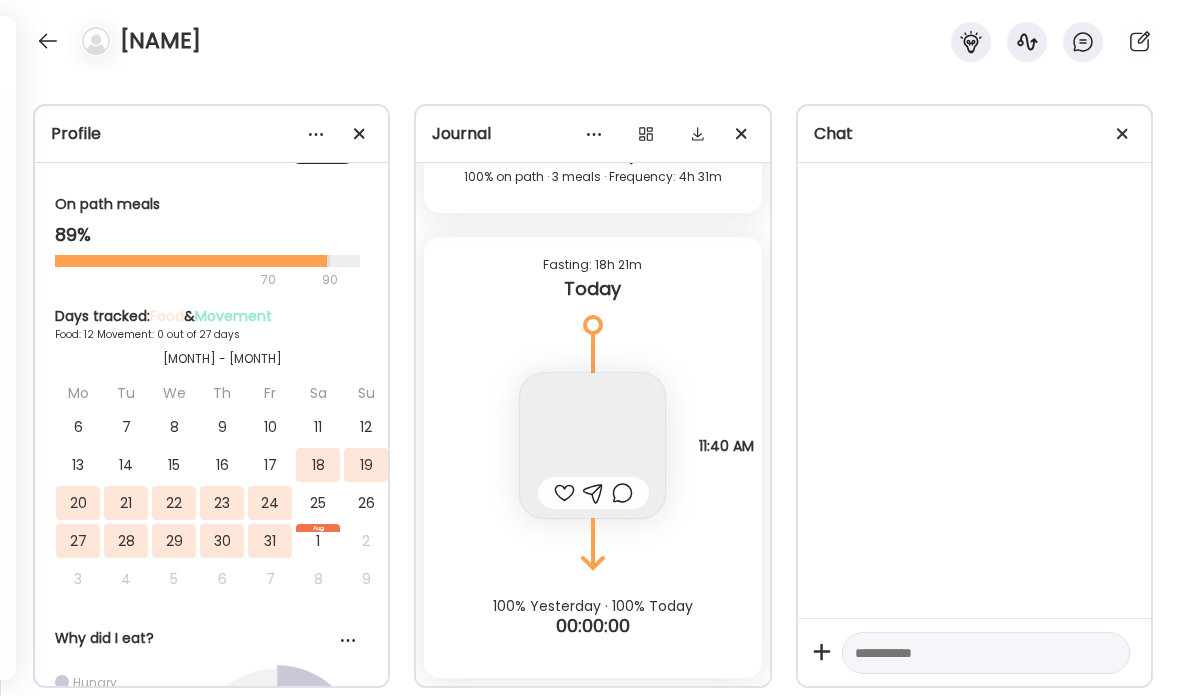 scroll, scrollTop: 1592, scrollLeft: 0, axis: vertical 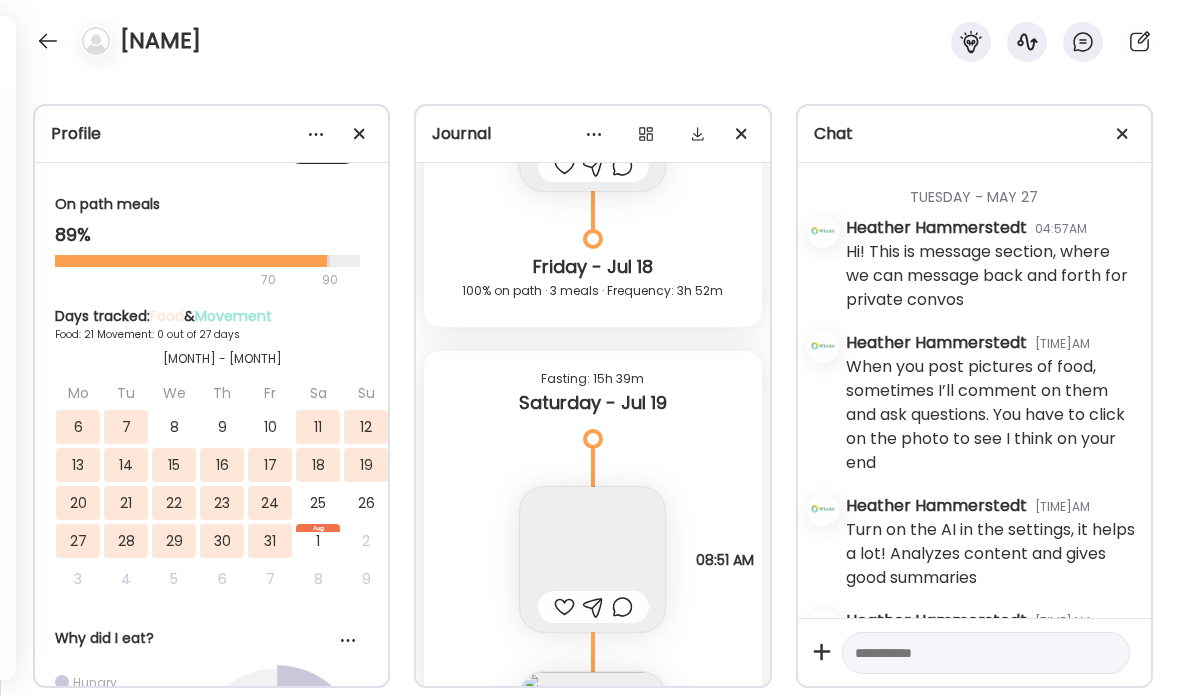 click at bounding box center (564, 8296) 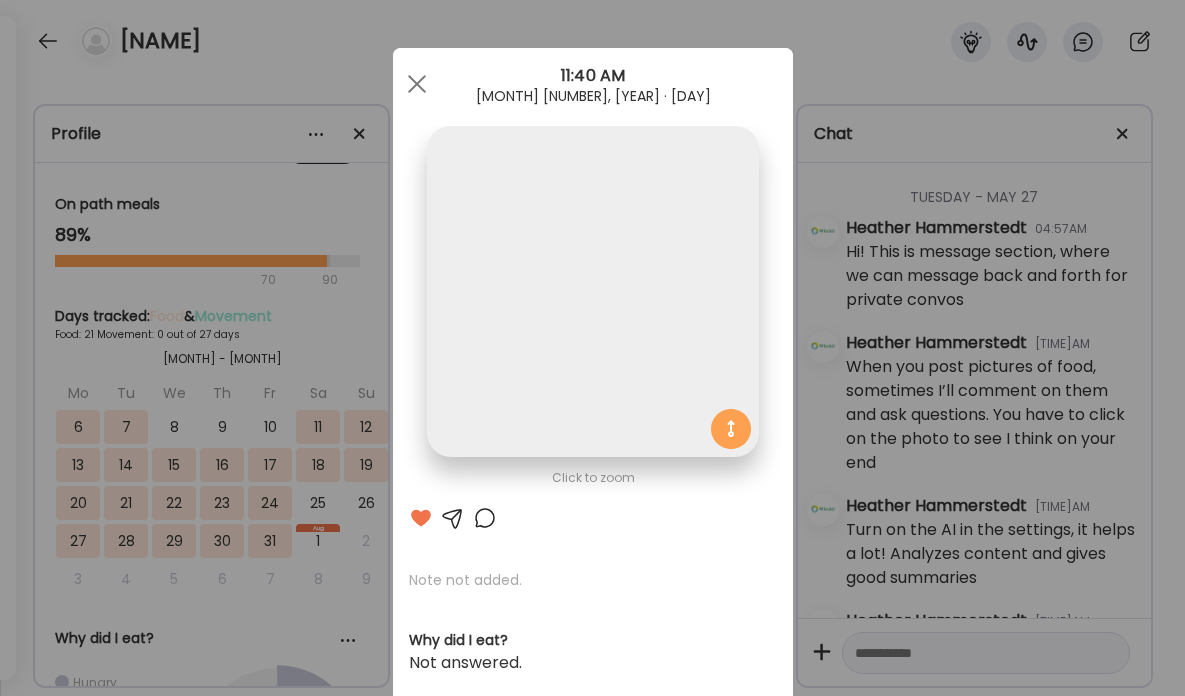 scroll, scrollTop: 12746, scrollLeft: 0, axis: vertical 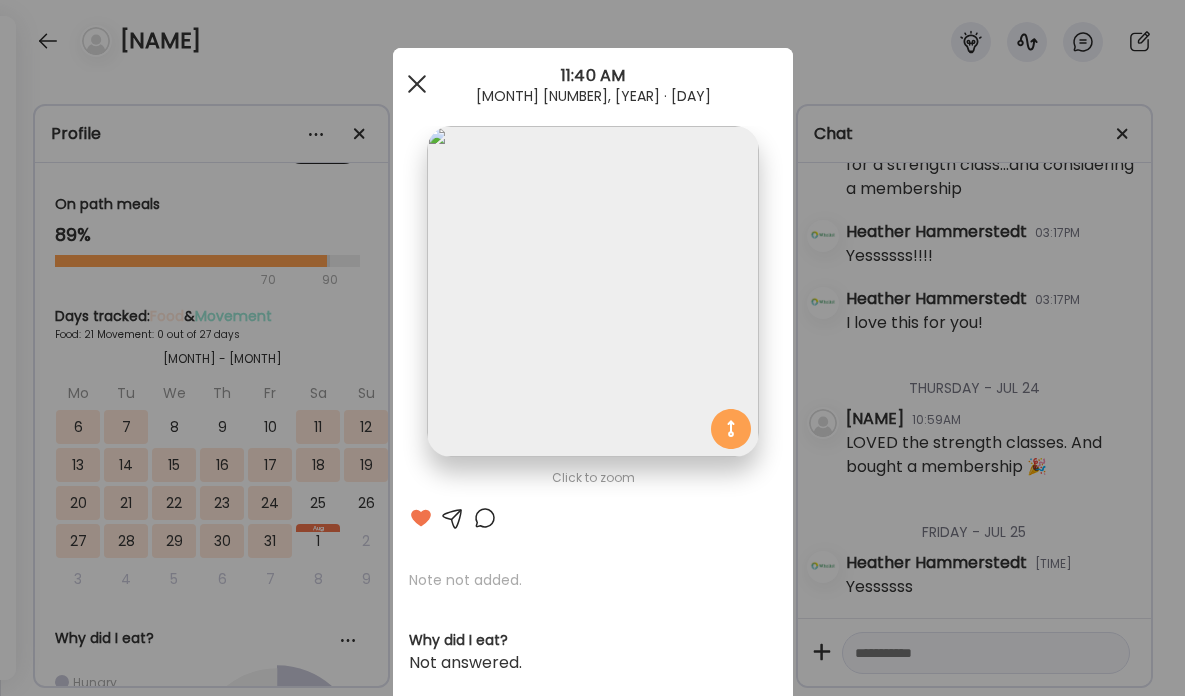 click at bounding box center (417, 84) 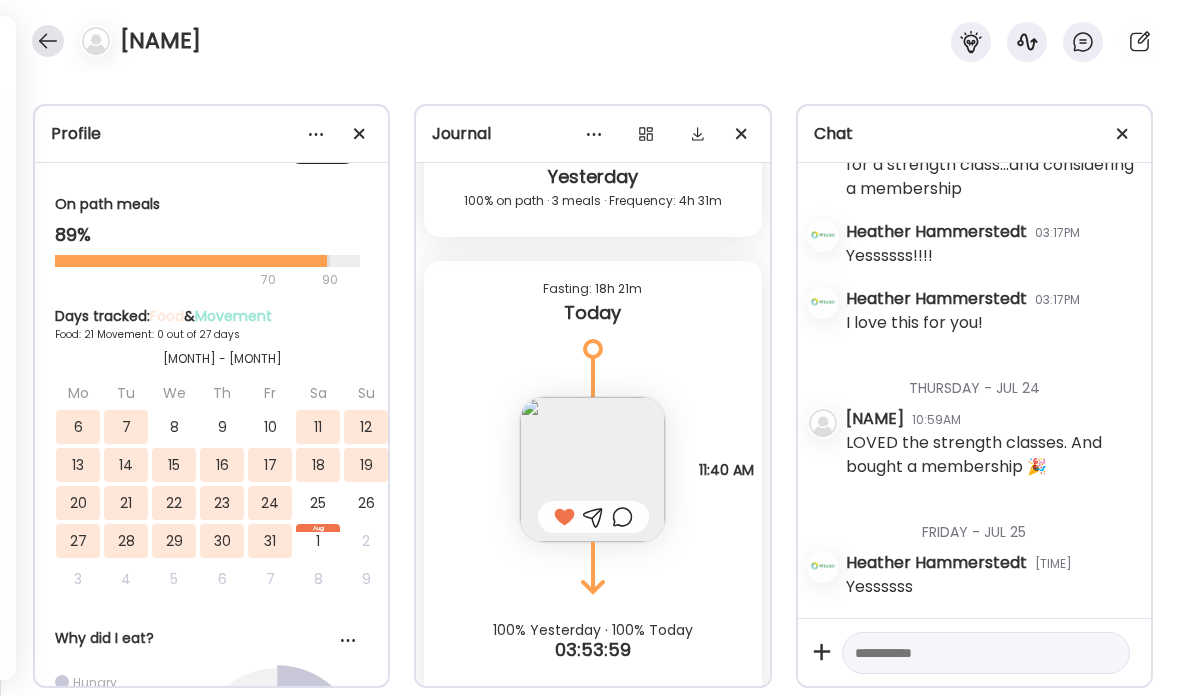 click at bounding box center [48, 41] 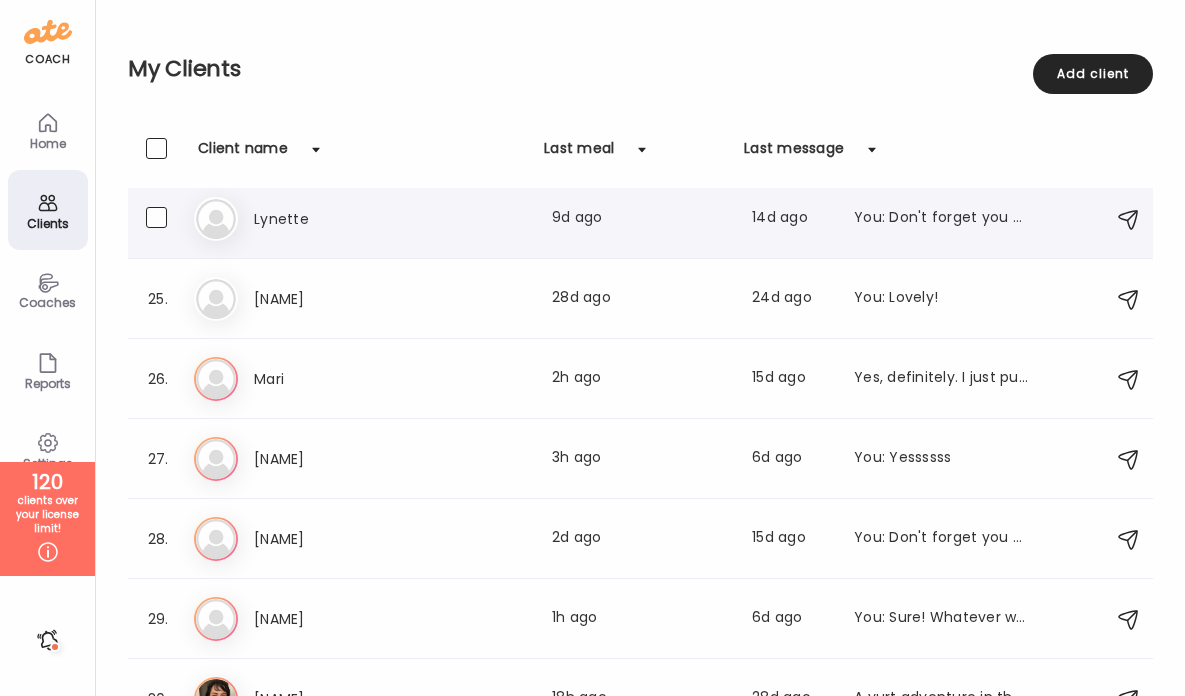 scroll, scrollTop: 1867, scrollLeft: 0, axis: vertical 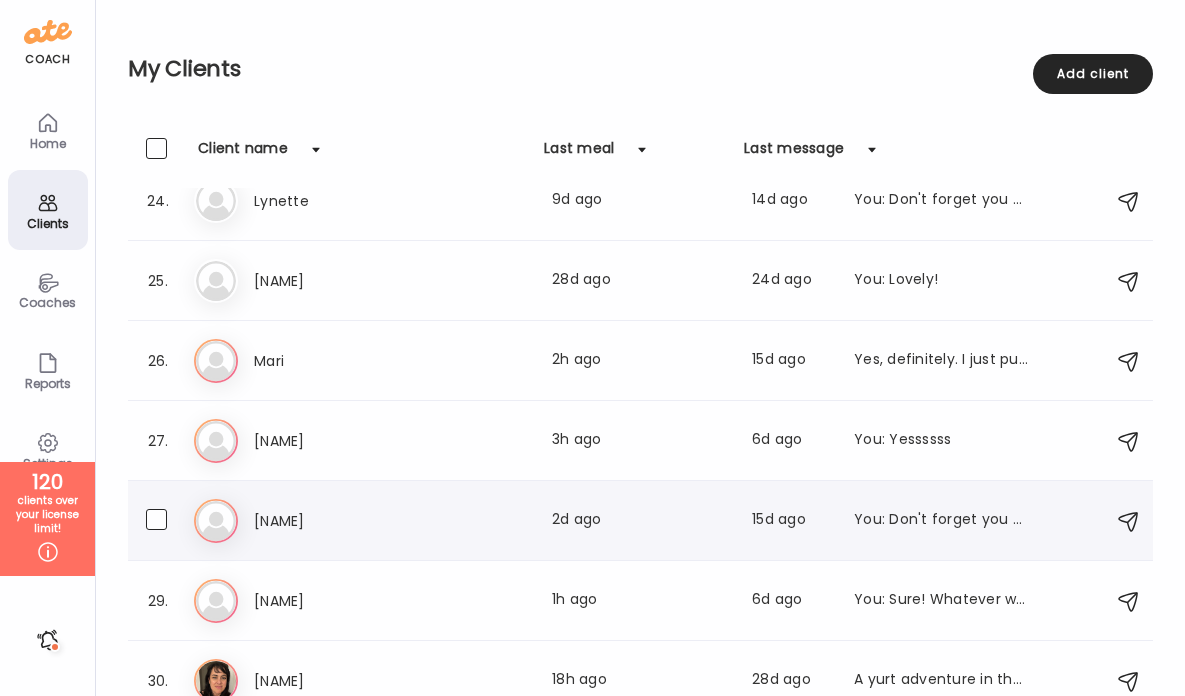 click on "[NAME]" at bounding box center [342, 521] 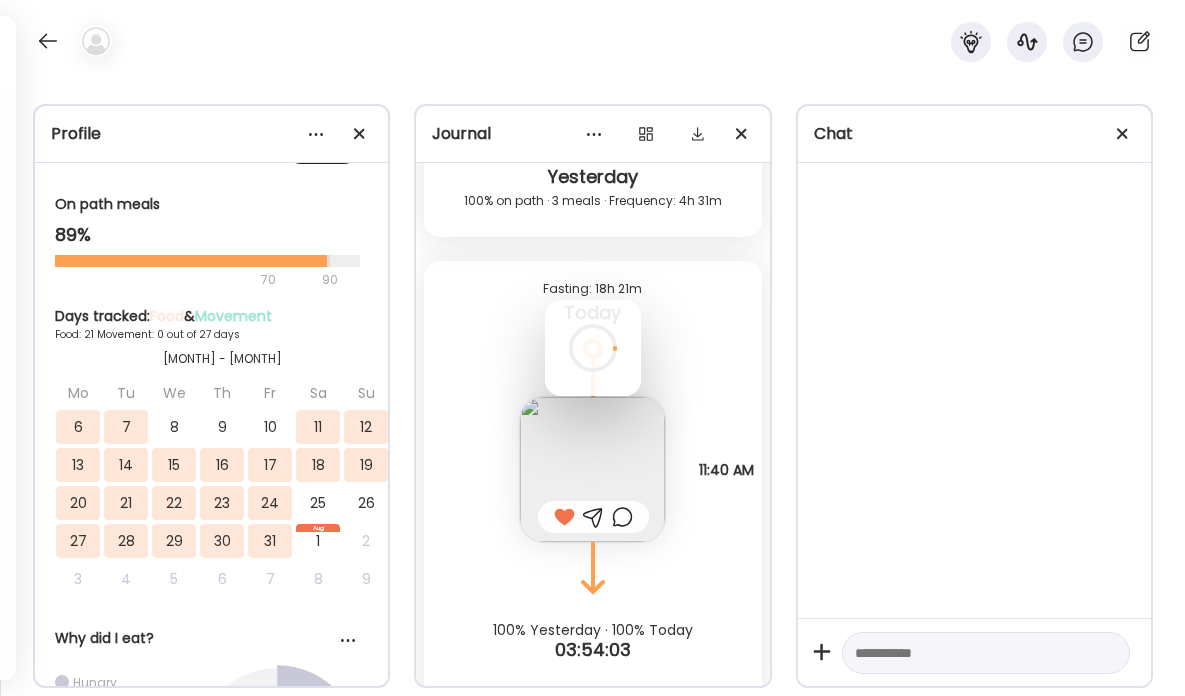 scroll, scrollTop: 1592, scrollLeft: 0, axis: vertical 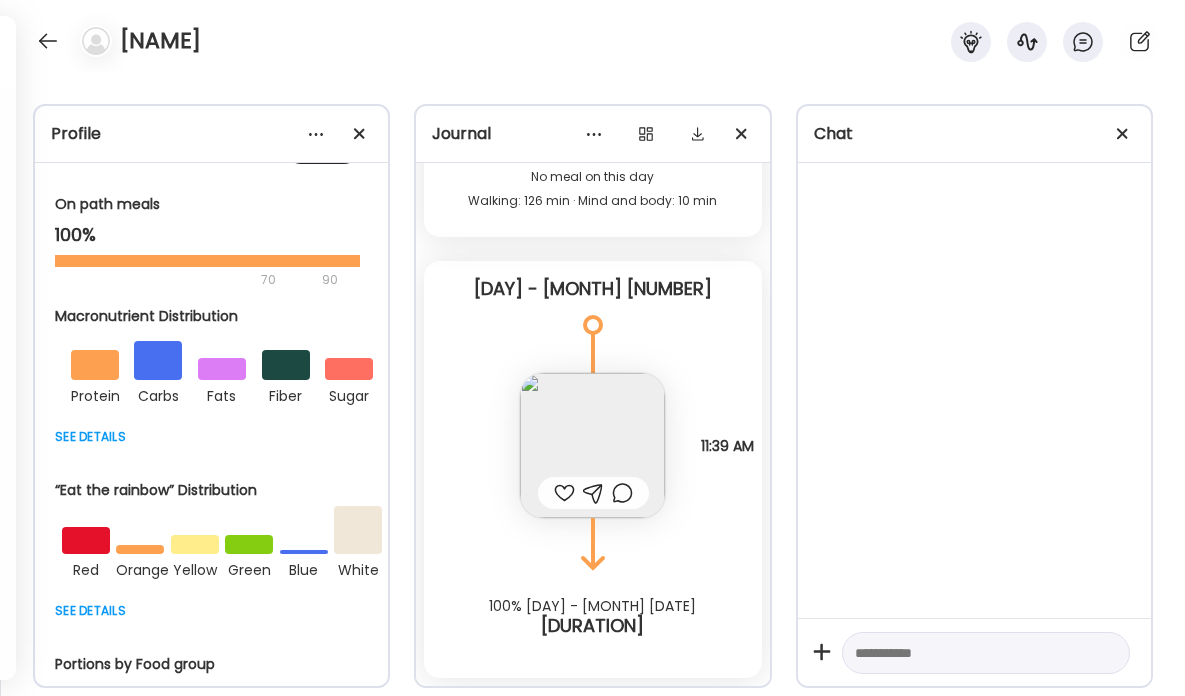 click at bounding box center (48, 41) 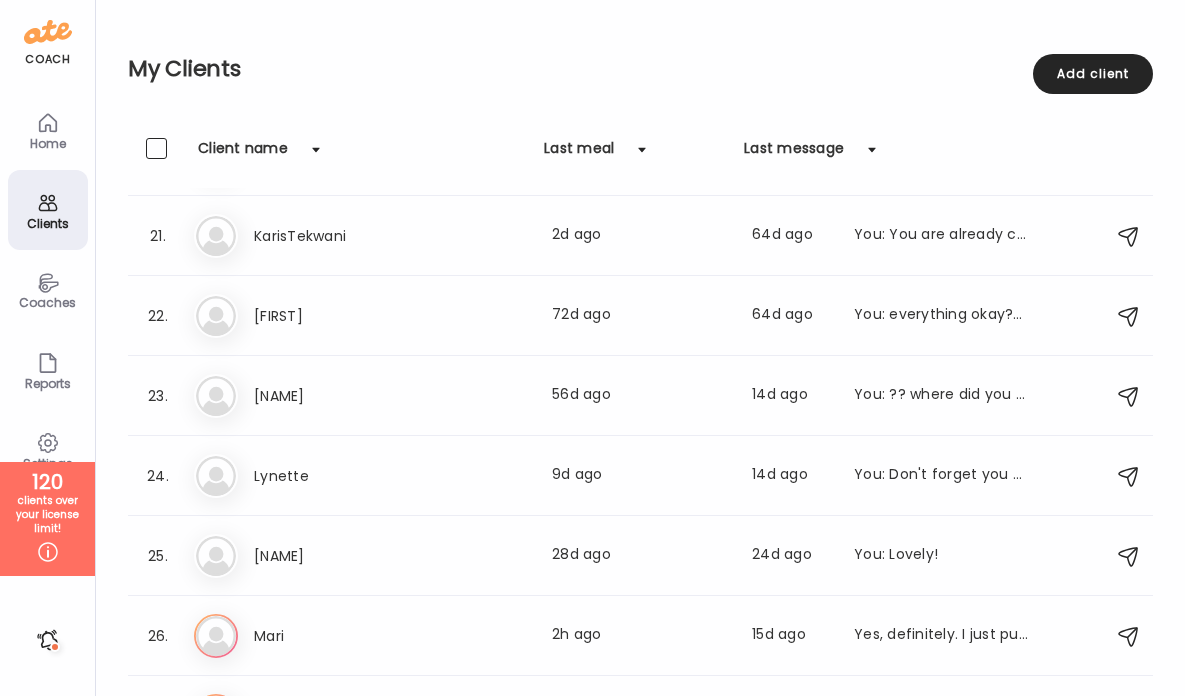 scroll, scrollTop: 0, scrollLeft: 0, axis: both 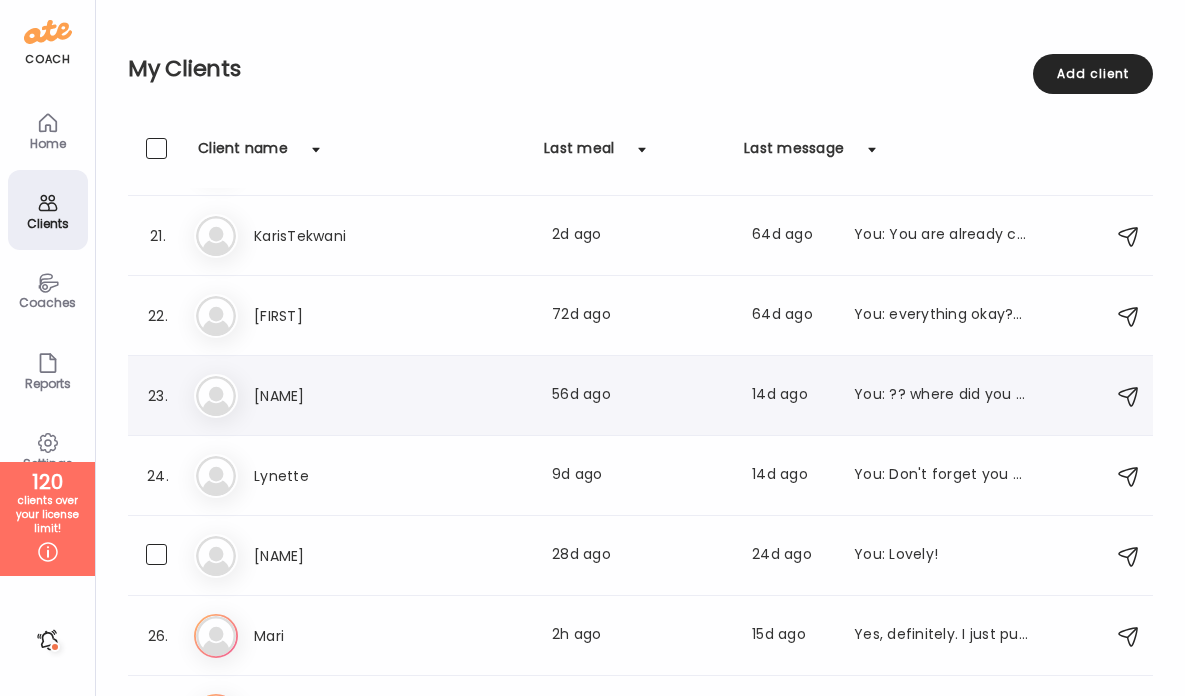 click on "Li
[NAME]
Last meal:  56d ago Last message:  14d ago You: ?? where did you go...." at bounding box center [643, 396] 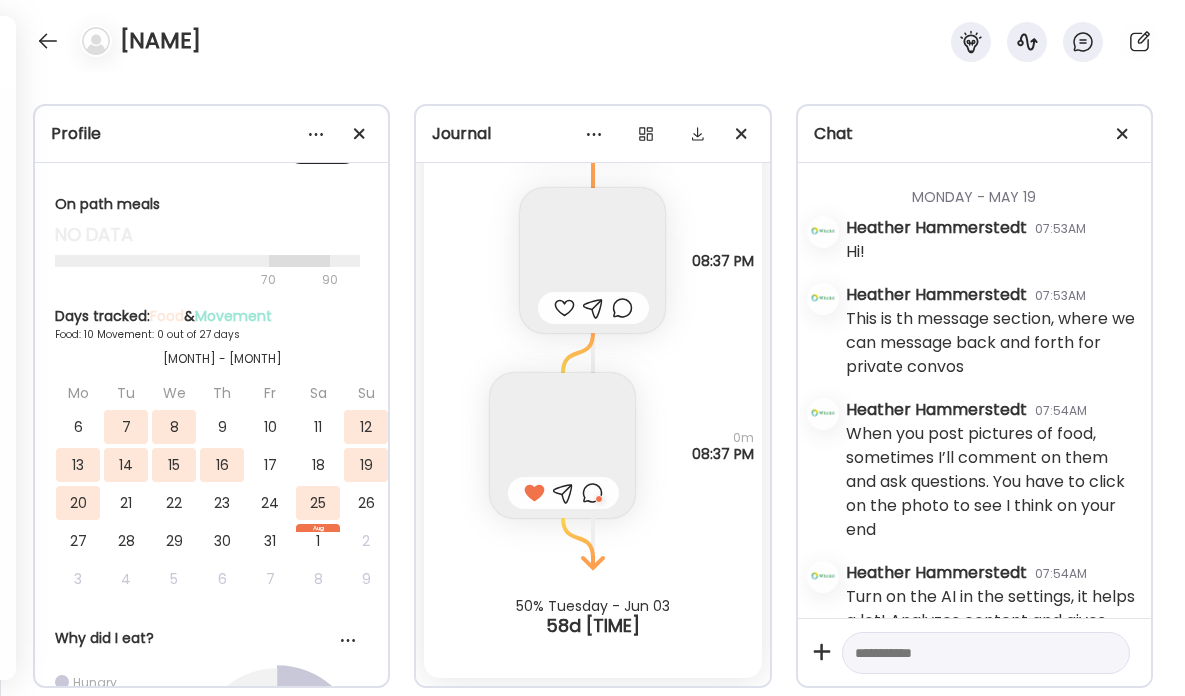 scroll, scrollTop: 6642, scrollLeft: 0, axis: vertical 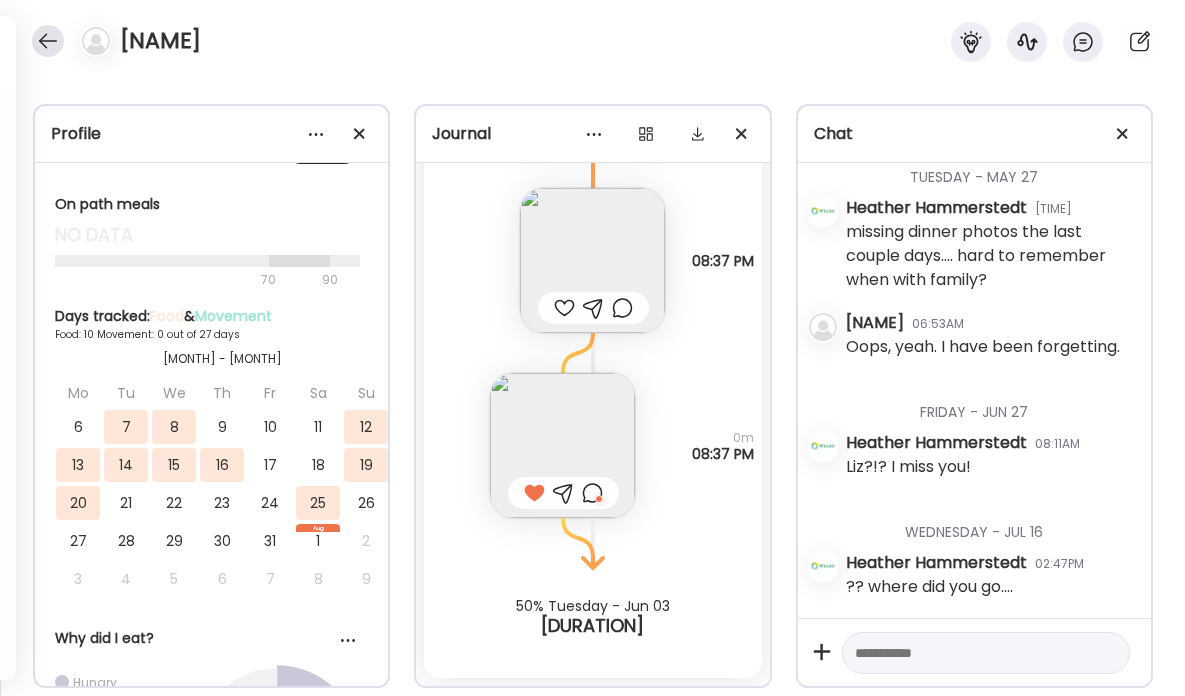 click at bounding box center [48, 41] 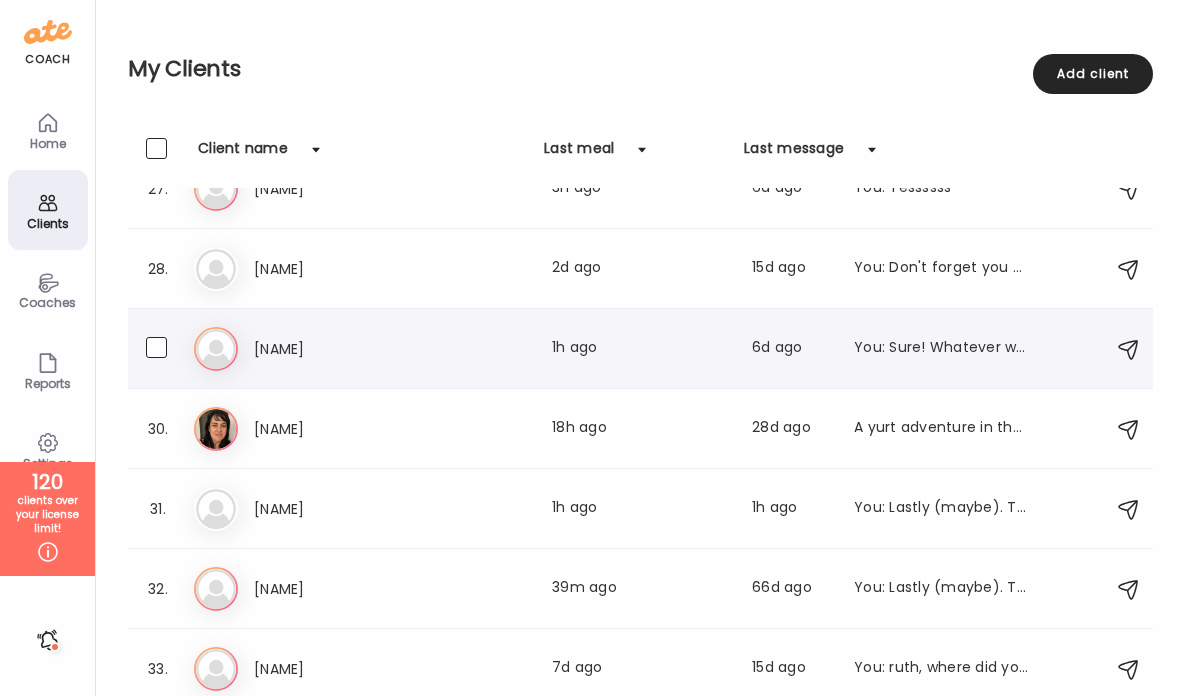 click on "[NAME]" at bounding box center [342, 349] 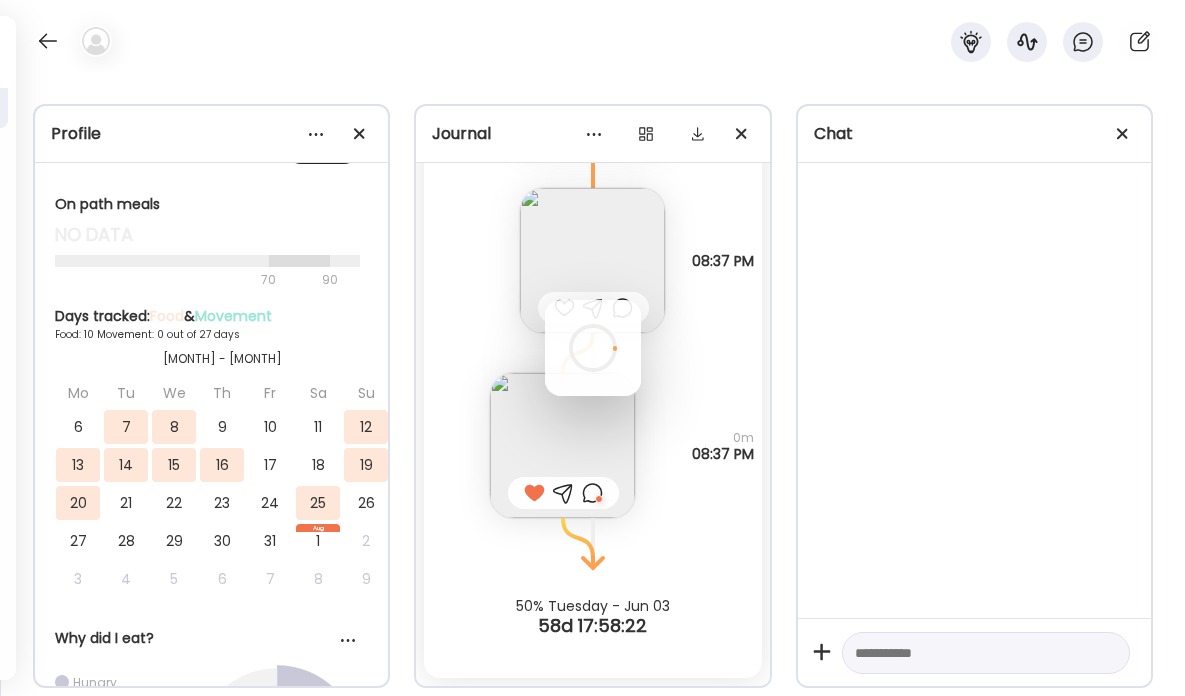 scroll, scrollTop: 1592, scrollLeft: 0, axis: vertical 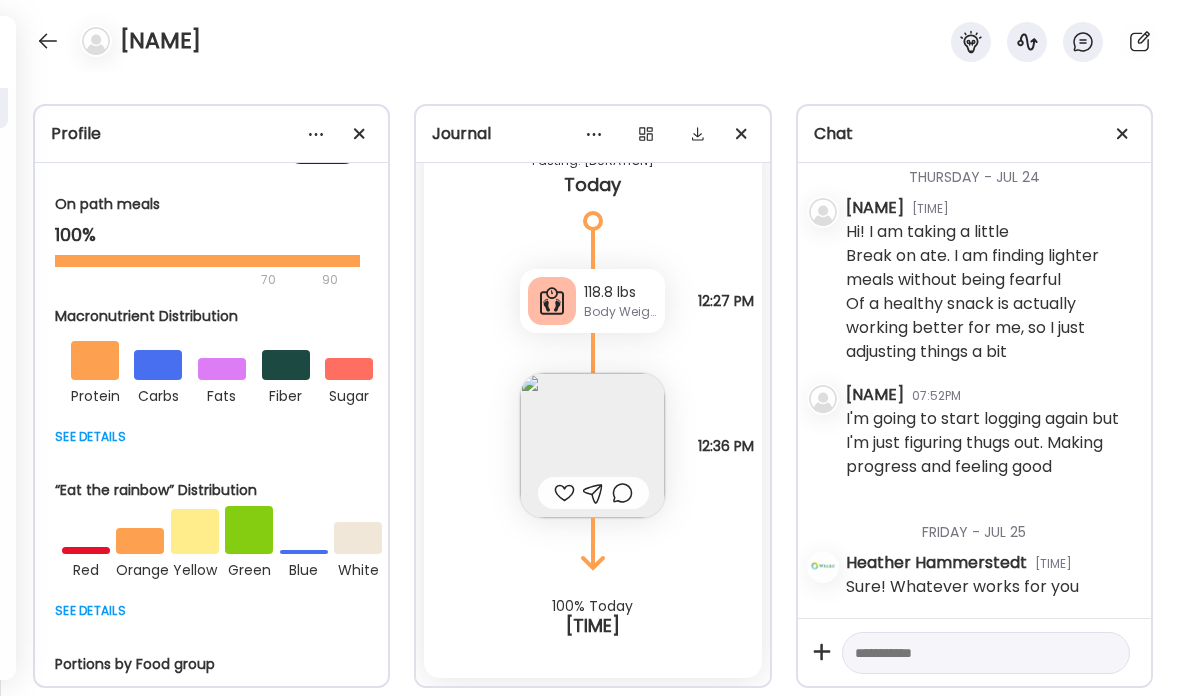 click at bounding box center (564, 493) 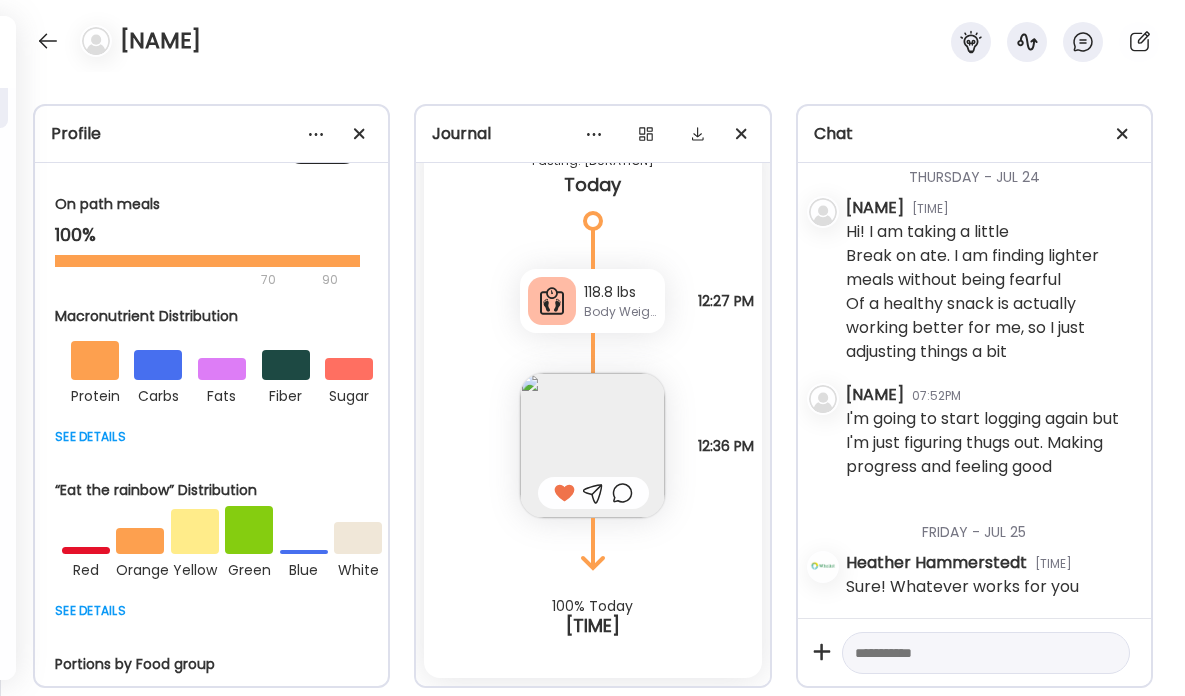 click at bounding box center (592, 445) 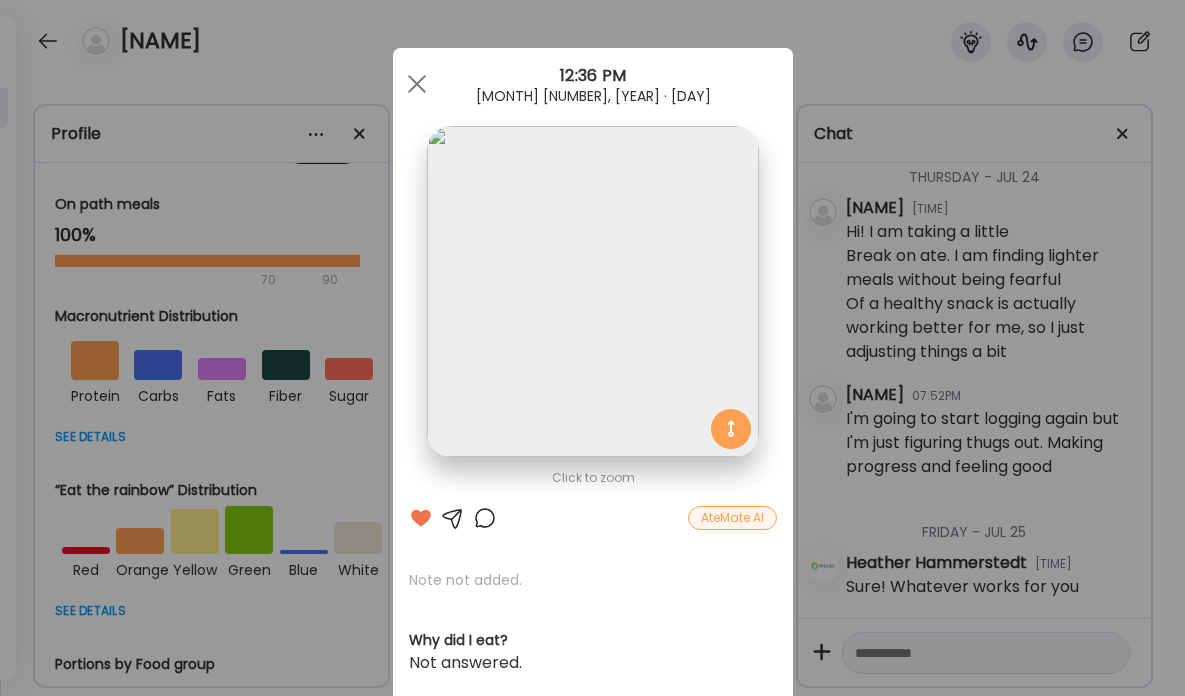click at bounding box center (485, 518) 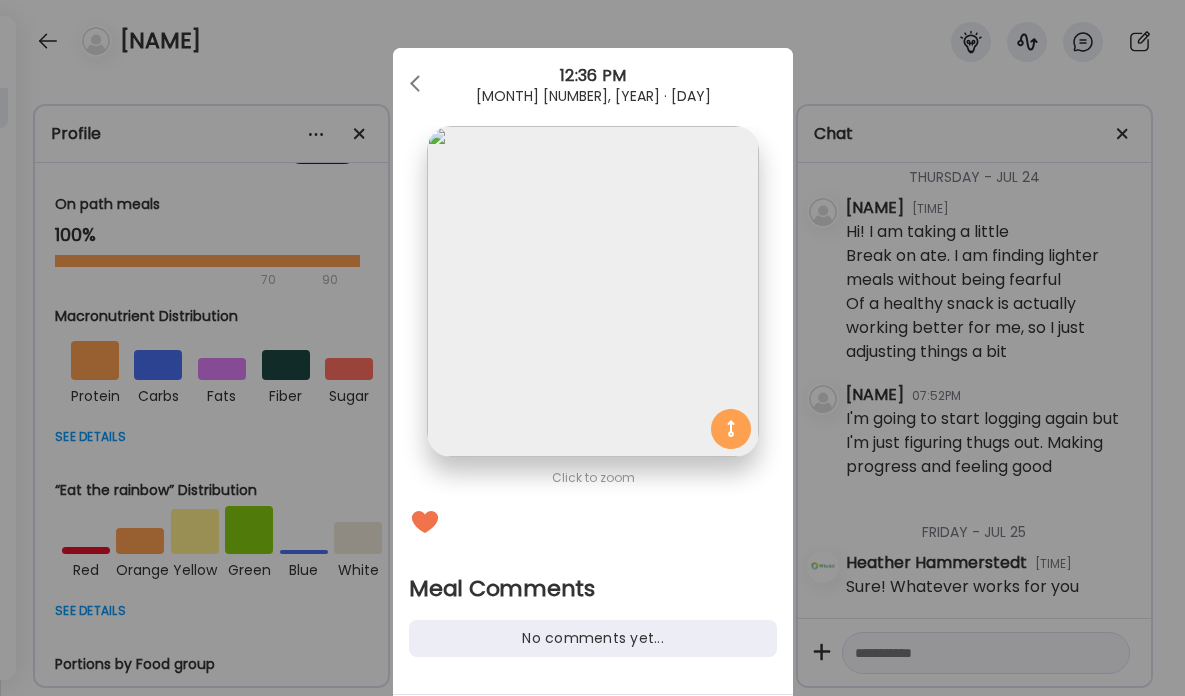 scroll, scrollTop: 0, scrollLeft: 0, axis: both 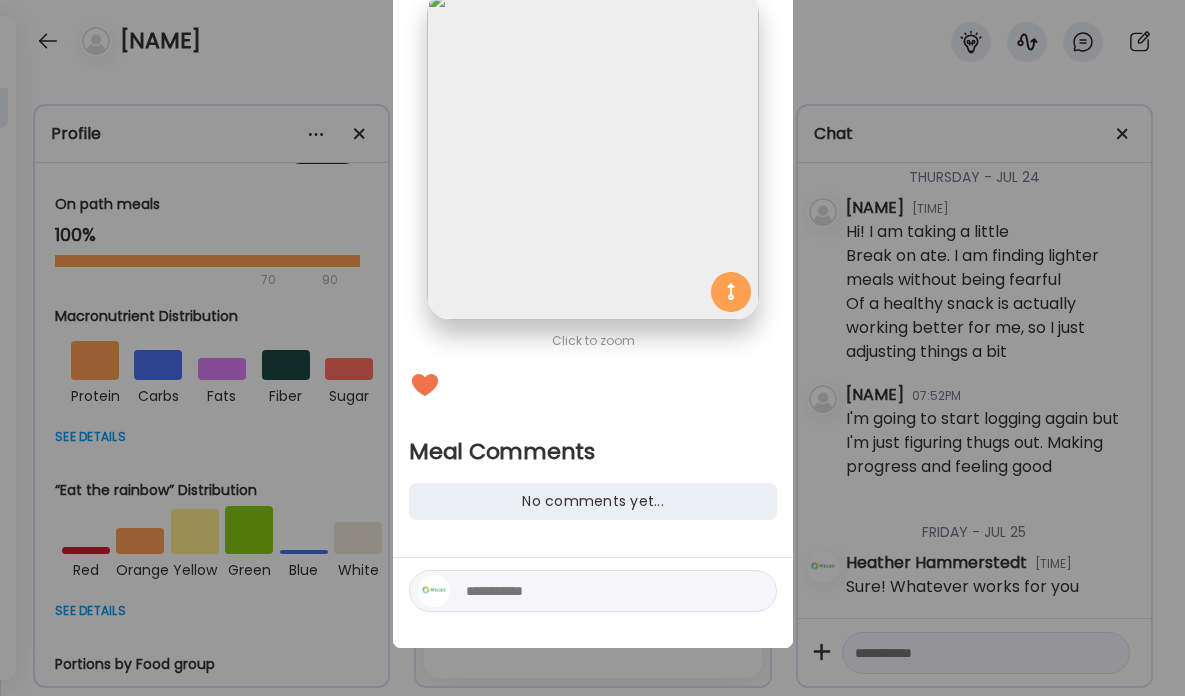 click at bounding box center [601, 591] 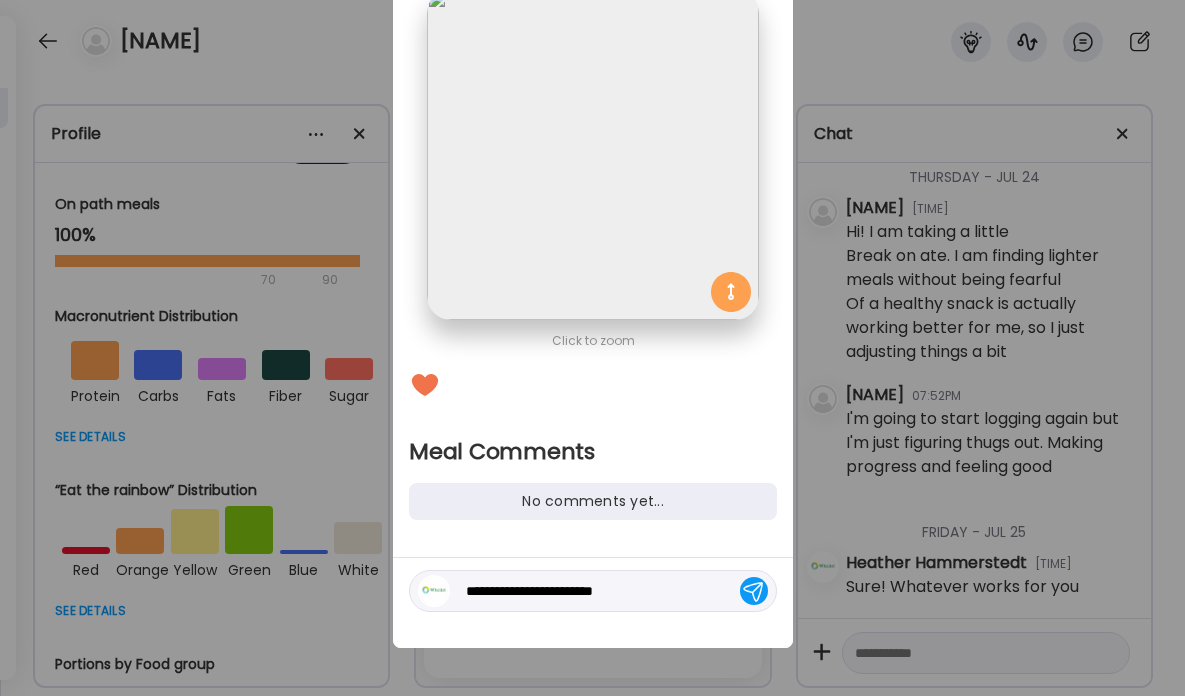type on "**********" 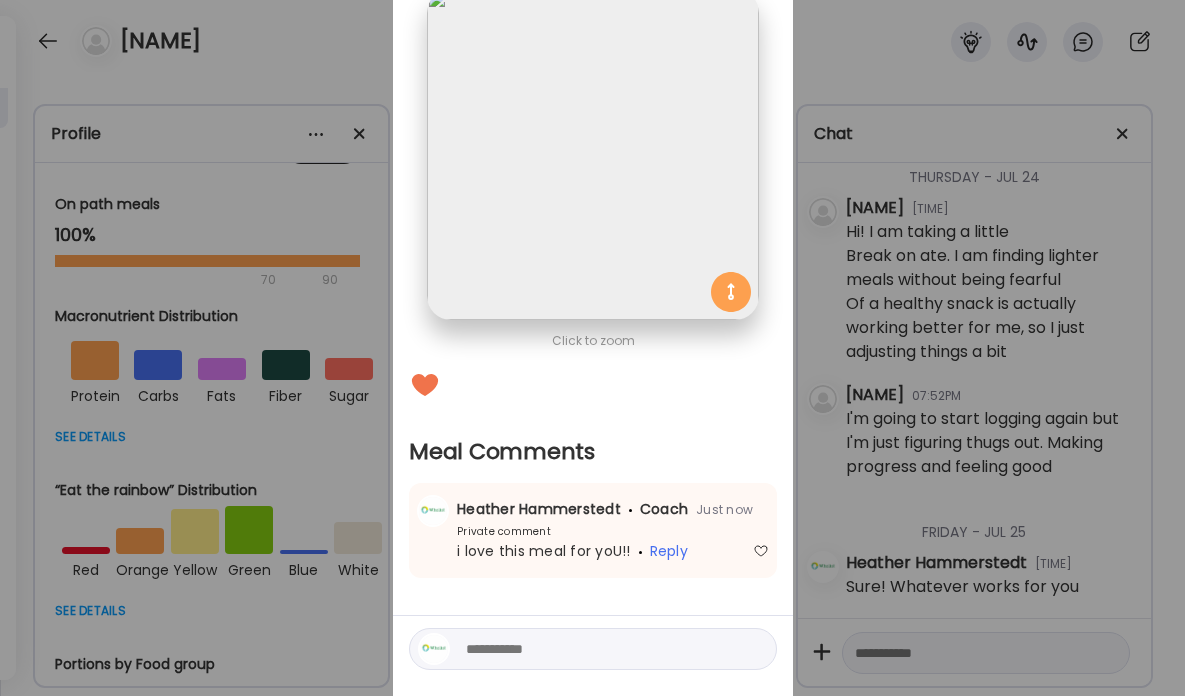 click on "Ate Coach Dashboard
Wahoo! It’s official
Take a moment to set up your Coach Profile to give your clients a smooth onboarding experience.
Skip Set up coach profile
Ate Coach Dashboard
1 Image 2 Message 3 Invite
Let’s get you quickly set up
Add a headshot or company logo for client recognition
Skip Next
Ate Coach Dashboard
1 Image 2 Message 3 Invite
Customize your welcome message
This page will be the first thing your clients will see. Add a welcome message to personalize their experience.
Header 32" at bounding box center [592, 348] 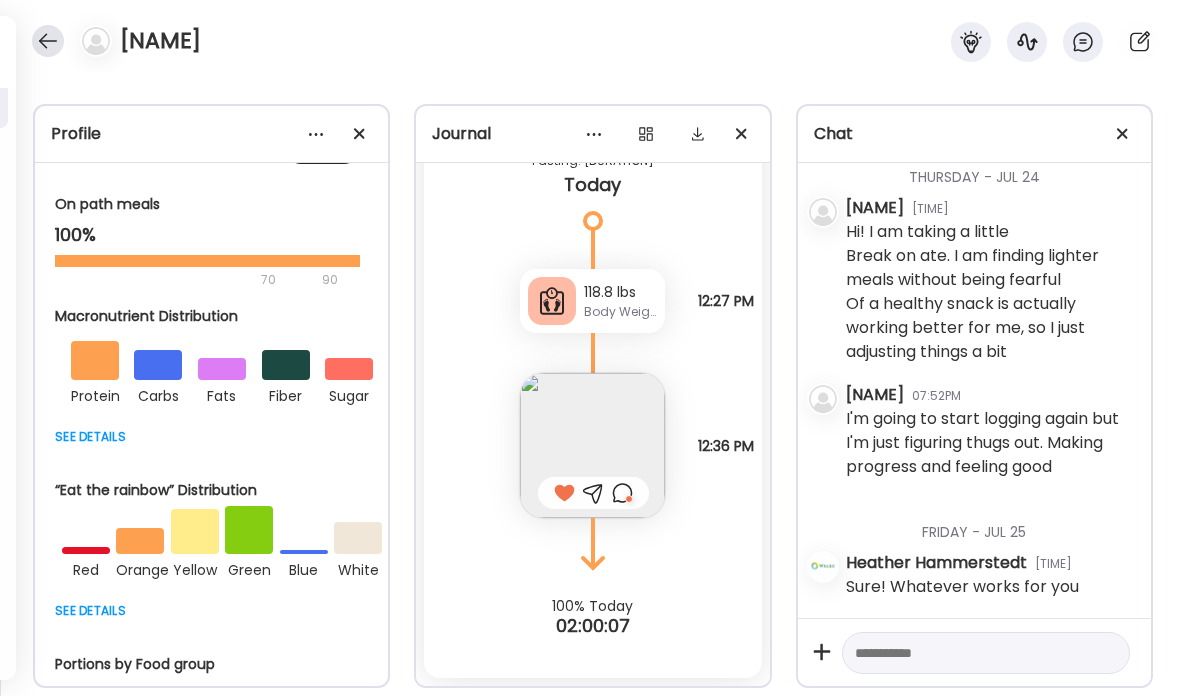 click at bounding box center (48, 41) 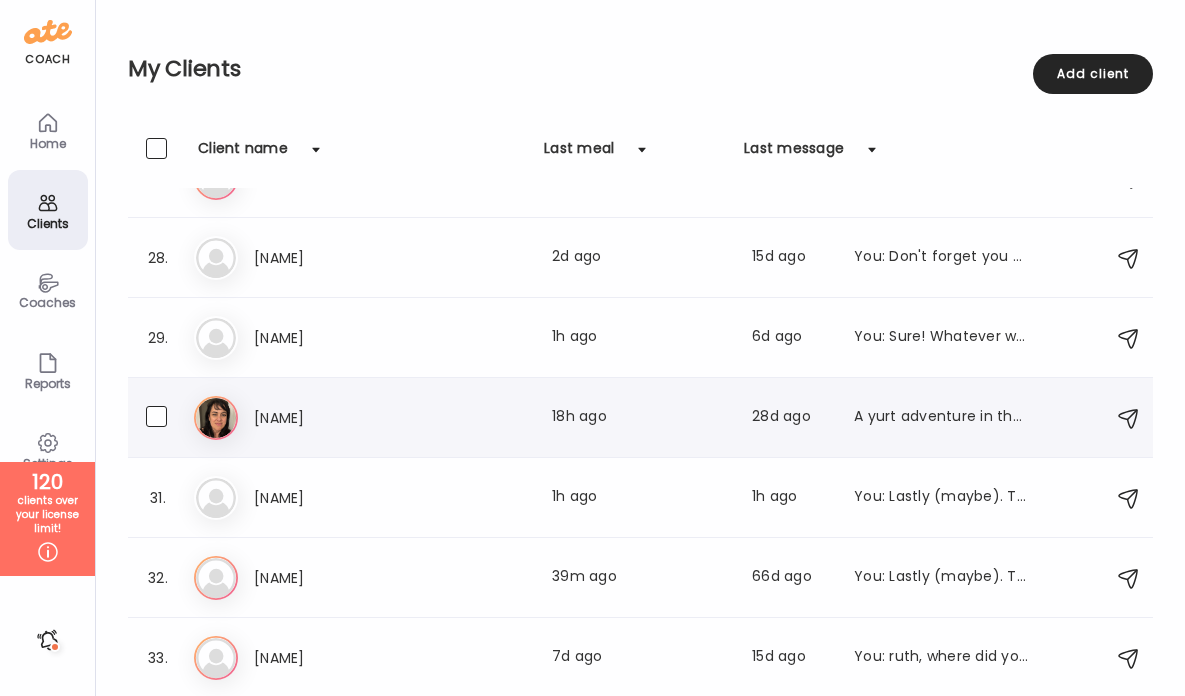 click on "[NAME]" at bounding box center (342, 418) 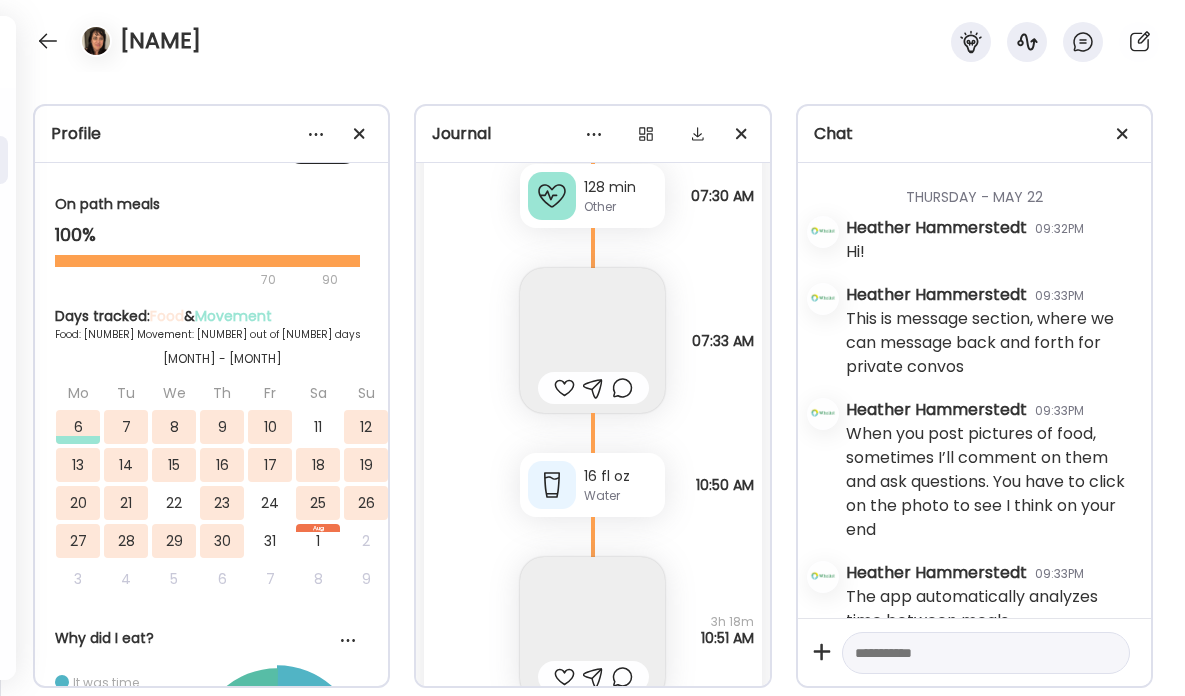 scroll, scrollTop: 30002, scrollLeft: 0, axis: vertical 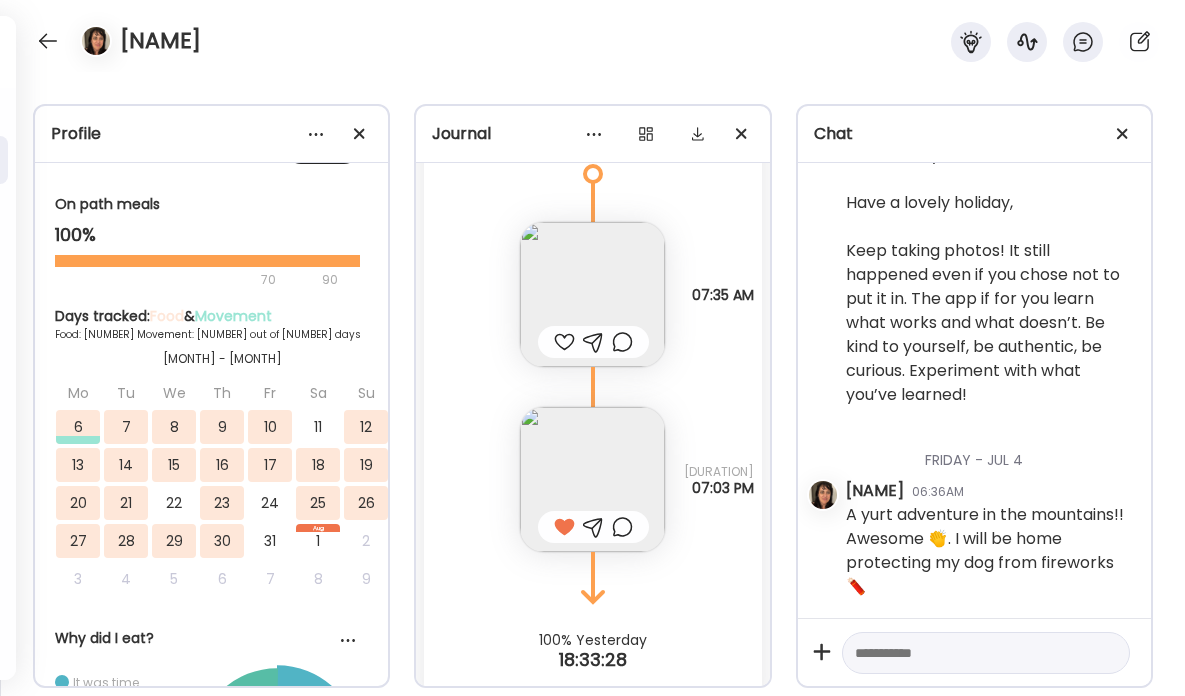 click at bounding box center (564, 342) 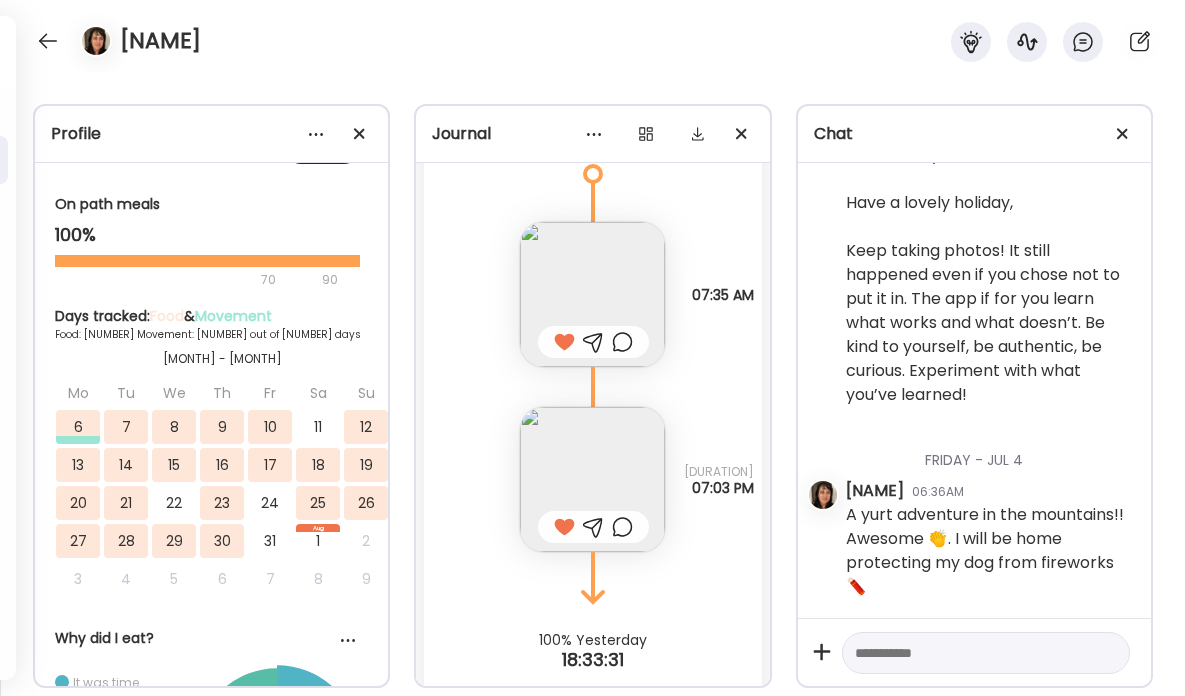scroll, scrollTop: 30052, scrollLeft: 0, axis: vertical 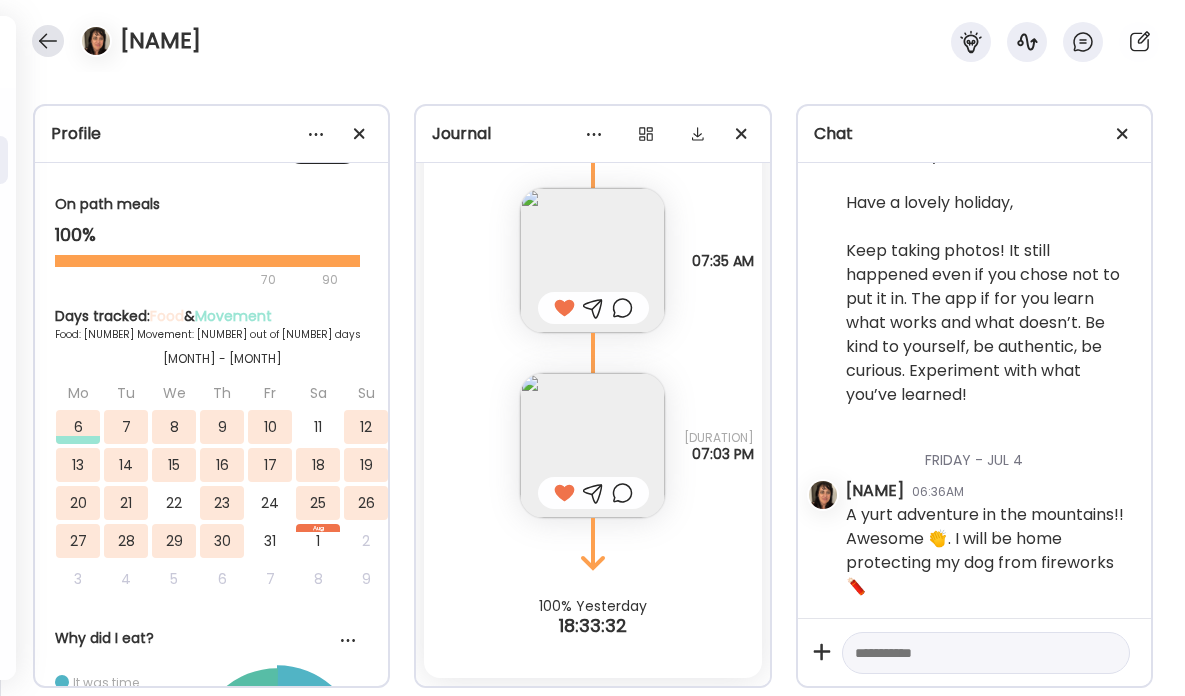 click at bounding box center [48, 41] 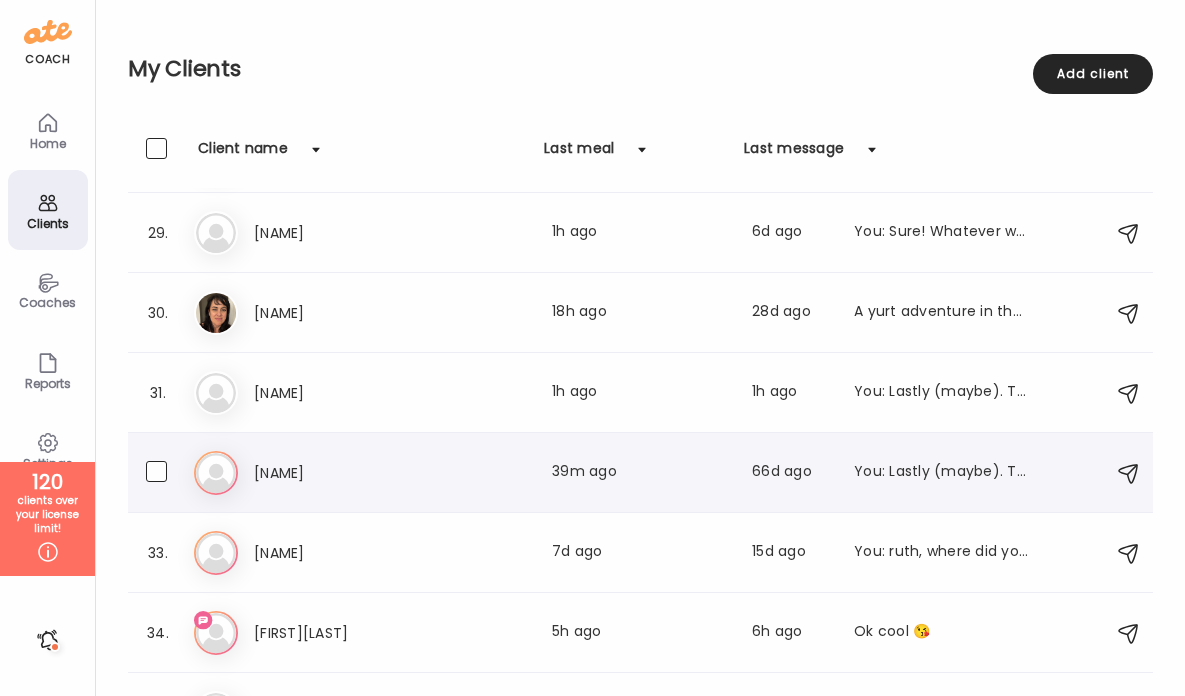 click on "[NAME]" at bounding box center [342, 473] 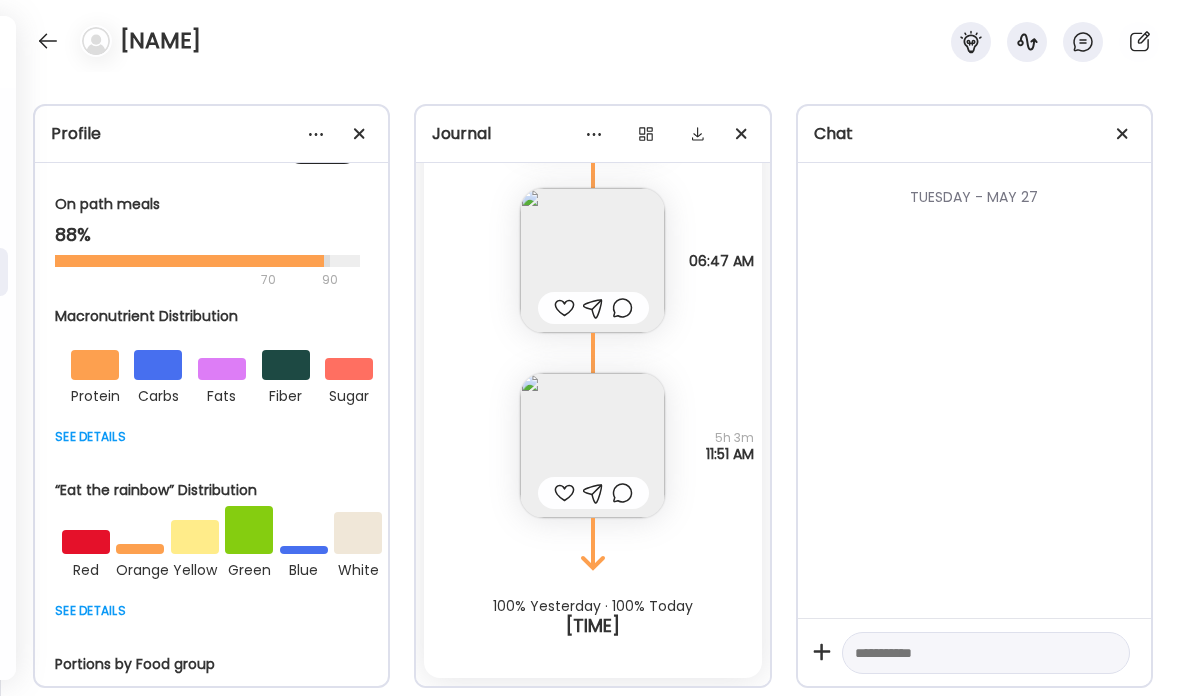 scroll, scrollTop: 4606, scrollLeft: 0, axis: vertical 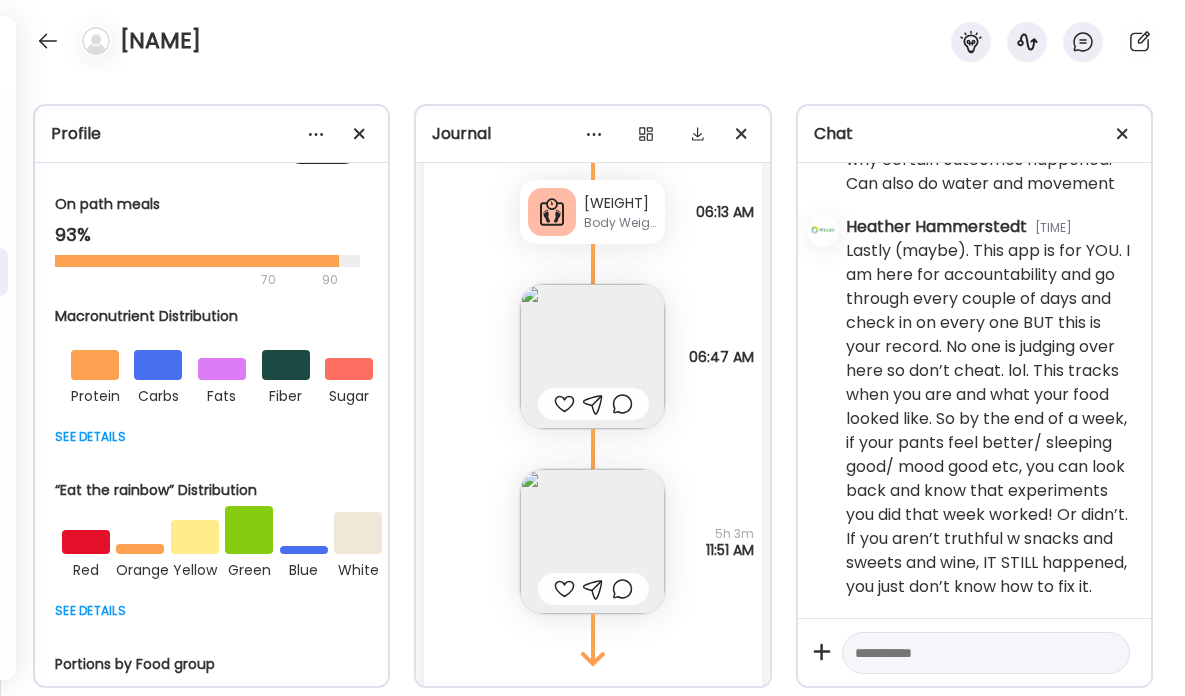 click at bounding box center (564, 404) 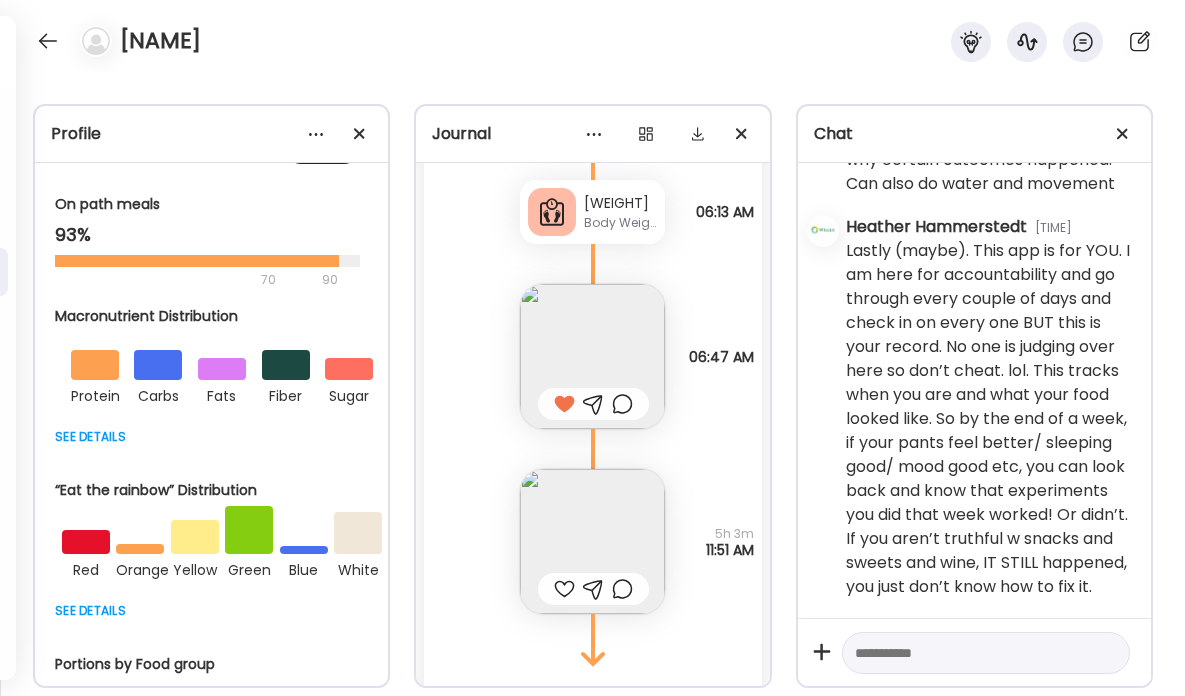 click at bounding box center (564, 589) 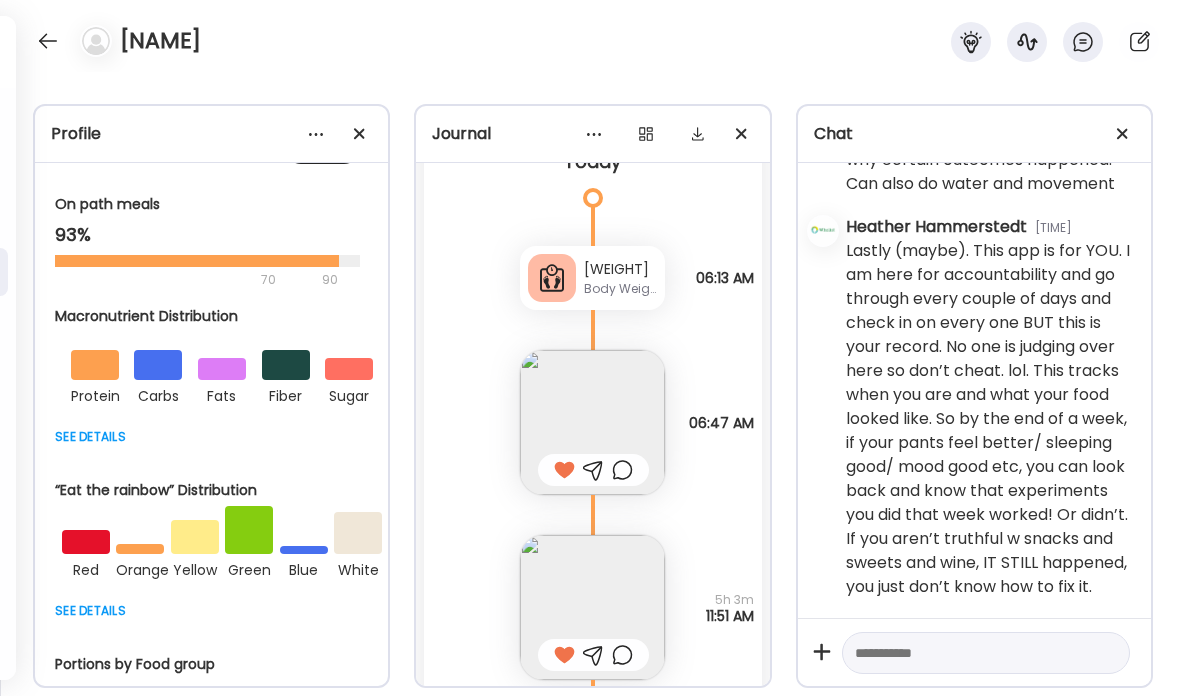 scroll, scrollTop: 36621, scrollLeft: 0, axis: vertical 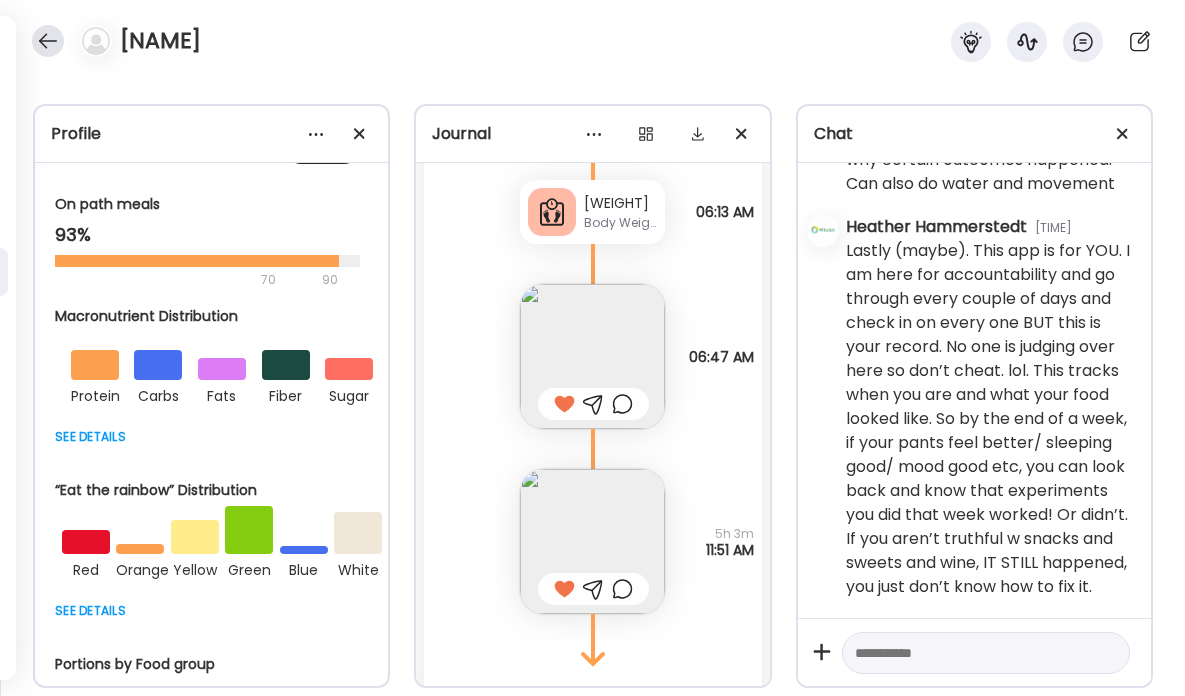 click at bounding box center [48, 41] 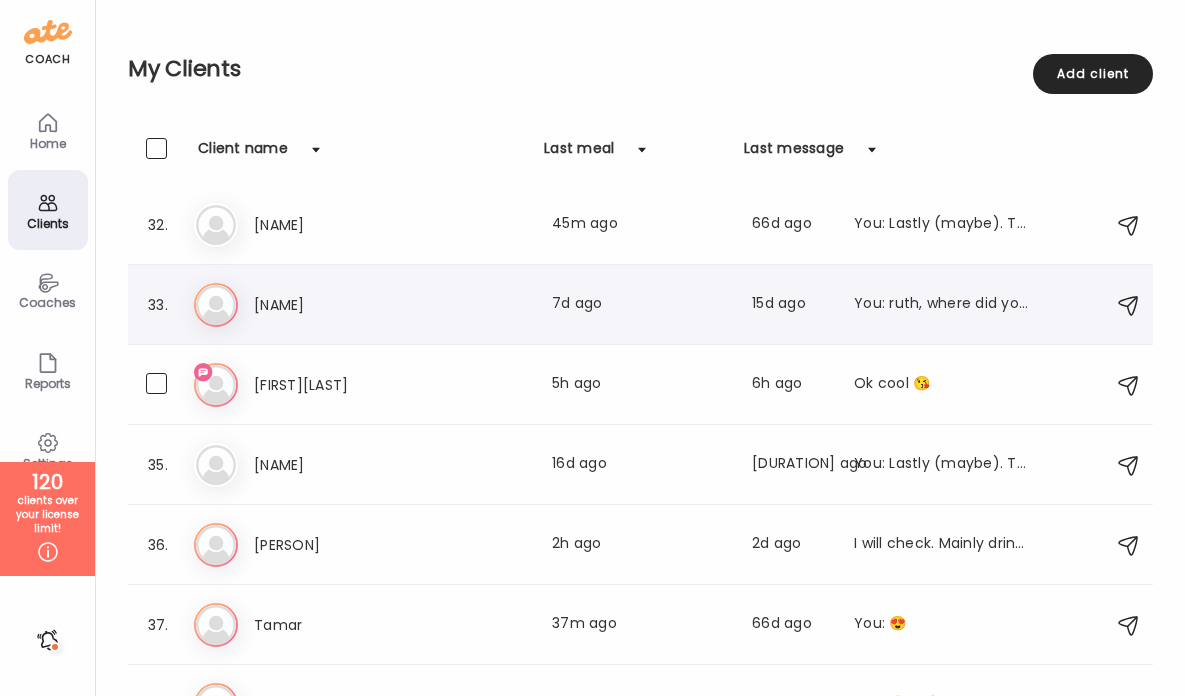 scroll, scrollTop: 2484, scrollLeft: 0, axis: vertical 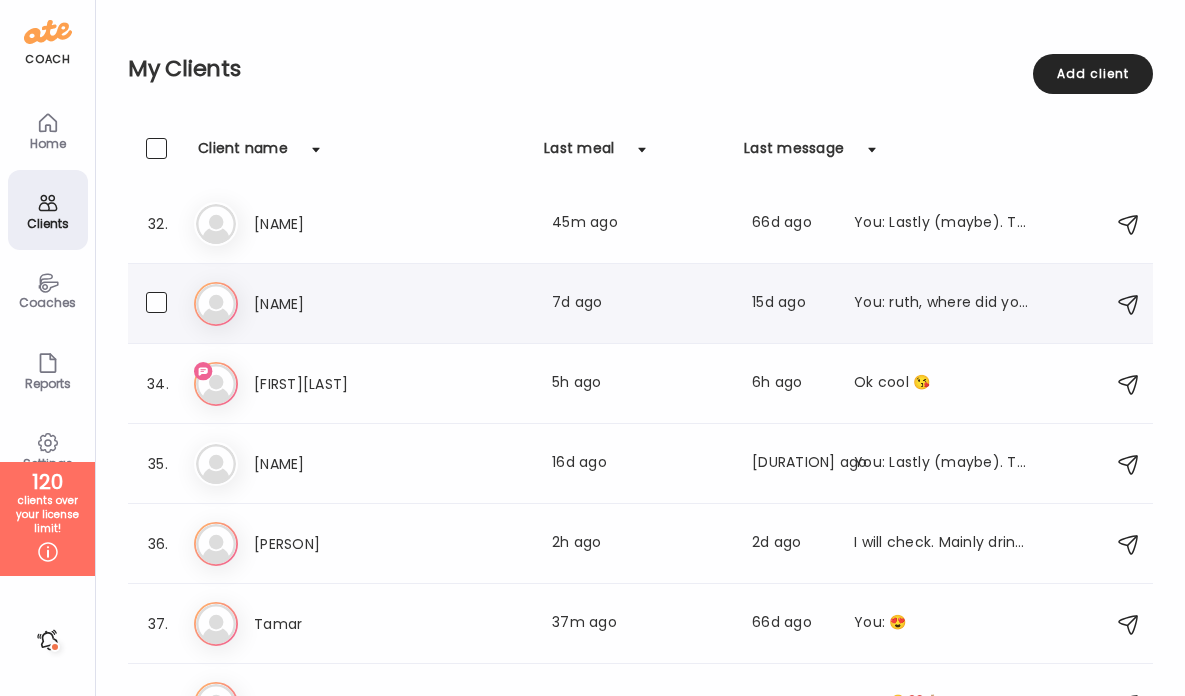 click on "[NAME]" at bounding box center [342, 304] 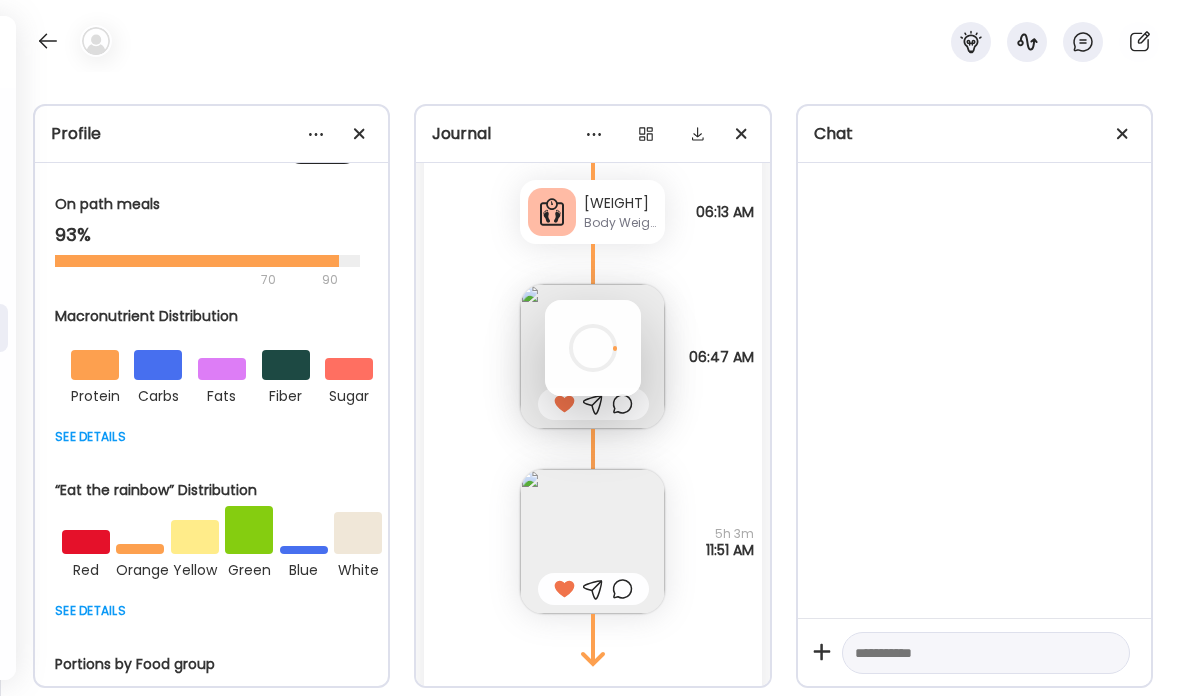 scroll, scrollTop: 1592, scrollLeft: 0, axis: vertical 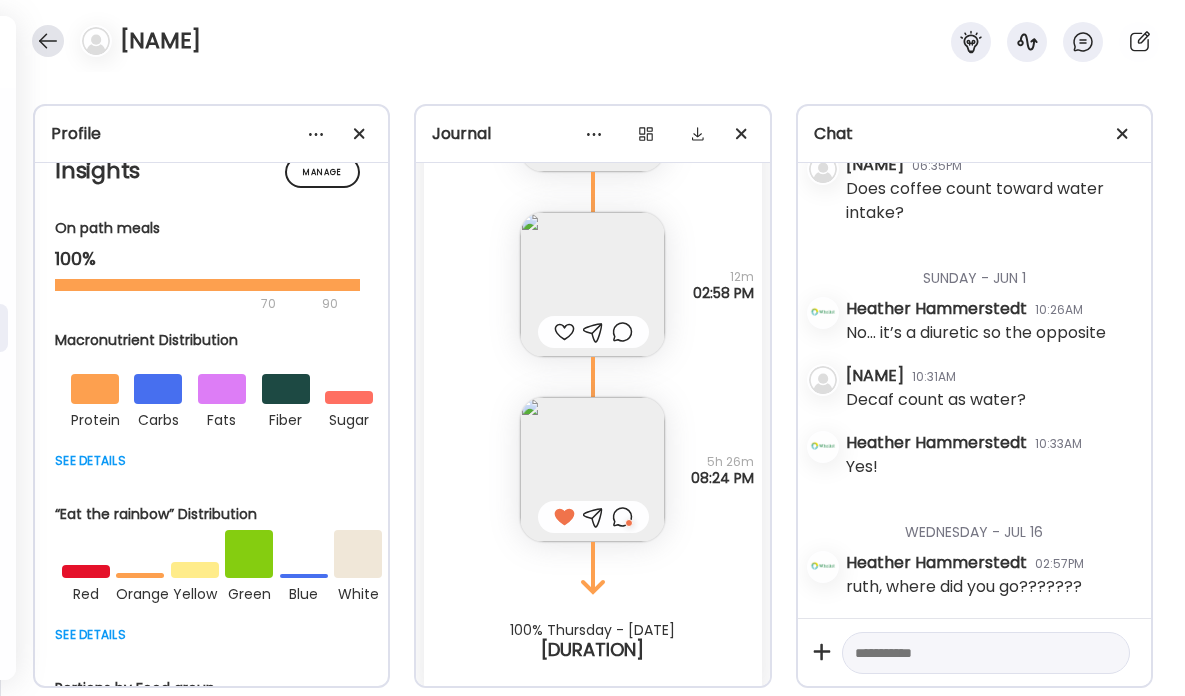 click at bounding box center [48, 41] 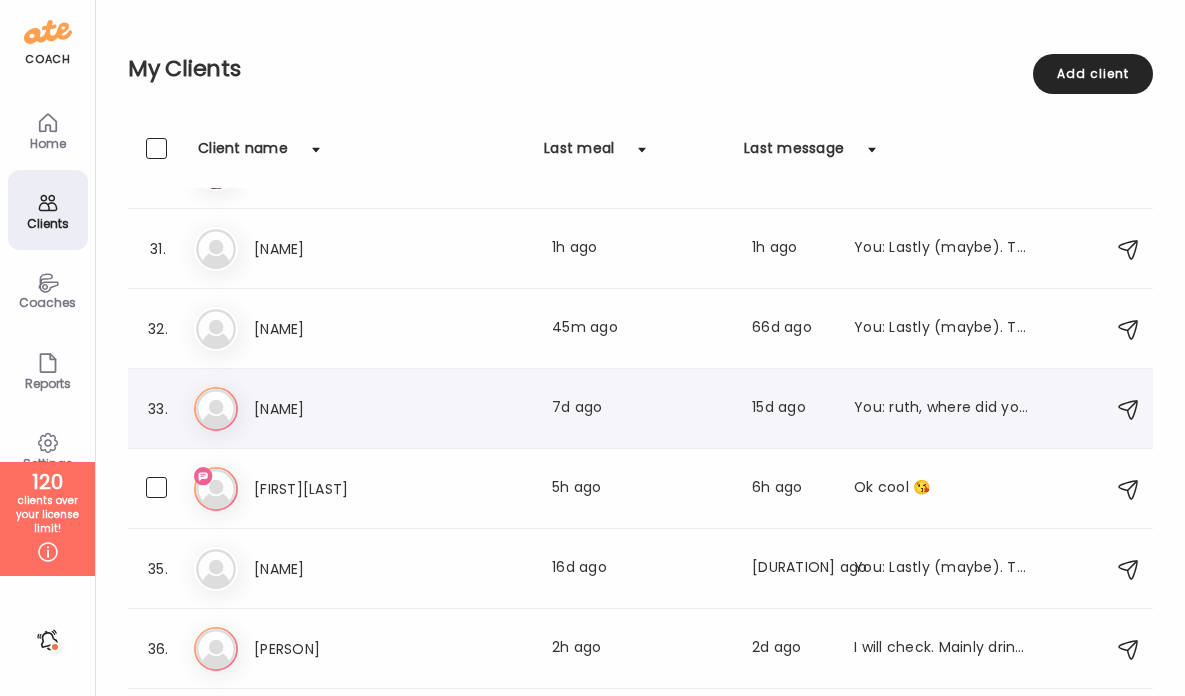 scroll, scrollTop: 2384, scrollLeft: 0, axis: vertical 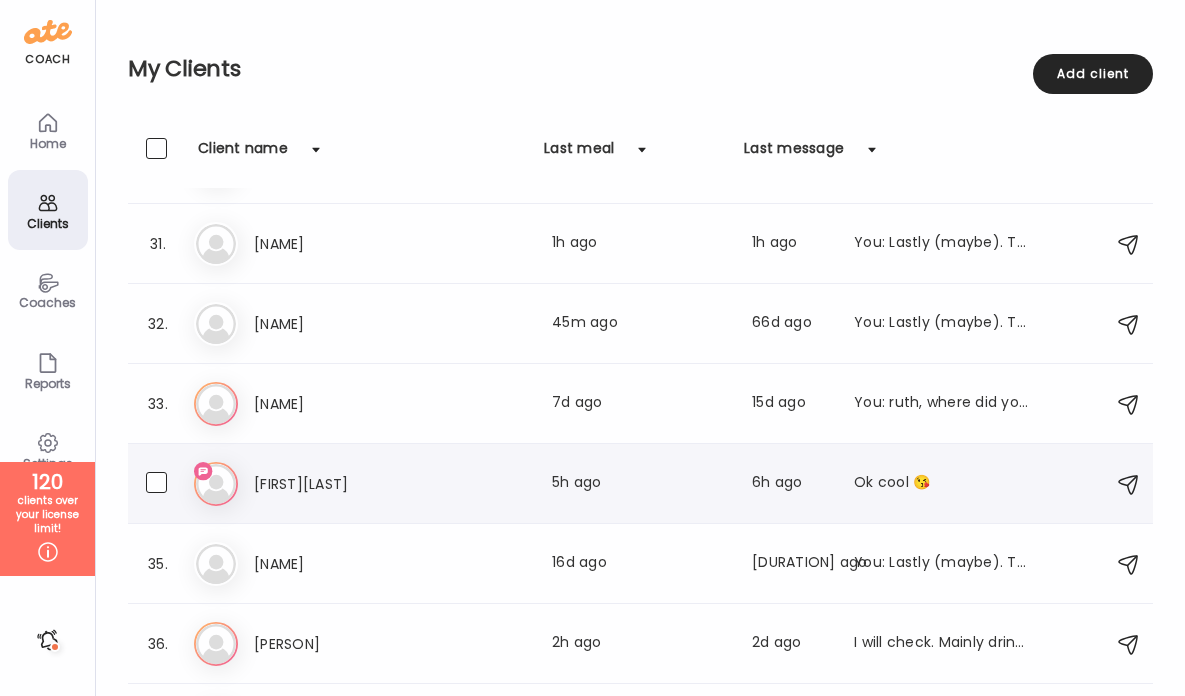 click on "[FIRST][LAST]" at bounding box center (342, 484) 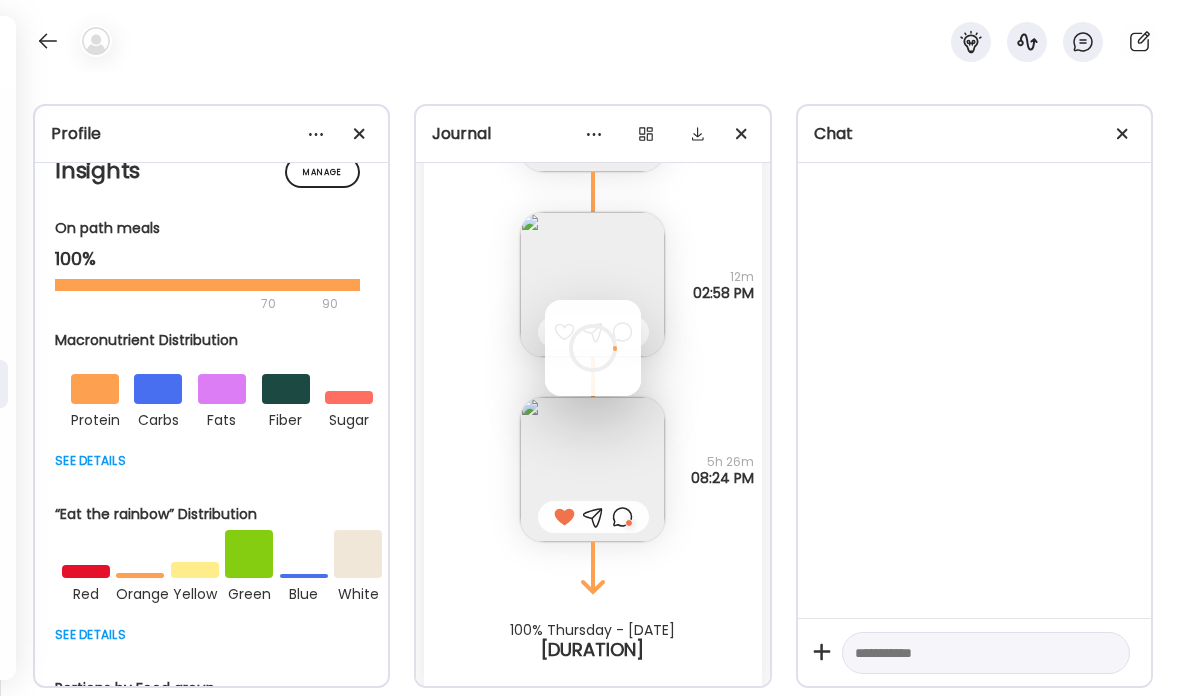 scroll, scrollTop: 1592, scrollLeft: 0, axis: vertical 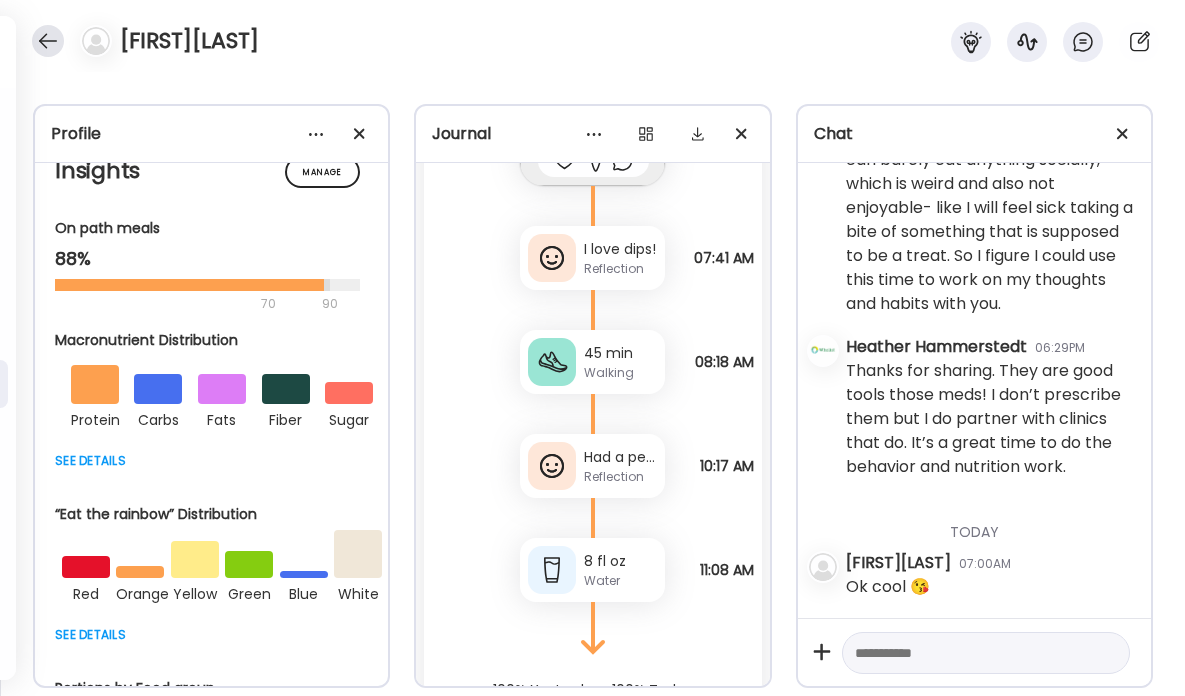 click at bounding box center [48, 41] 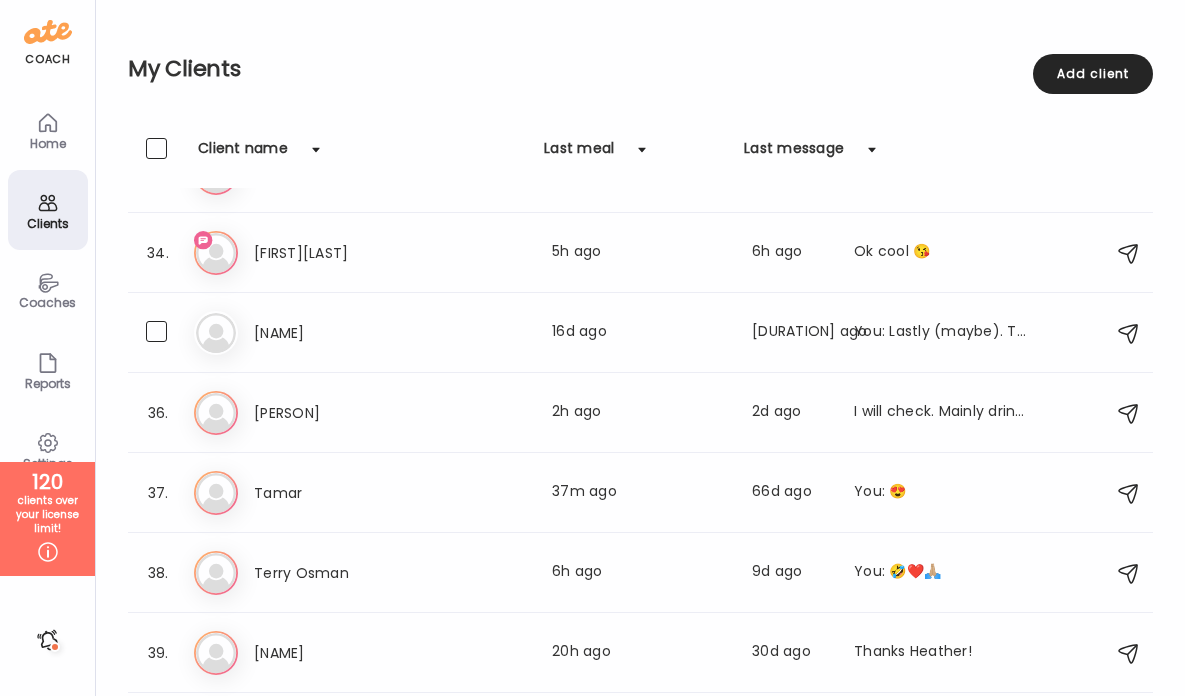 scroll, scrollTop: 2624, scrollLeft: 0, axis: vertical 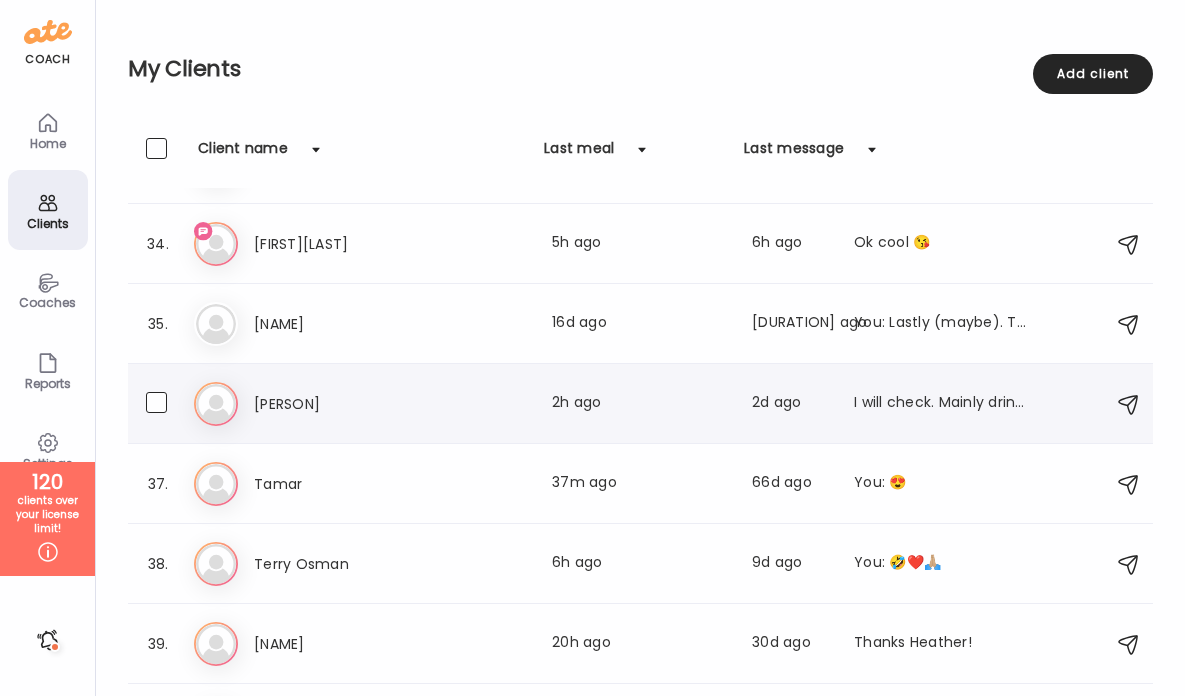 click on "[PERSON]" at bounding box center [342, 404] 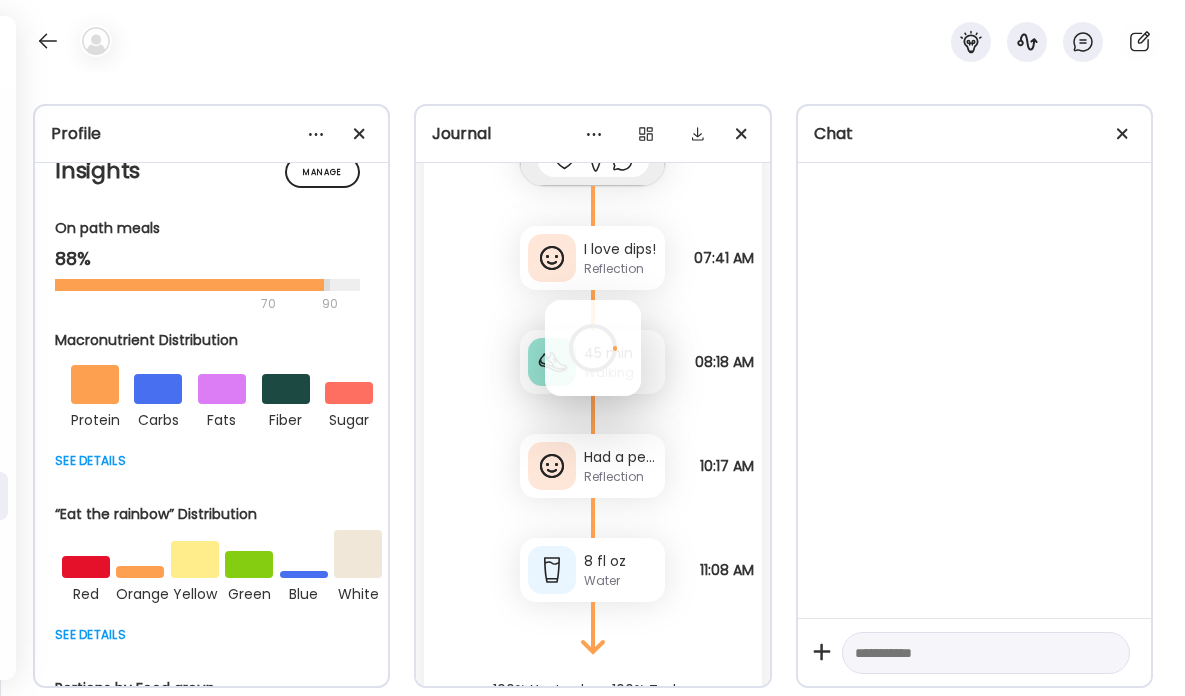 scroll, scrollTop: 1592, scrollLeft: 0, axis: vertical 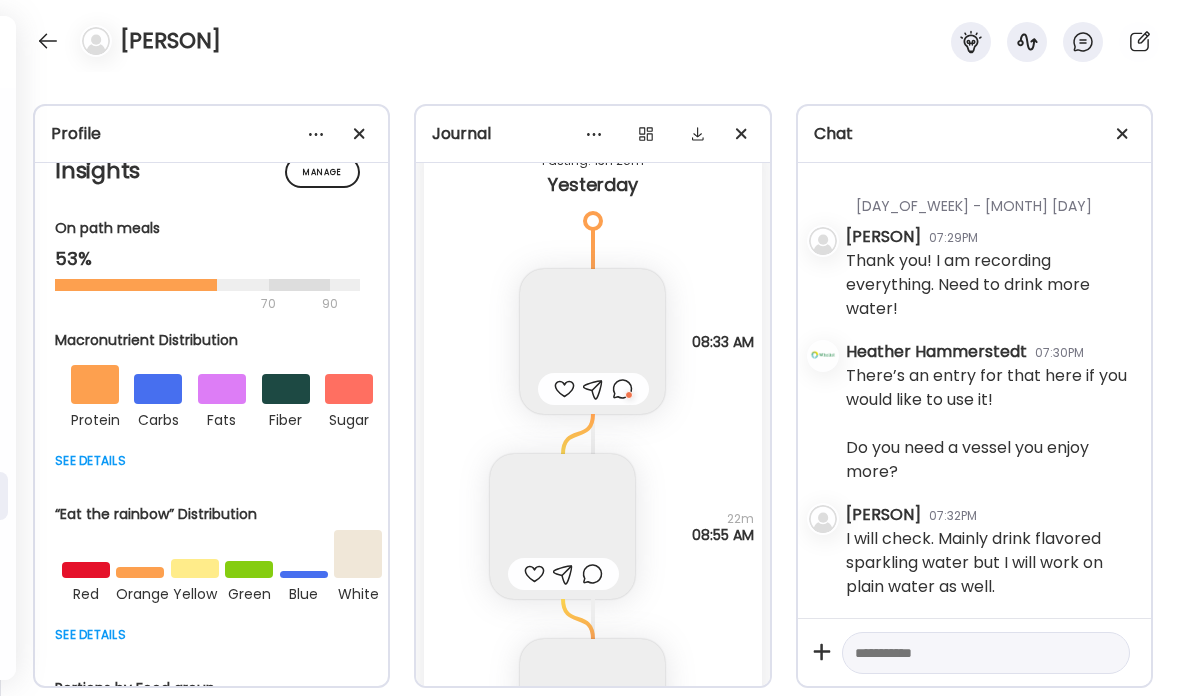 click at bounding box center (564, 2091) 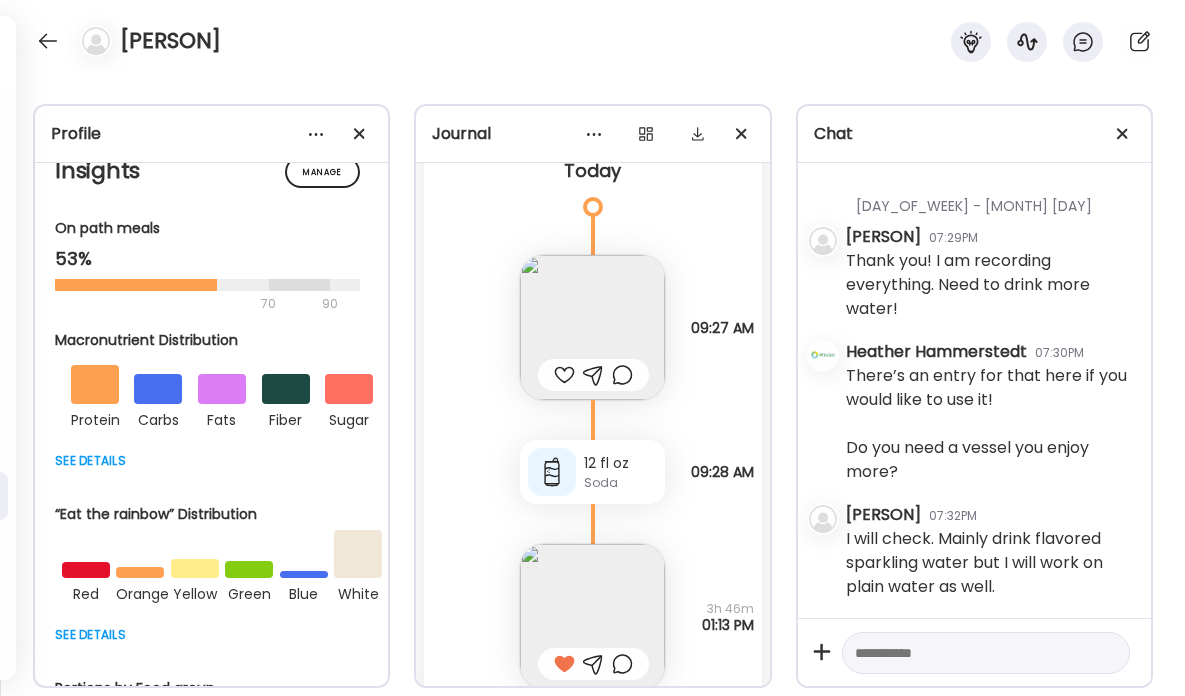scroll, scrollTop: 5752, scrollLeft: 0, axis: vertical 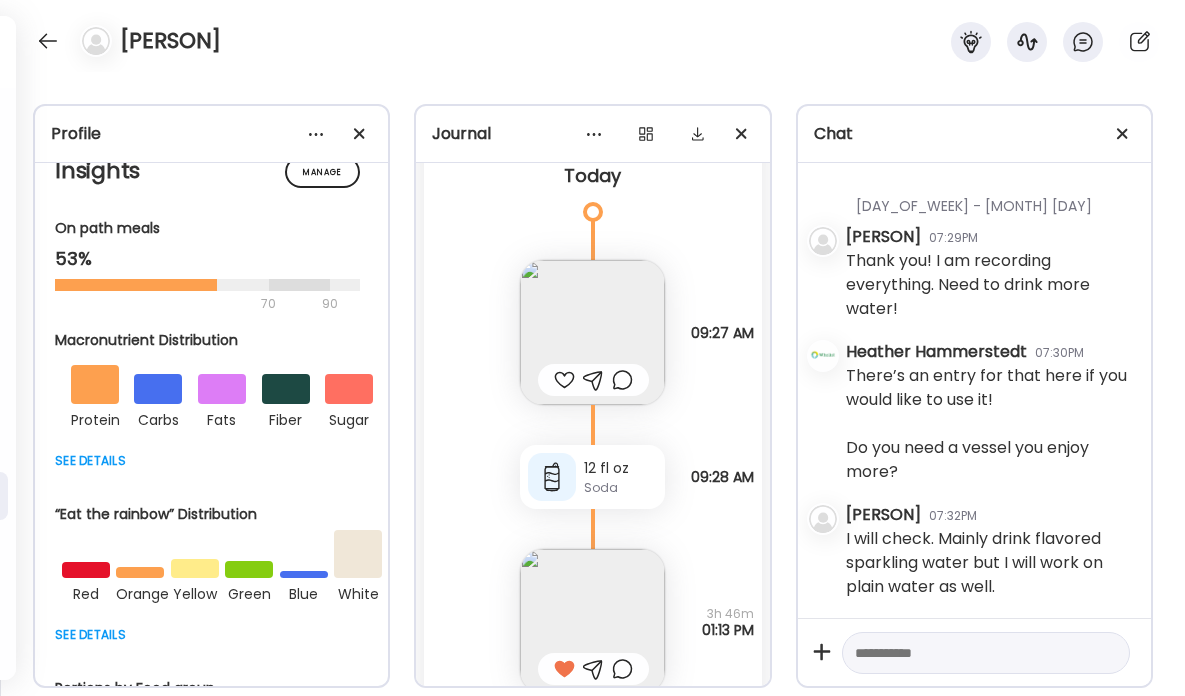 click at bounding box center (564, 380) 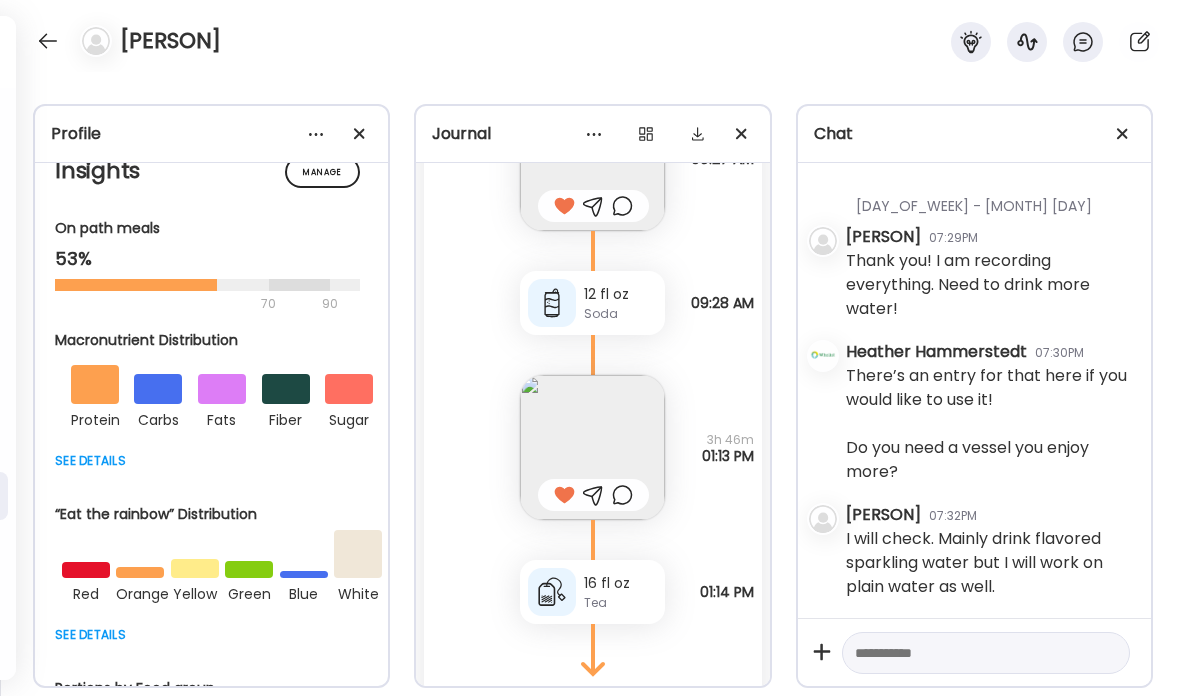 scroll, scrollTop: 6032, scrollLeft: 0, axis: vertical 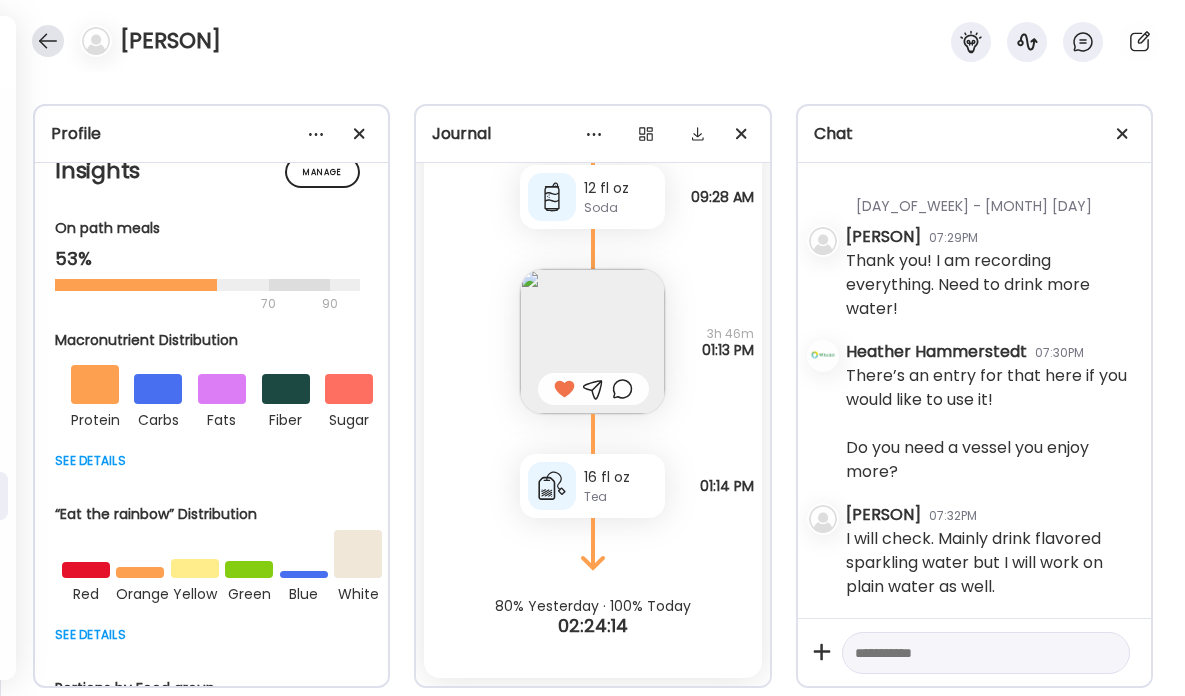 click at bounding box center [48, 41] 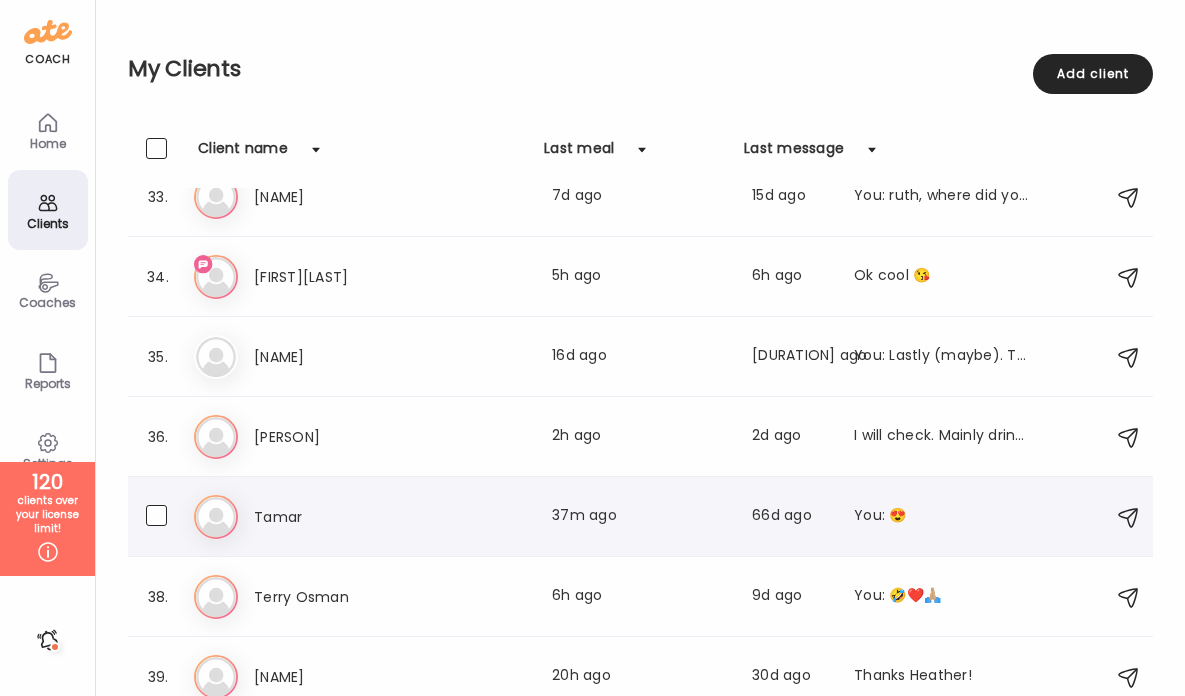 click on "Ta
Tamar
Last meal:  37m ago Last message:  66d ago You: 😍" at bounding box center [643, 517] 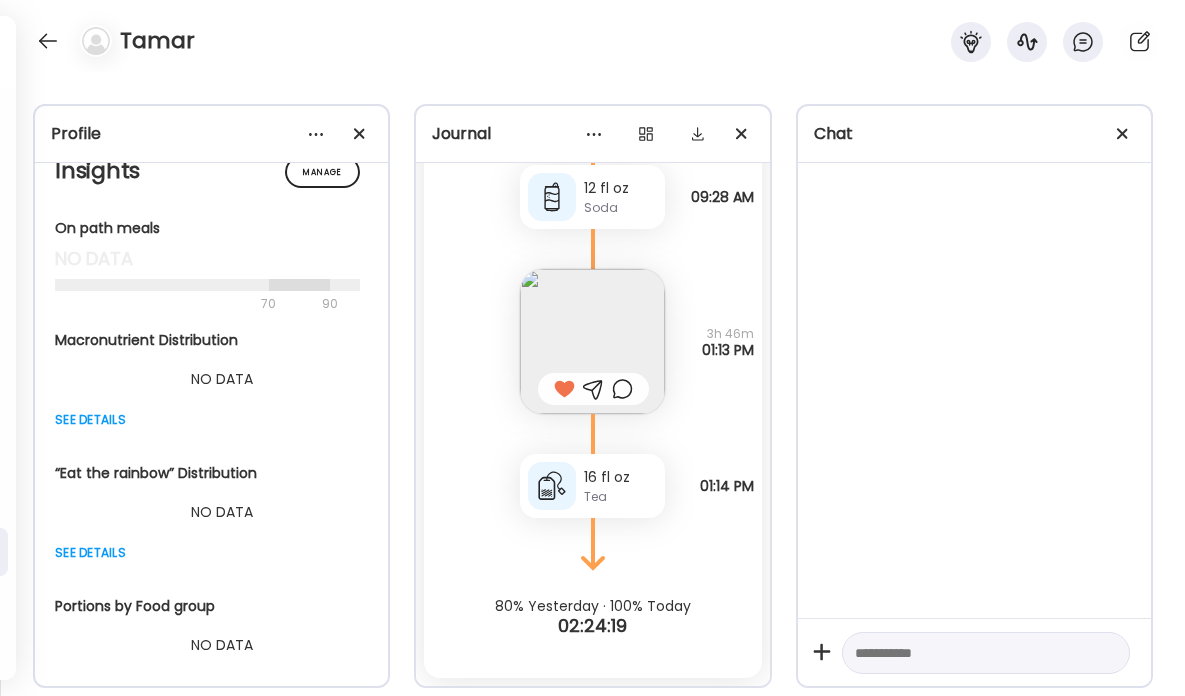 scroll, scrollTop: 1592, scrollLeft: 0, axis: vertical 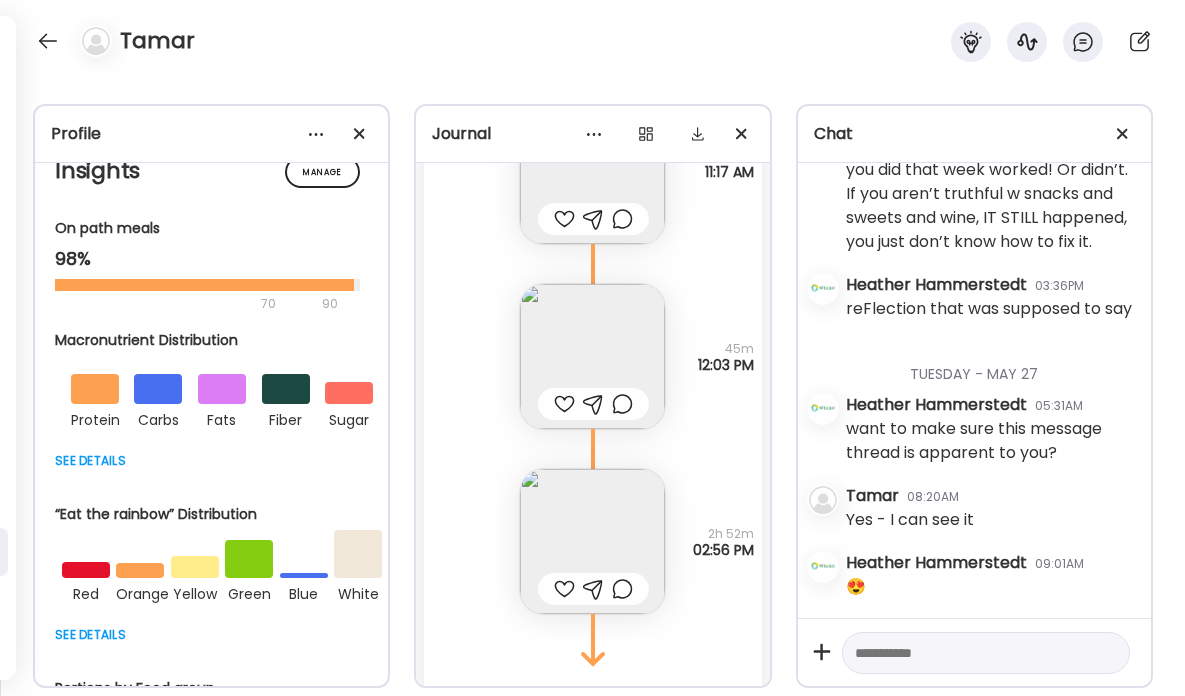click at bounding box center (564, 589) 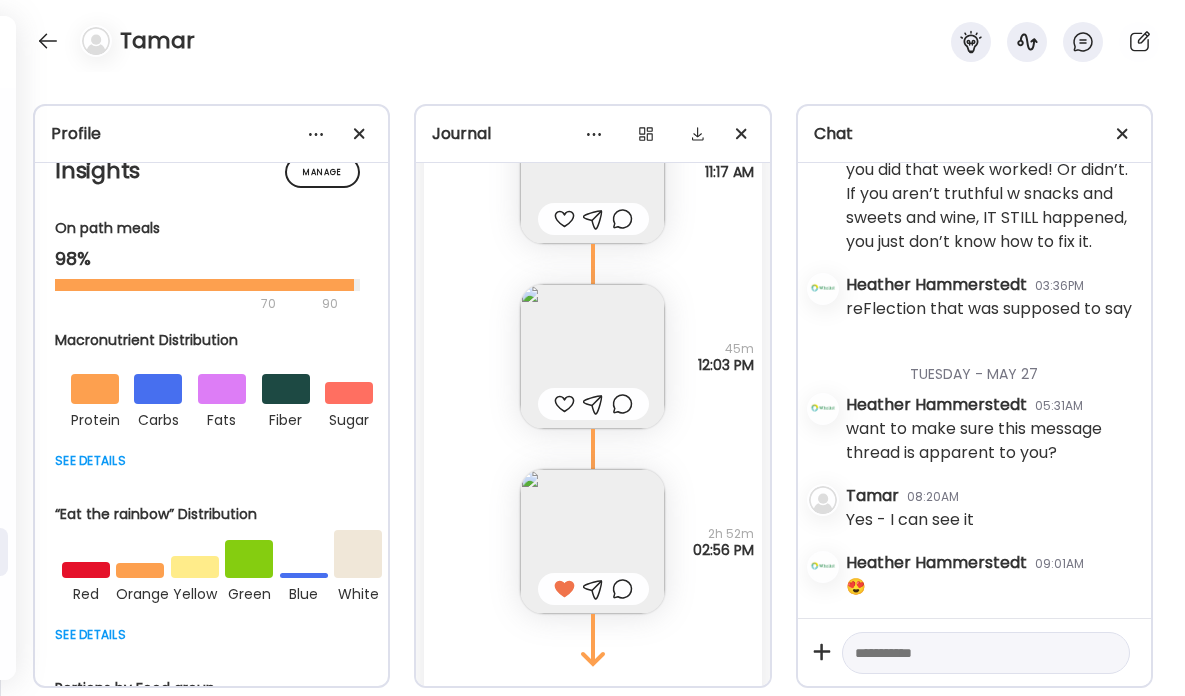 scroll, scrollTop: 1194, scrollLeft: 0, axis: vertical 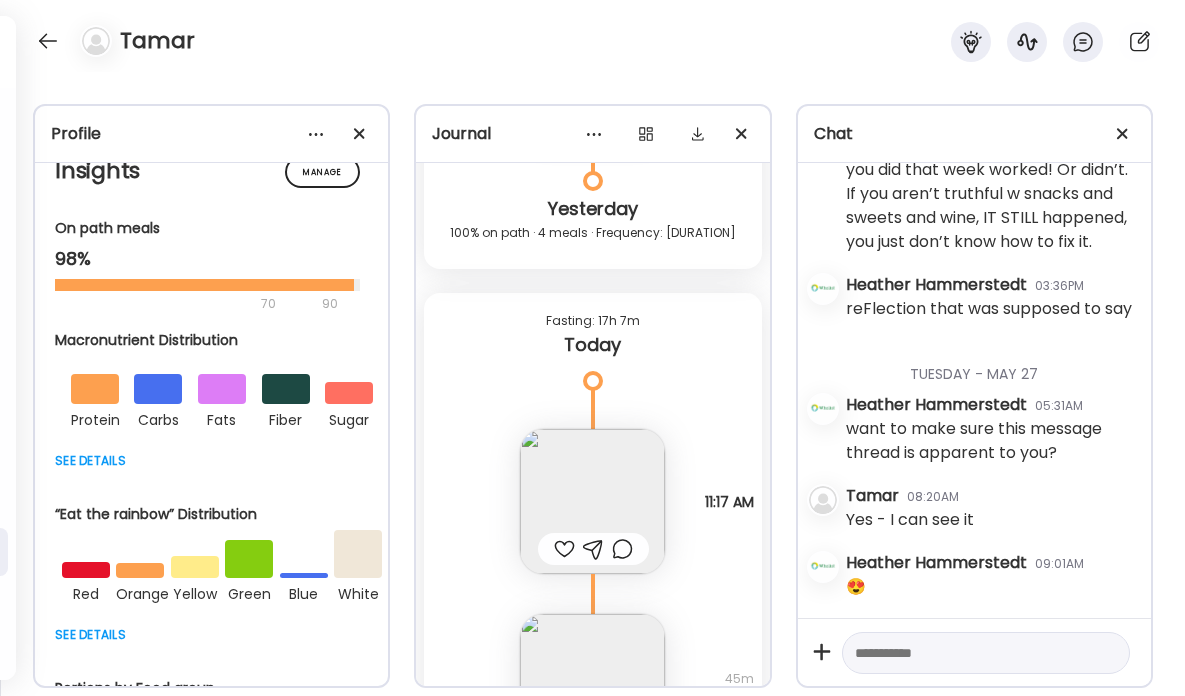 click at bounding box center [564, 549] 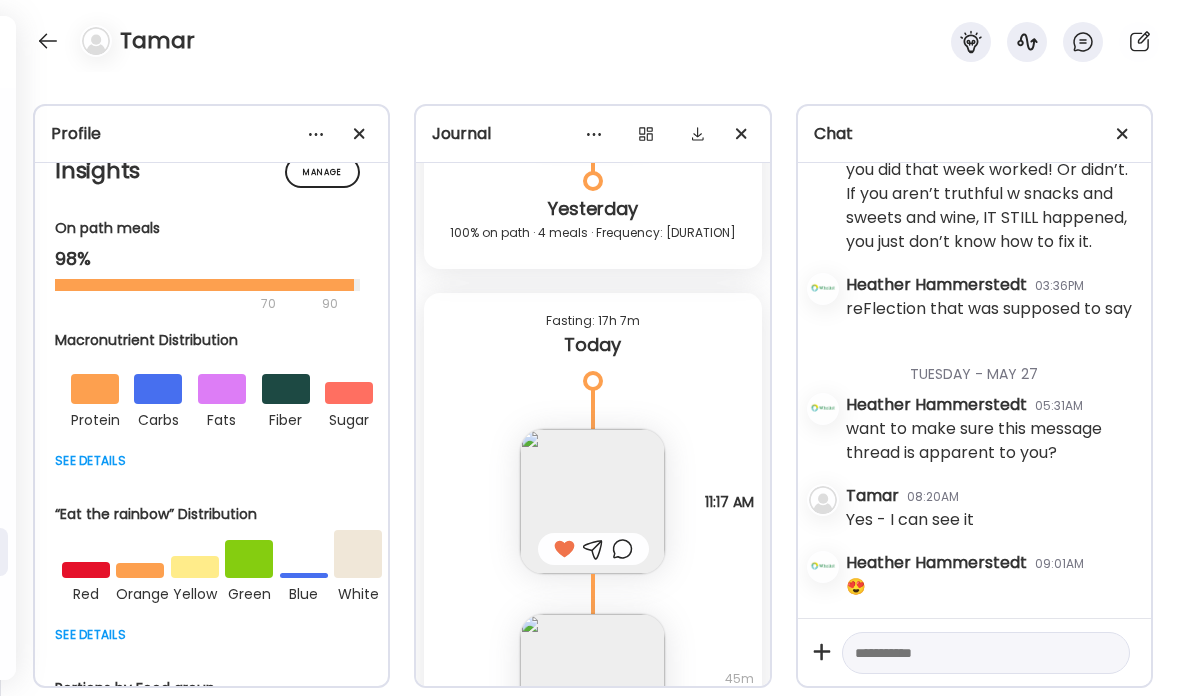click at bounding box center [592, 501] 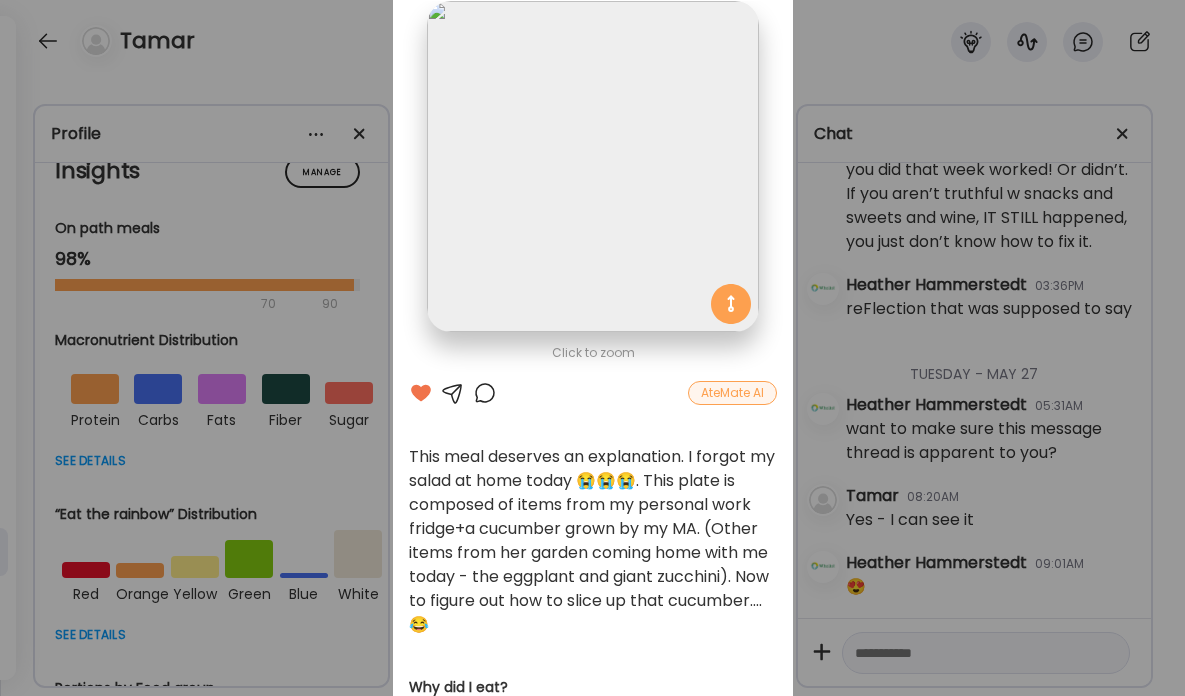 scroll, scrollTop: 110, scrollLeft: 0, axis: vertical 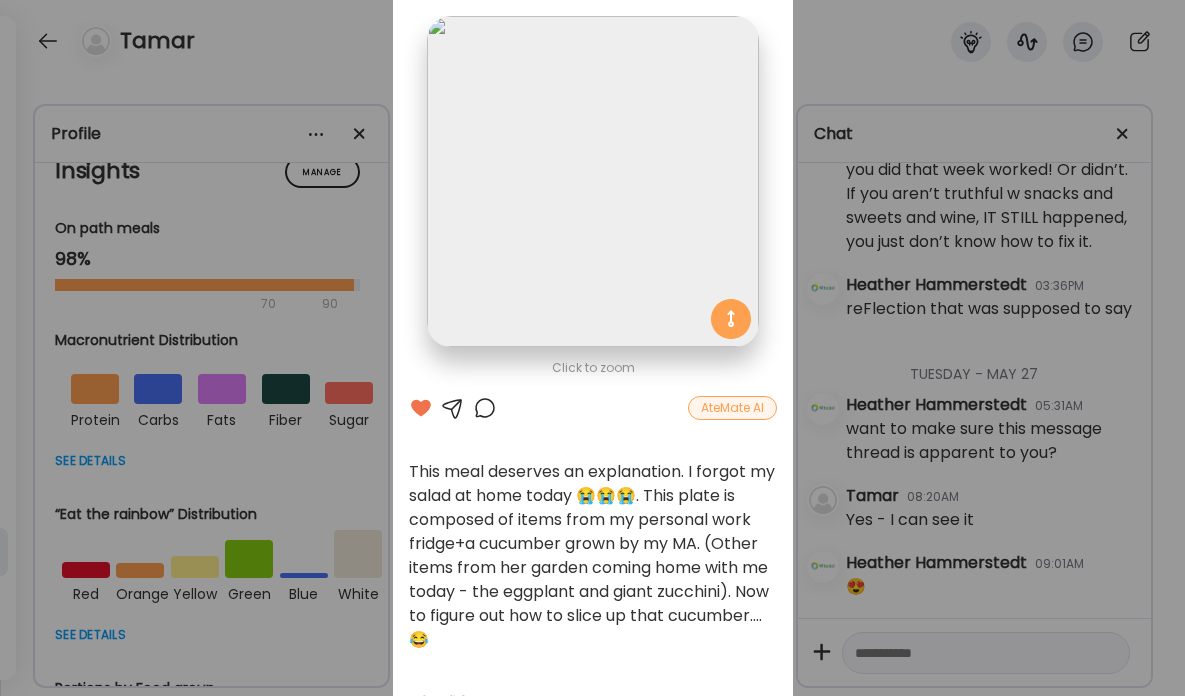 click at bounding box center (485, 408) 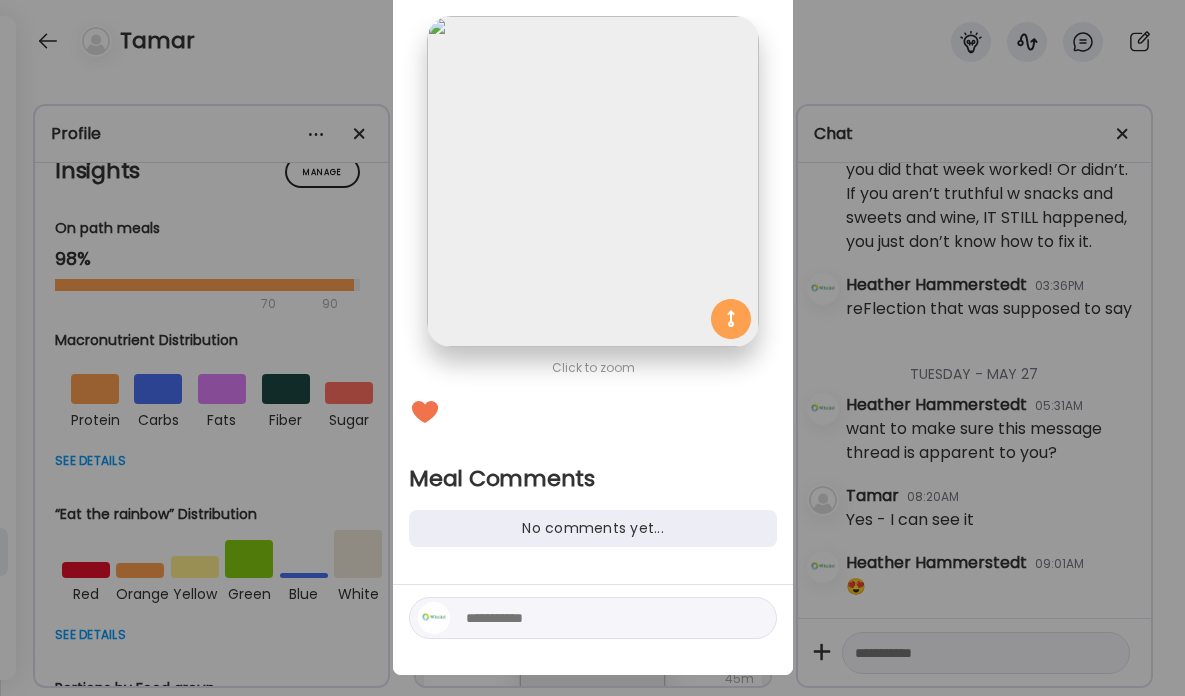 click at bounding box center [601, 618] 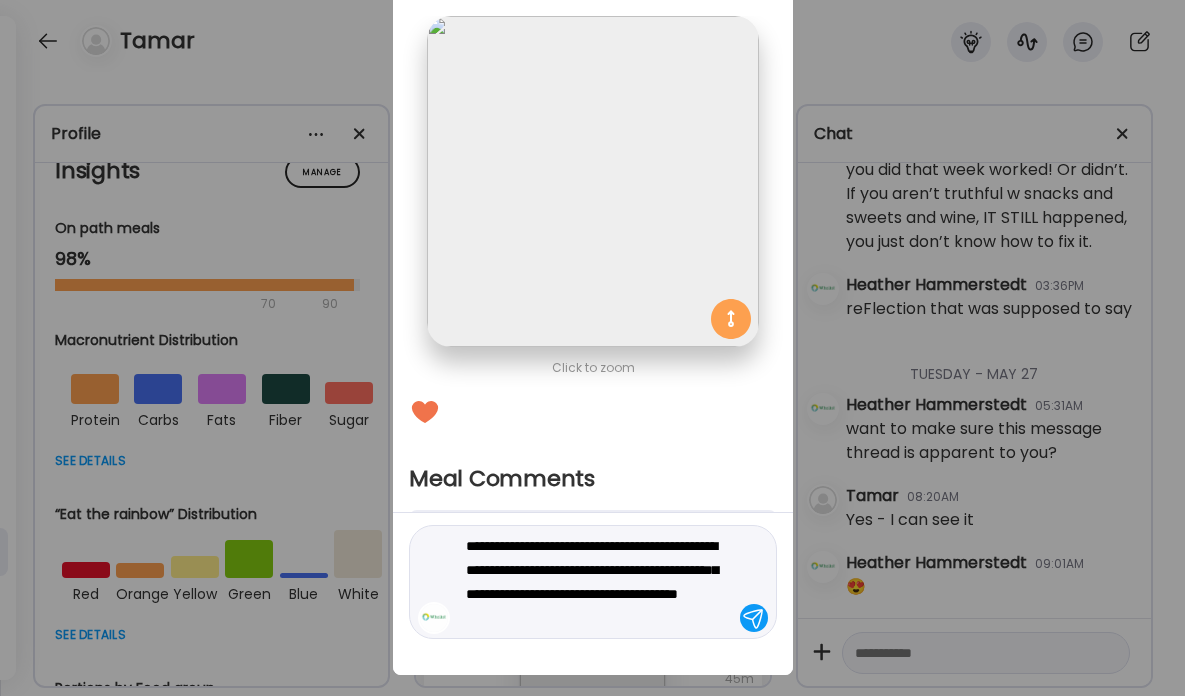type on "**********" 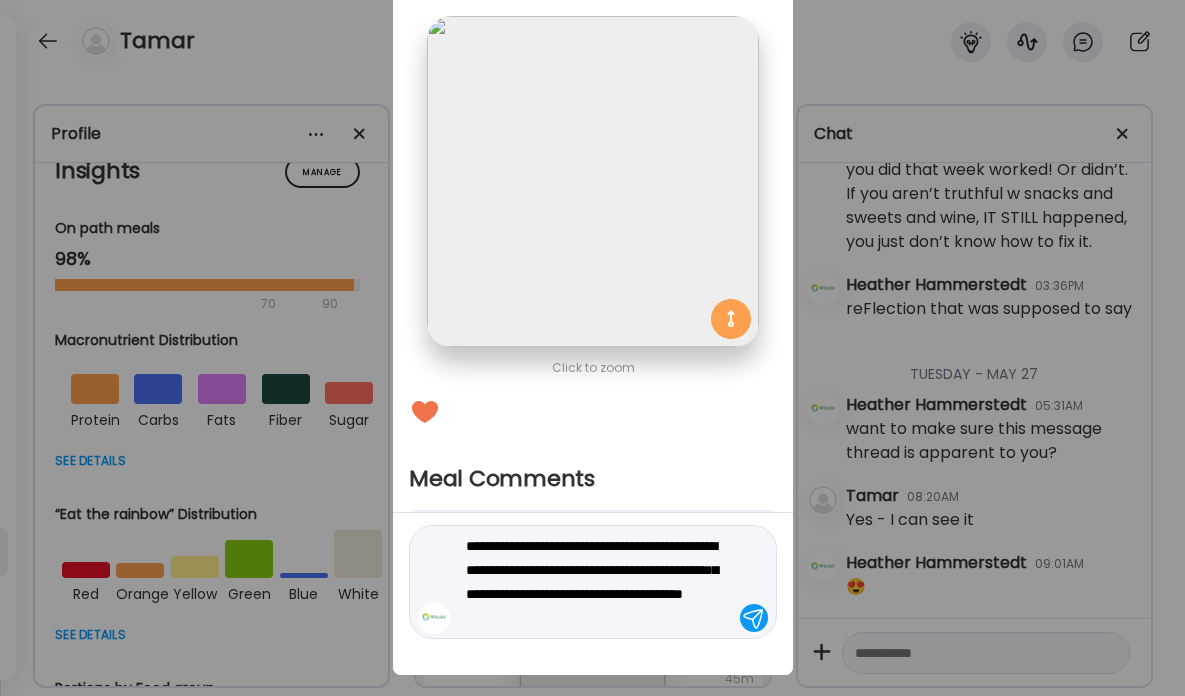 type 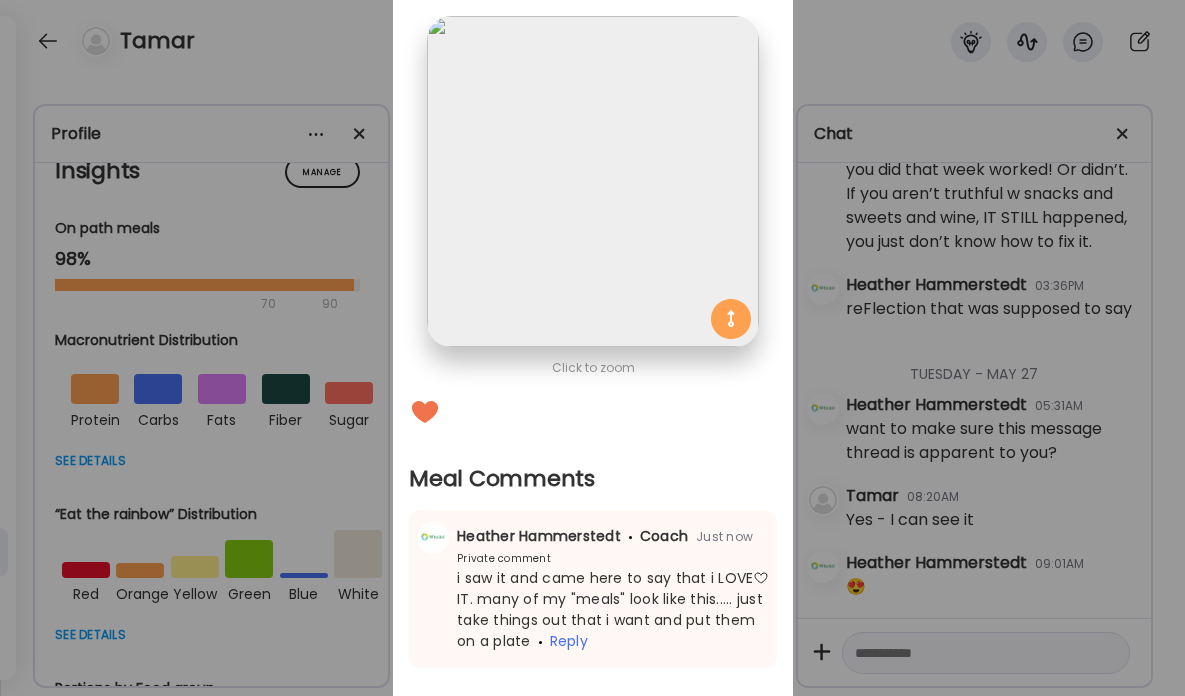 click on "Ate Coach Dashboard
Wahoo! It’s official
Take a moment to set up your Coach Profile to give your clients a smooth onboarding experience.
Skip Set up coach profile
Ate Coach Dashboard
1 Image 2 Message 3 Invite
Let’s get you quickly set up
Add a headshot or company logo for client recognition
Skip Next
Ate Coach Dashboard
1 Image 2 Message 3 Invite
Customize your welcome message
This page will be the first thing your clients will see. Add a welcome message to personalize their experience.
Header 32" at bounding box center [592, 348] 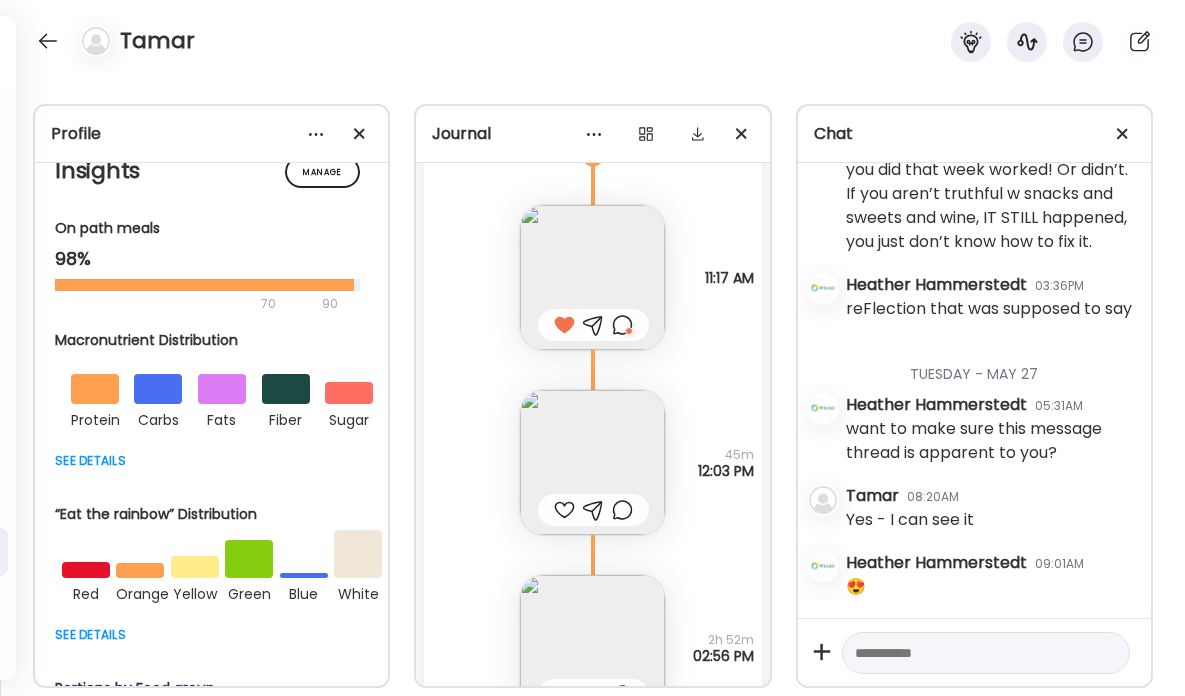 scroll, scrollTop: 35083, scrollLeft: 0, axis: vertical 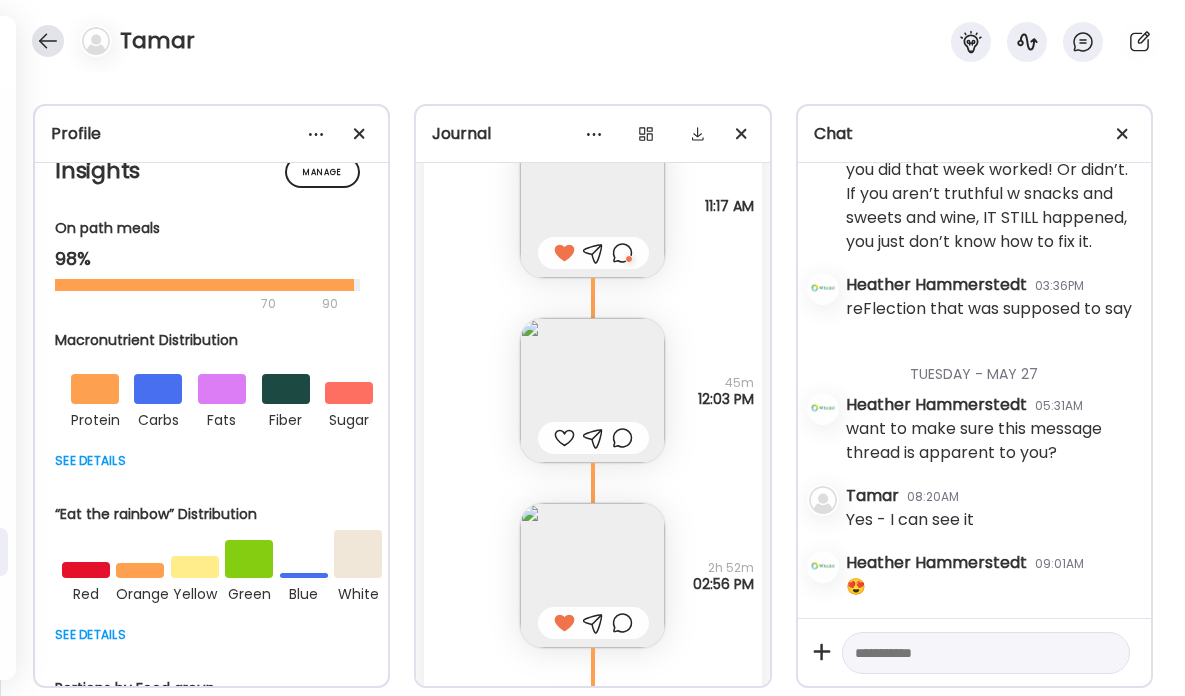 click at bounding box center [48, 41] 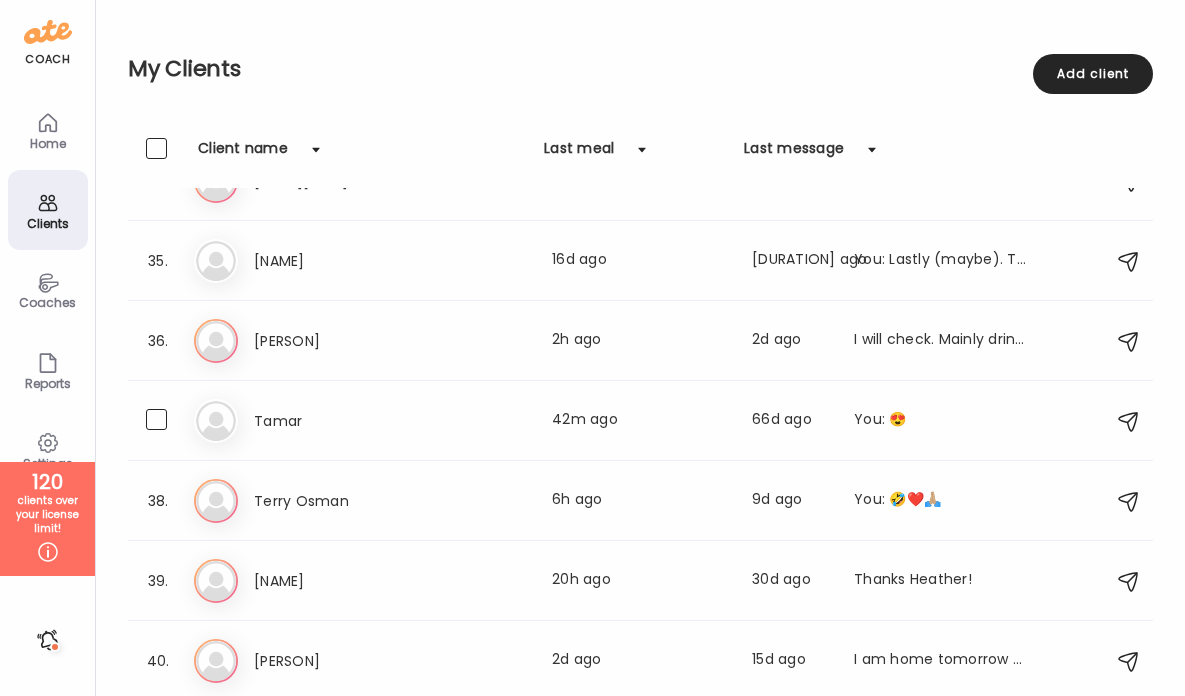 scroll, scrollTop: 2689, scrollLeft: 0, axis: vertical 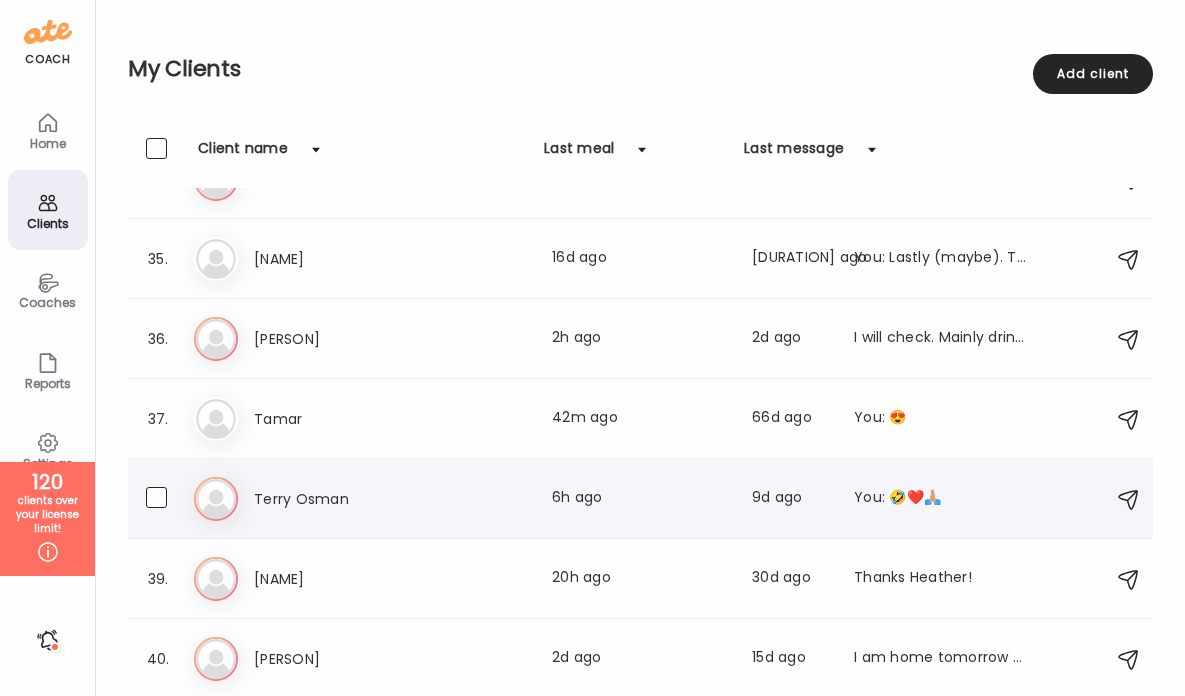 click on "Terry Osman" at bounding box center (342, 499) 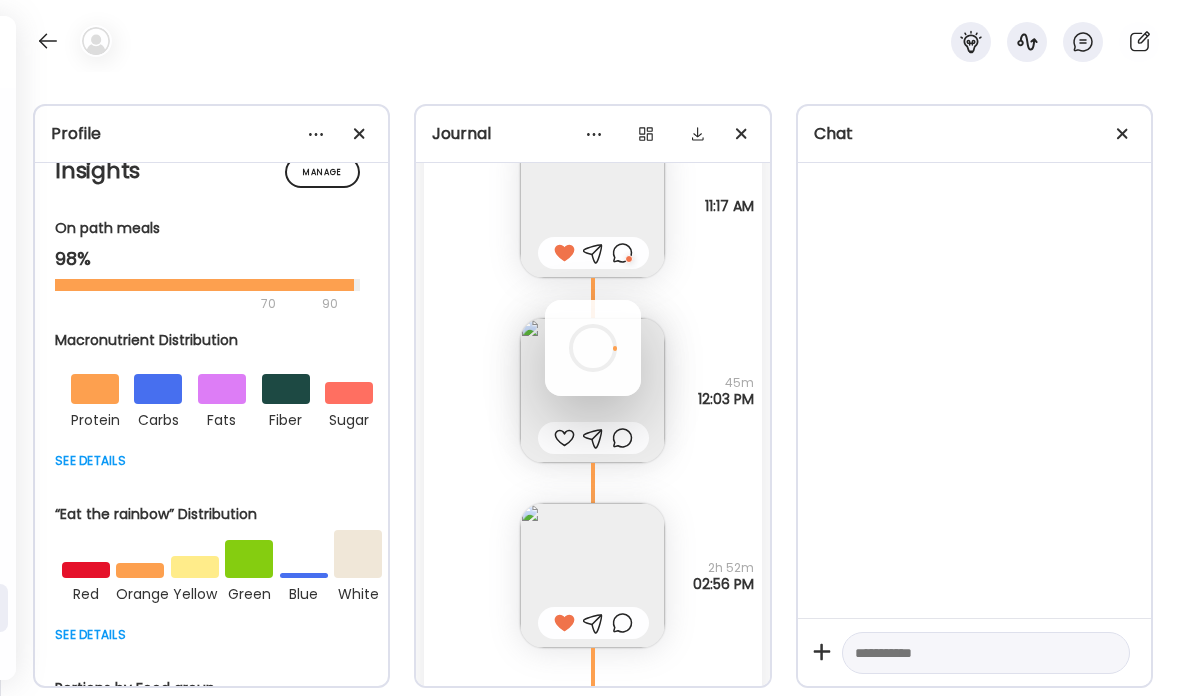 scroll, scrollTop: 1592, scrollLeft: 0, axis: vertical 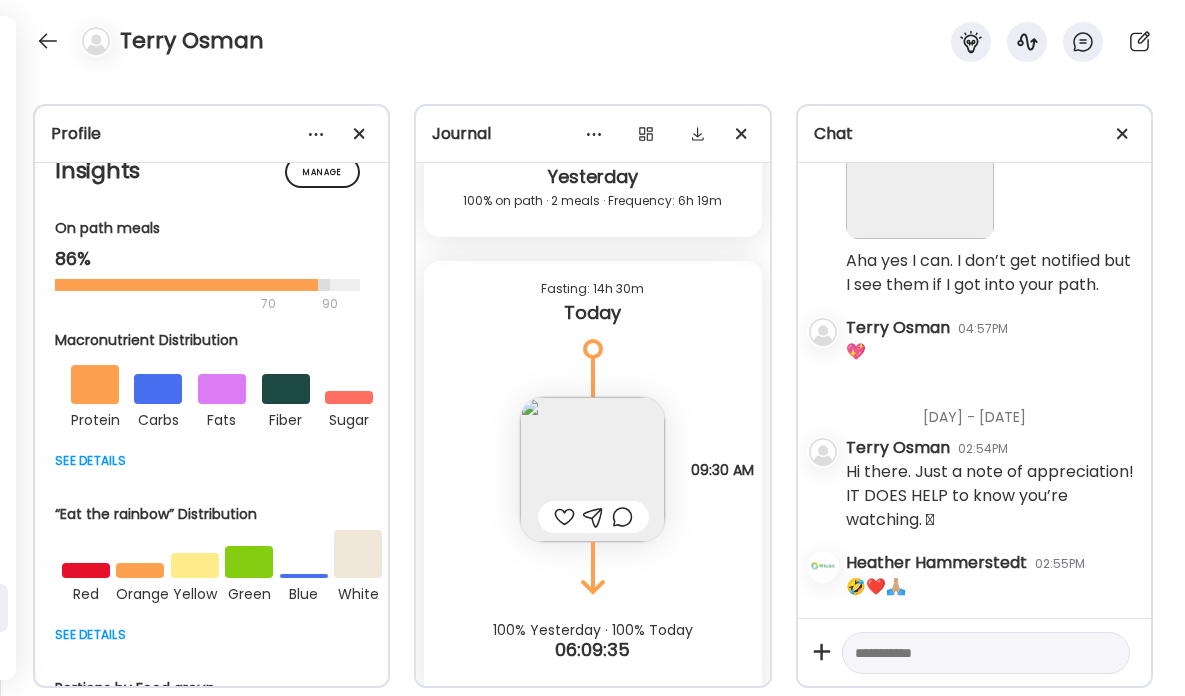 click at bounding box center (564, 517) 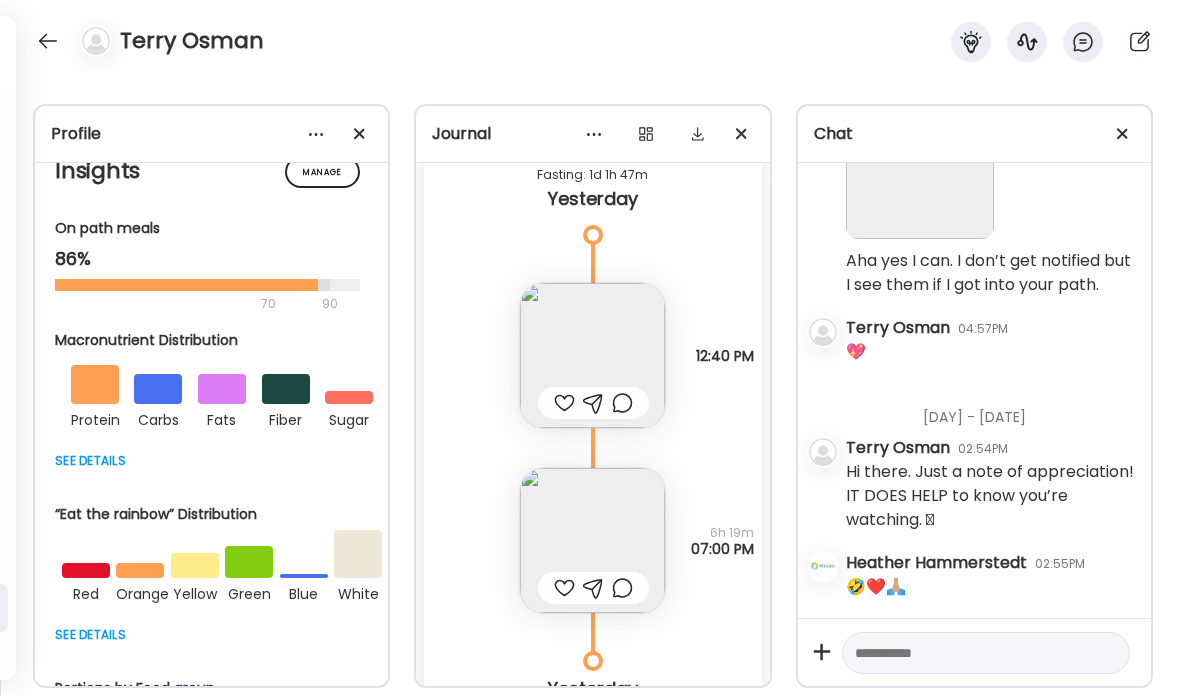 scroll, scrollTop: 22617, scrollLeft: 0, axis: vertical 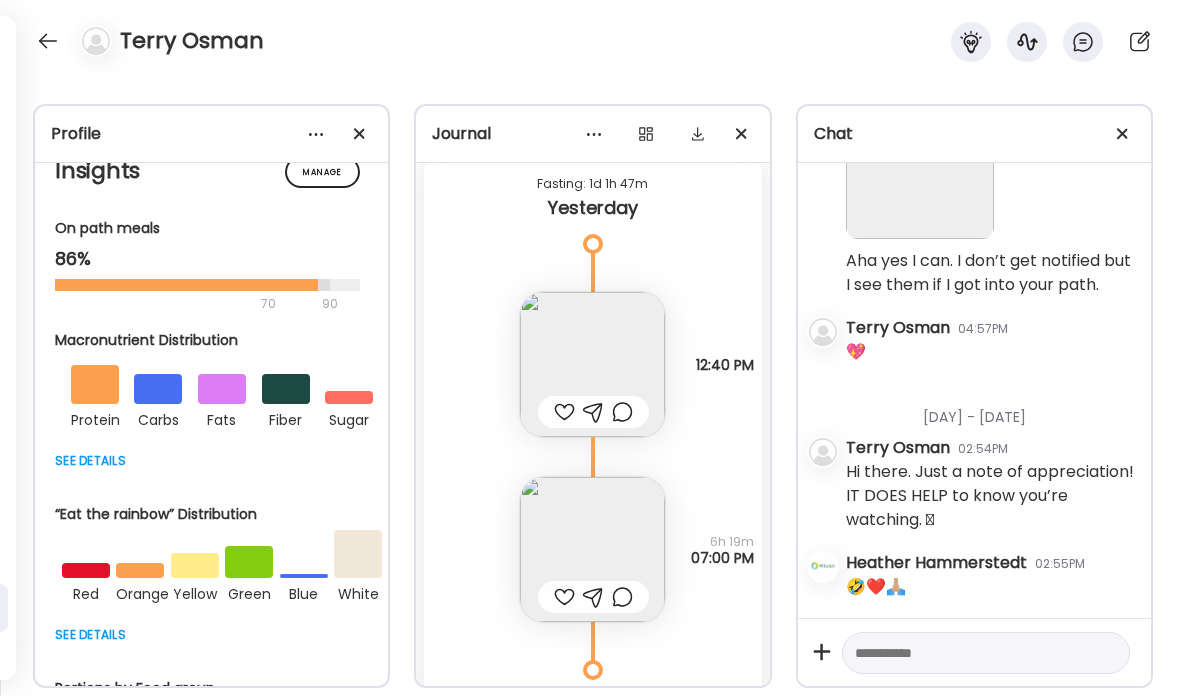 click at bounding box center (564, 412) 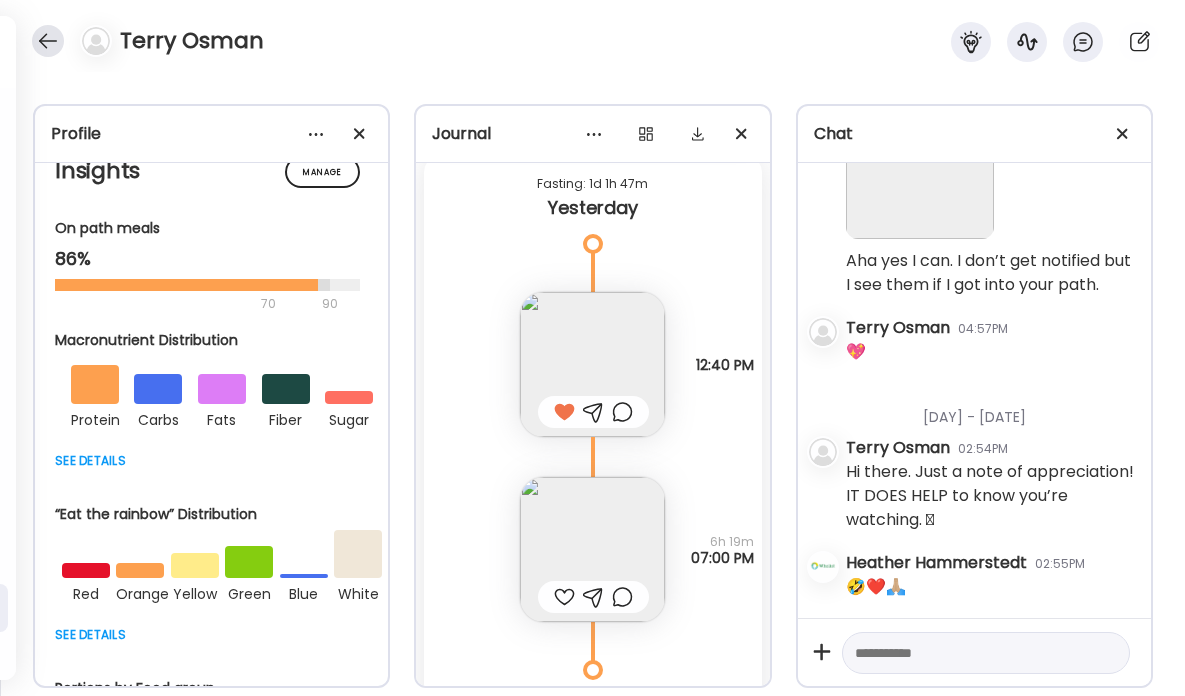click at bounding box center [48, 41] 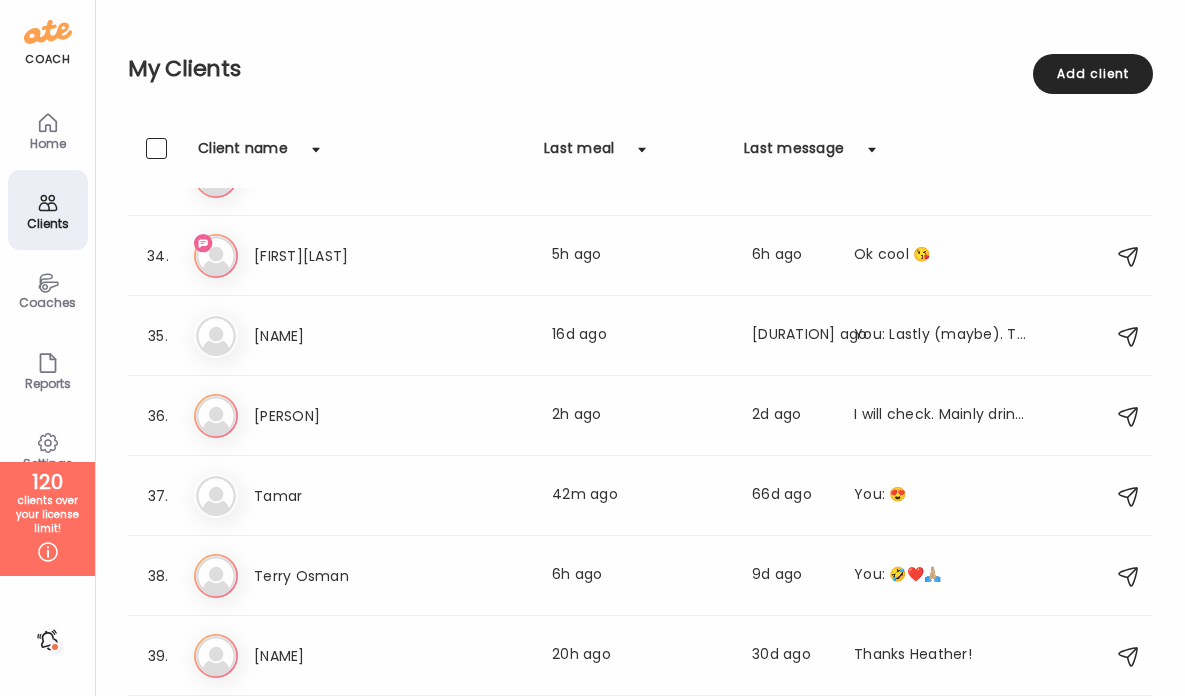 scroll, scrollTop: 2689, scrollLeft: 0, axis: vertical 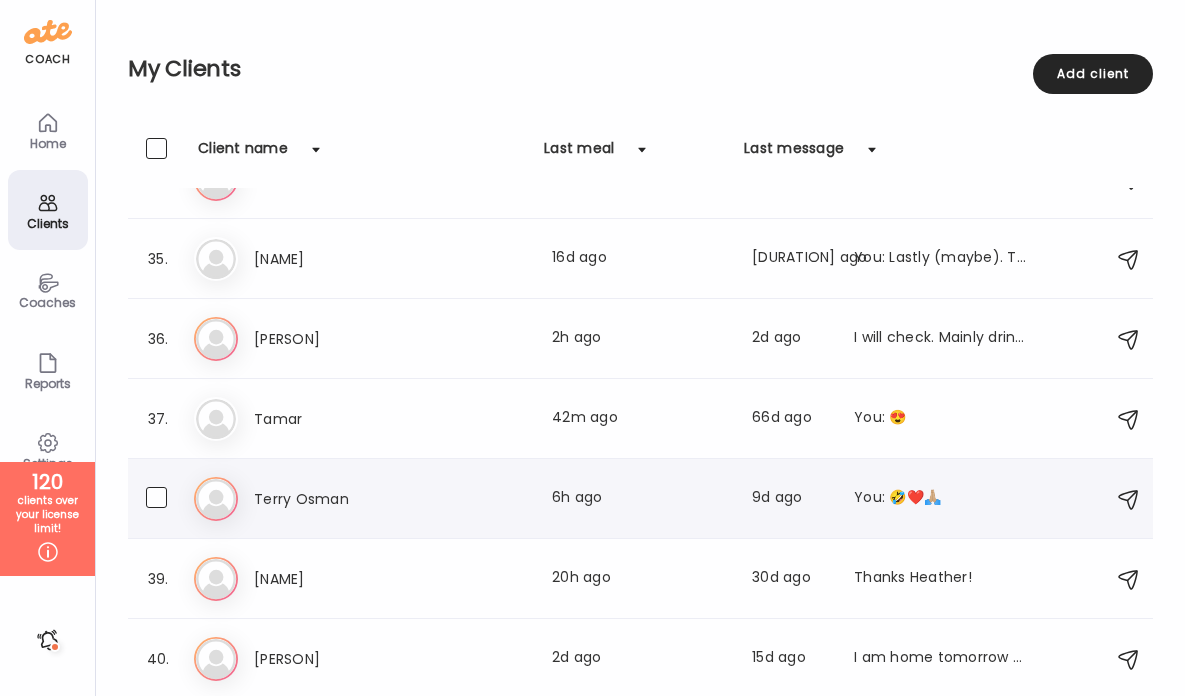 click on "Terry Osman" at bounding box center [342, 499] 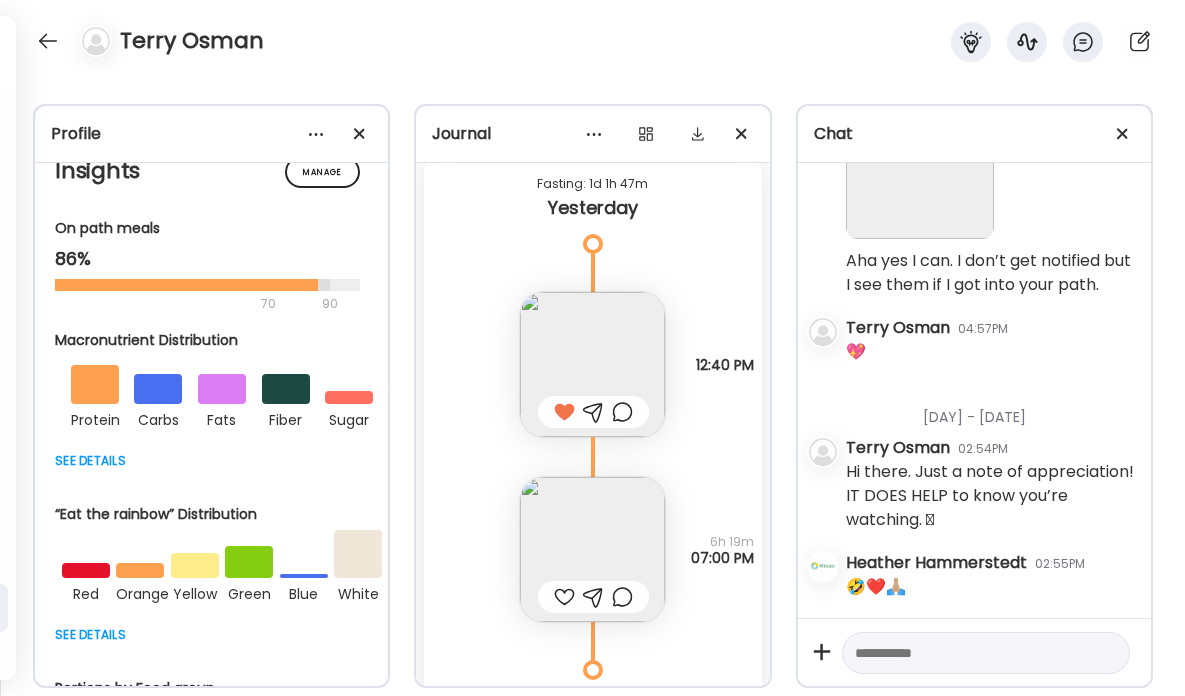 scroll, scrollTop: 1592, scrollLeft: 0, axis: vertical 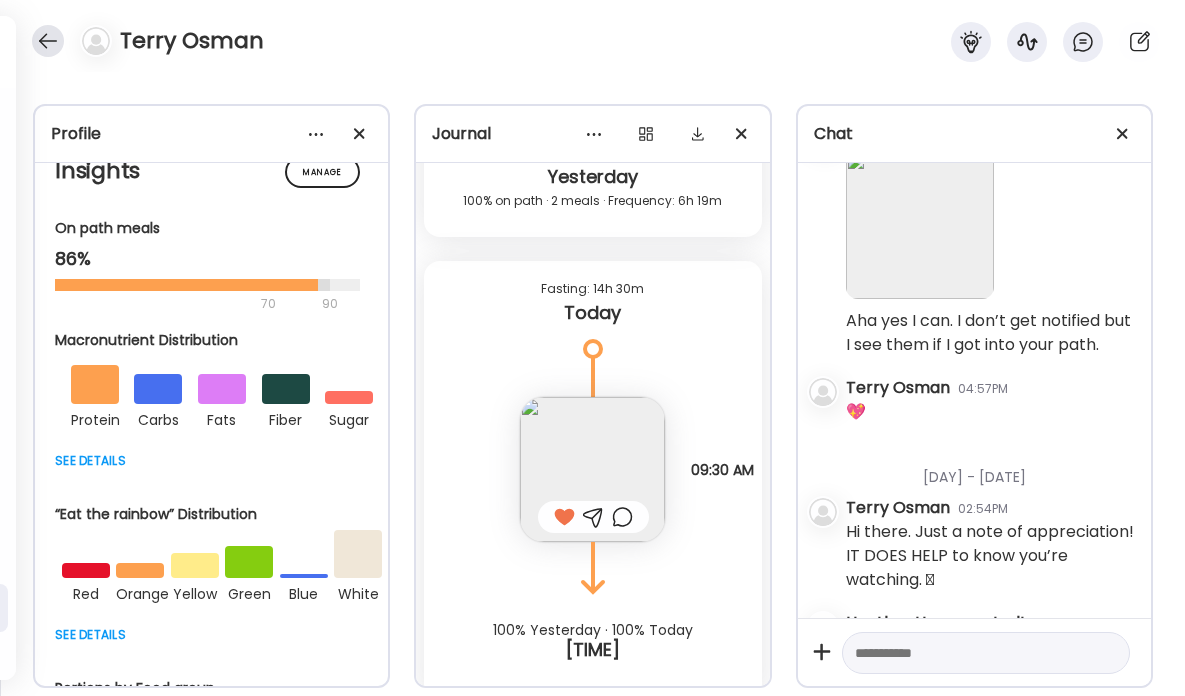 click at bounding box center [48, 41] 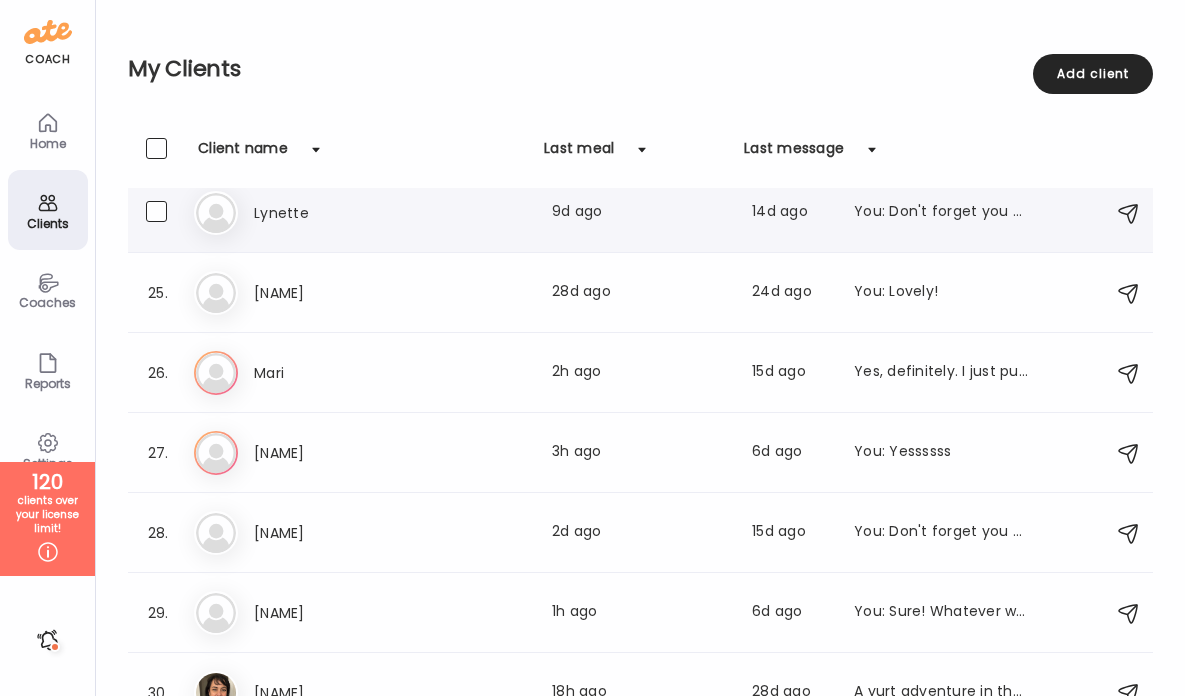 scroll, scrollTop: 2689, scrollLeft: 0, axis: vertical 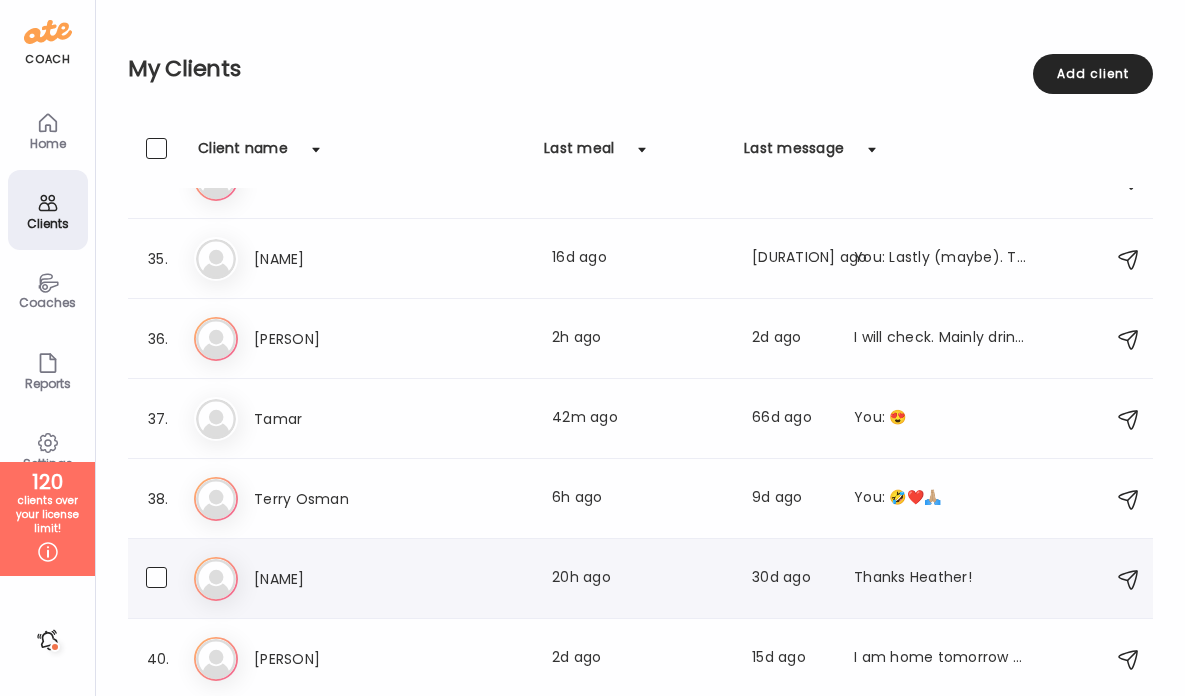 click on "[NAME]" at bounding box center [342, 579] 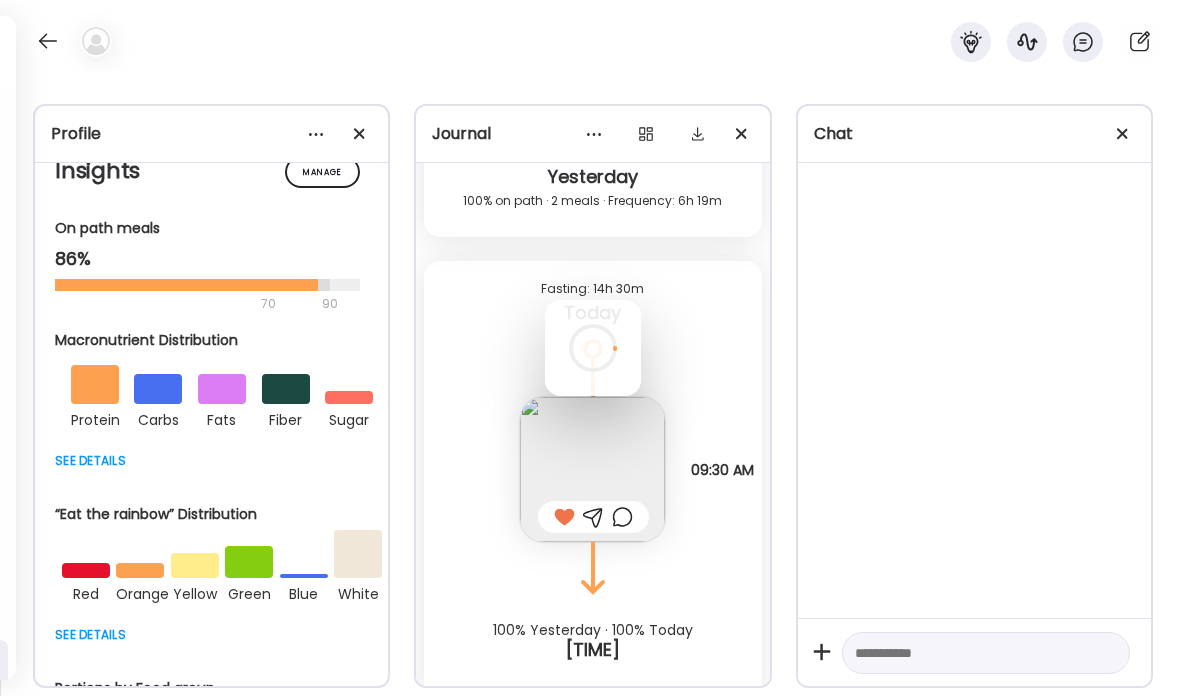 scroll, scrollTop: 1592, scrollLeft: 0, axis: vertical 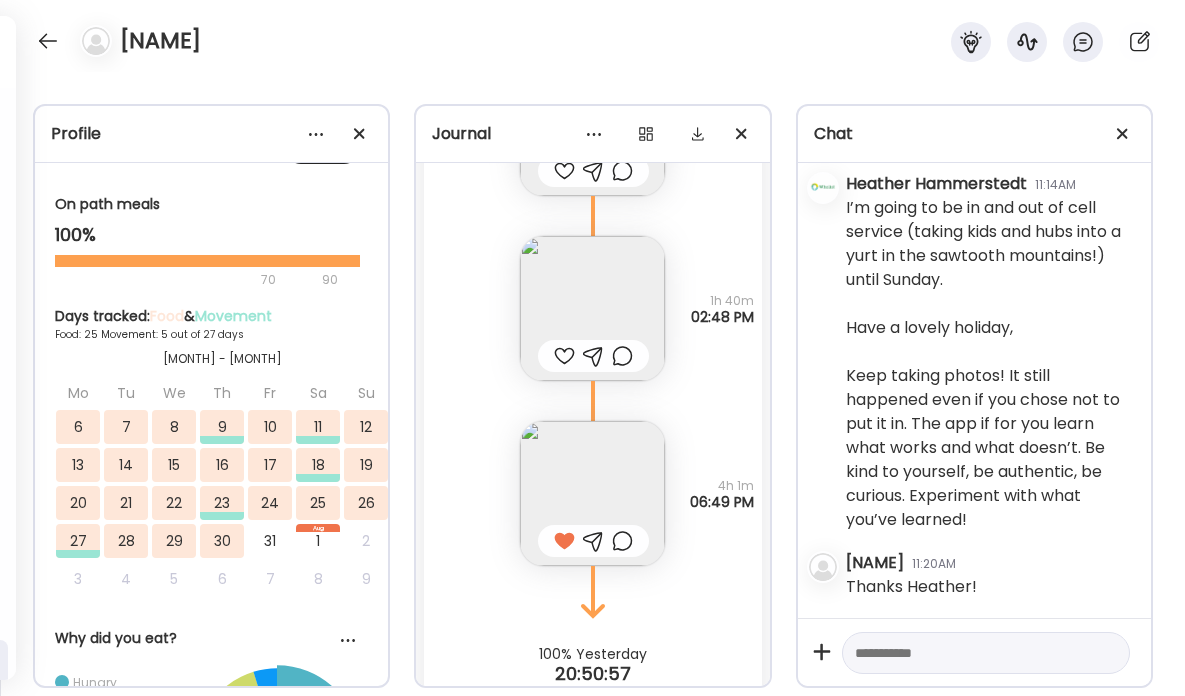 click at bounding box center [564, 356] 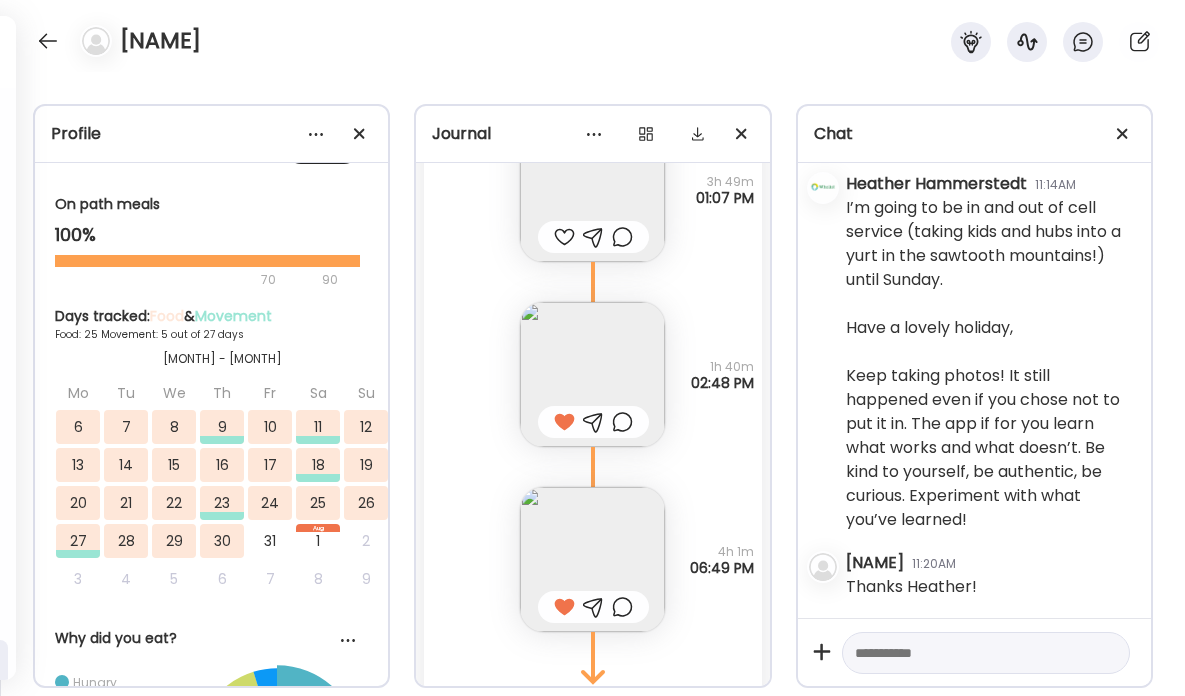 scroll, scrollTop: 23384, scrollLeft: 0, axis: vertical 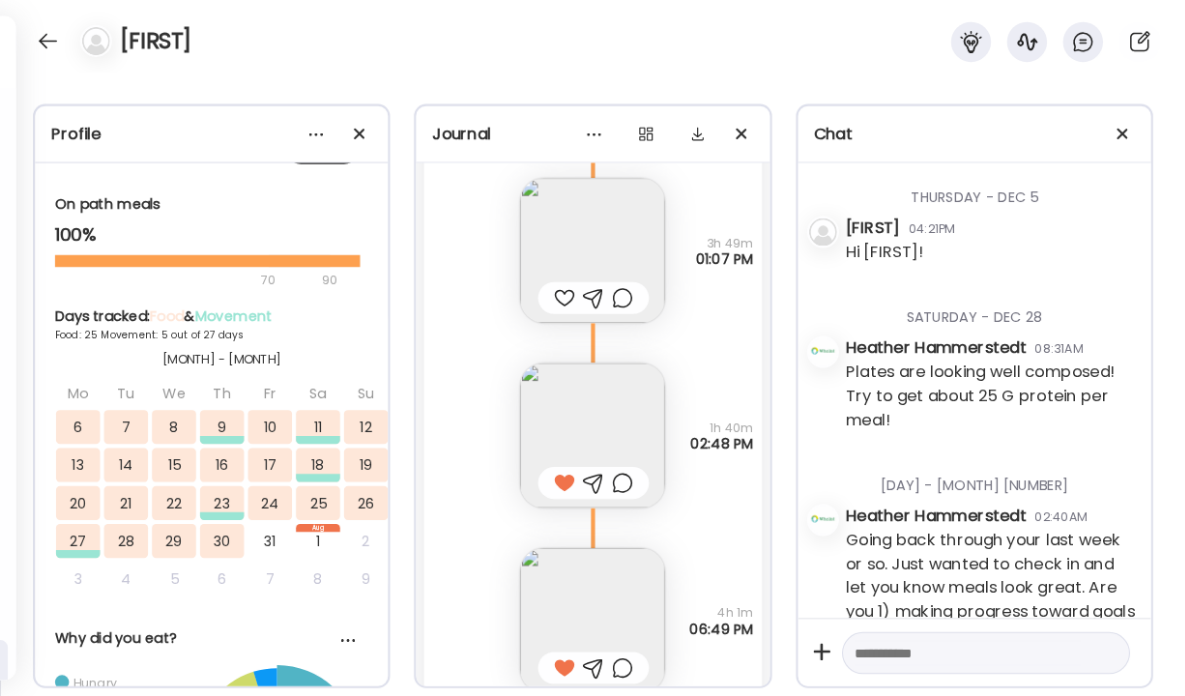 click at bounding box center (564, 298) 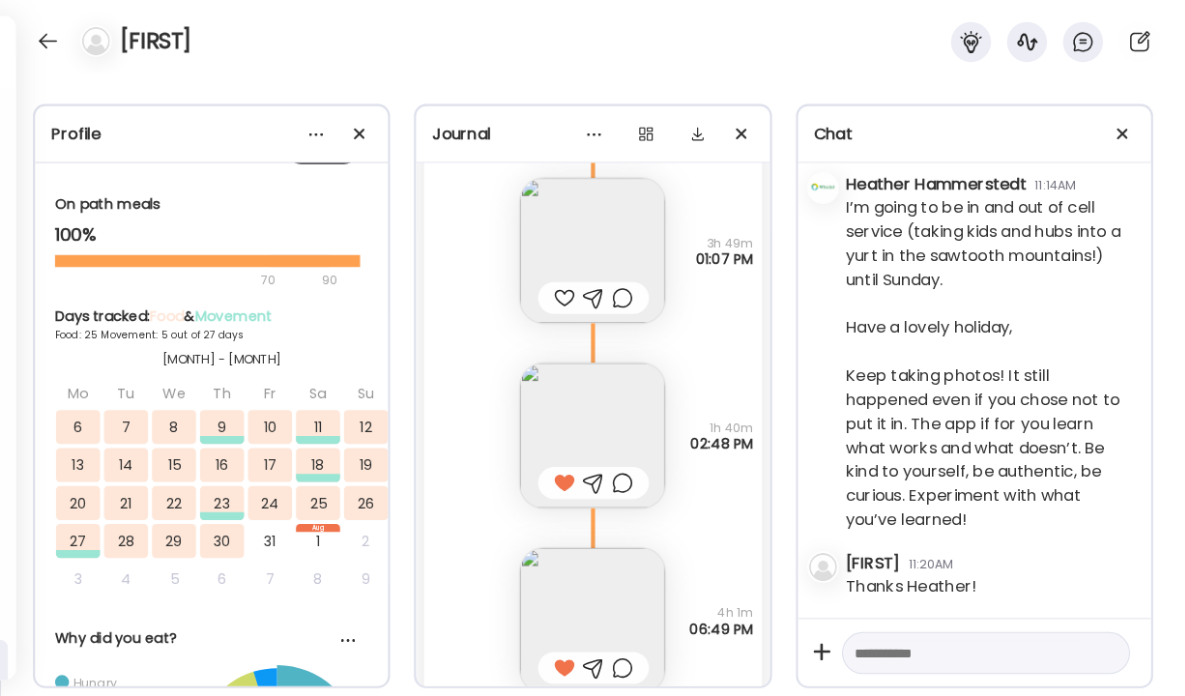 scroll, scrollTop: 110, scrollLeft: 0, axis: vertical 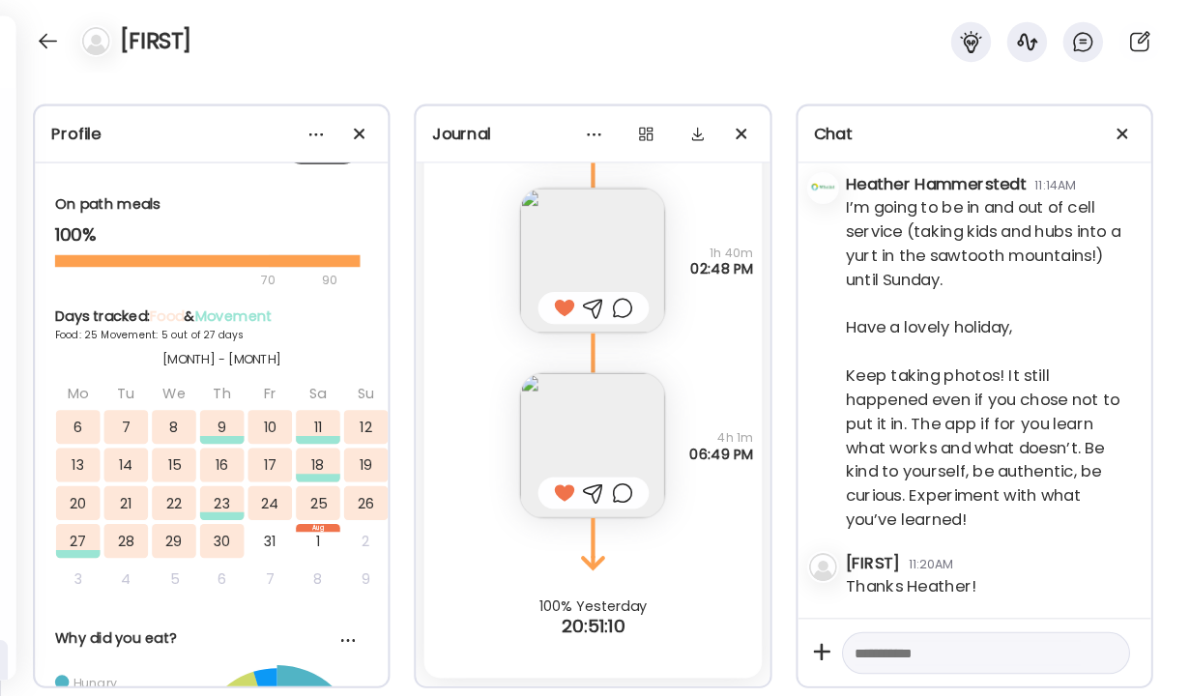 click at bounding box center [968, 653] 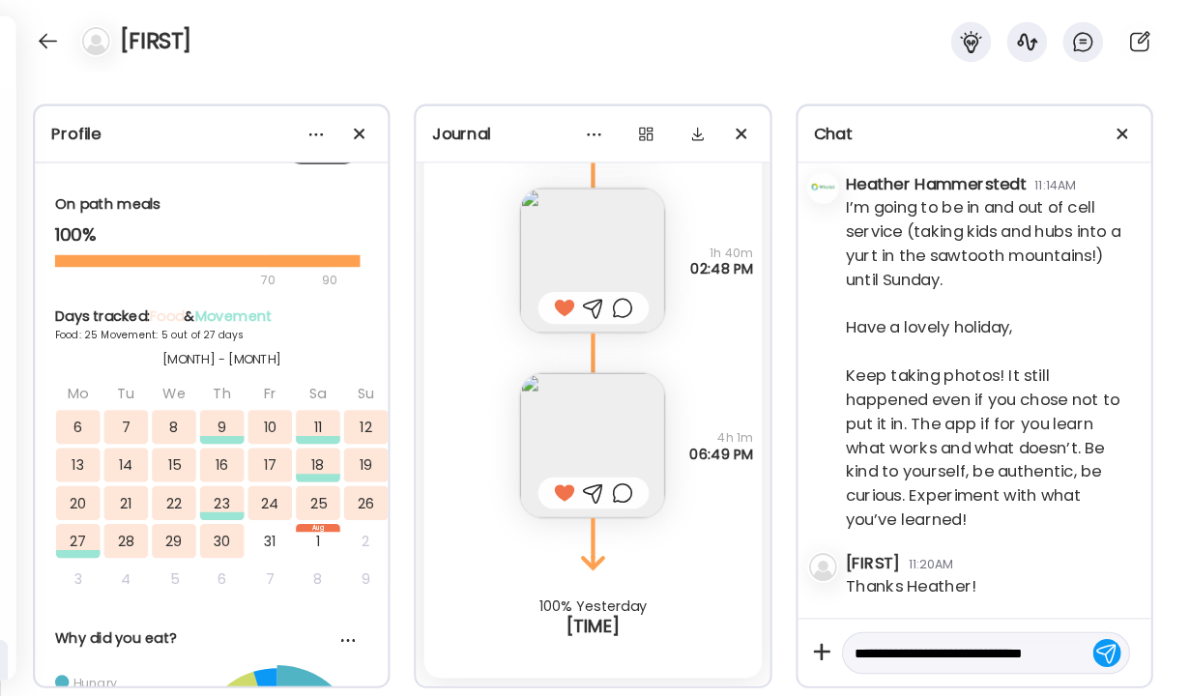 scroll, scrollTop: 23, scrollLeft: 0, axis: vertical 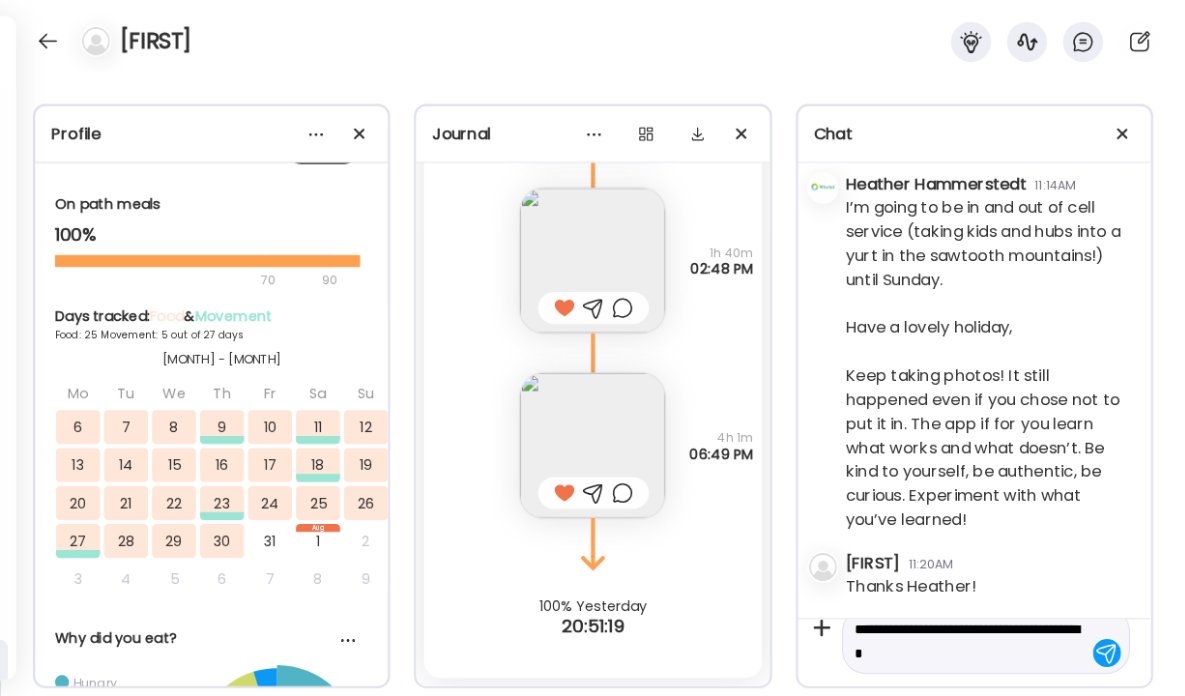type on "**********" 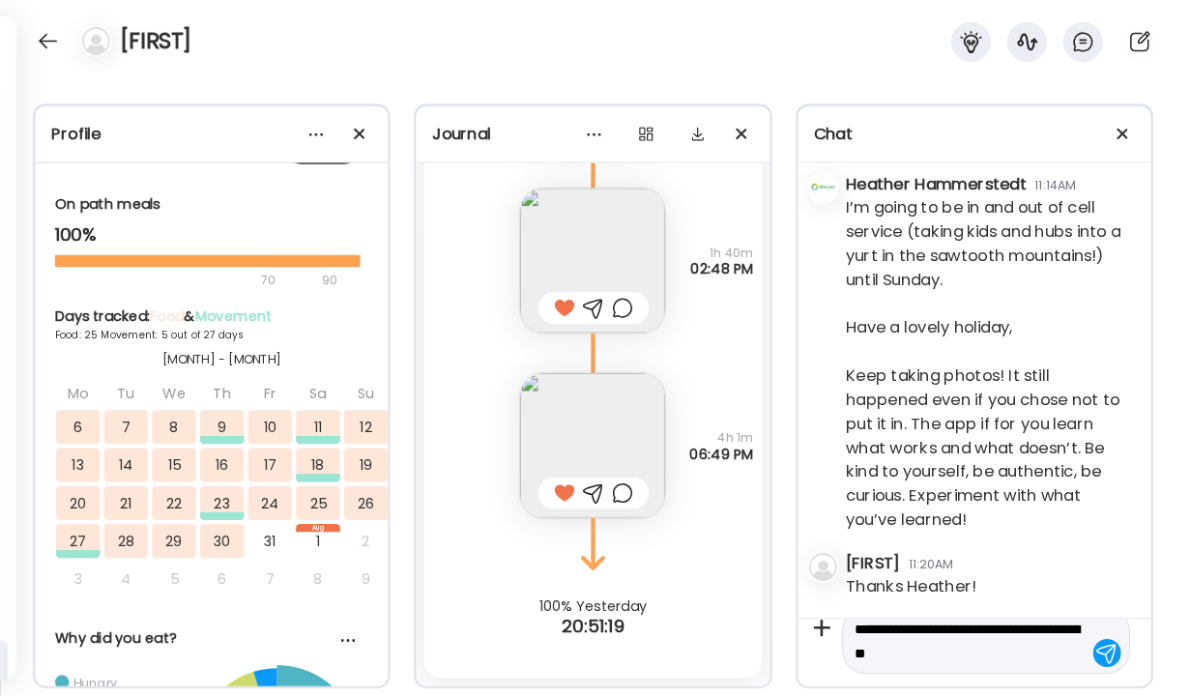 type 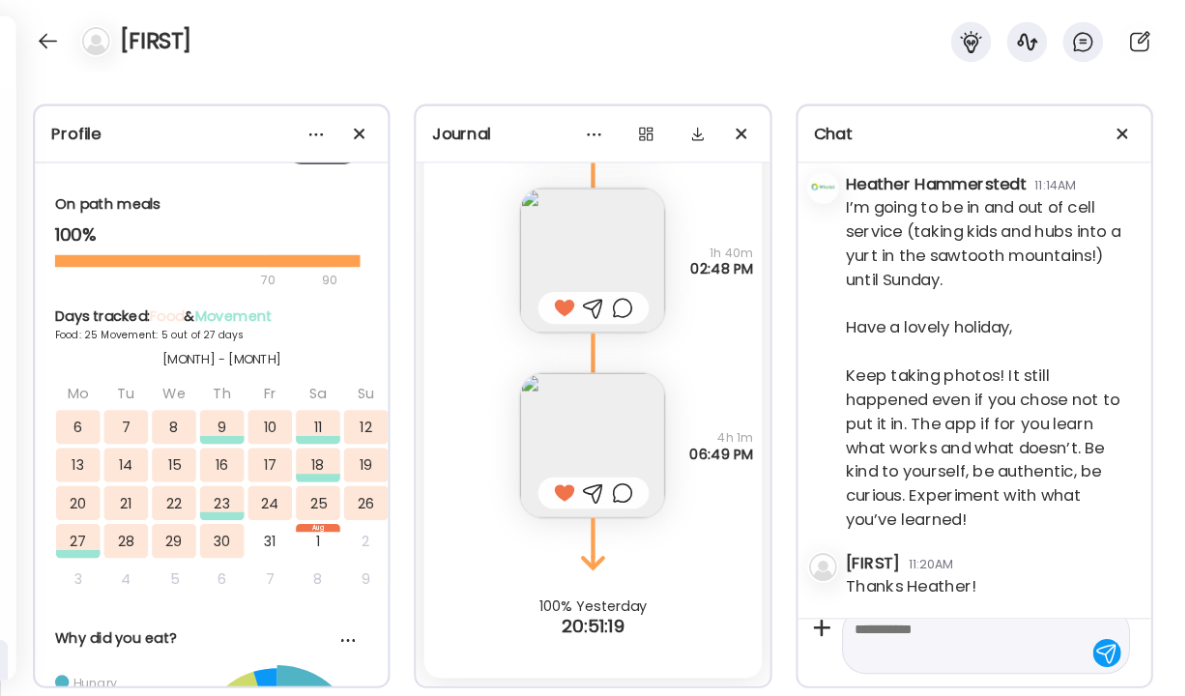 scroll, scrollTop: 0, scrollLeft: 0, axis: both 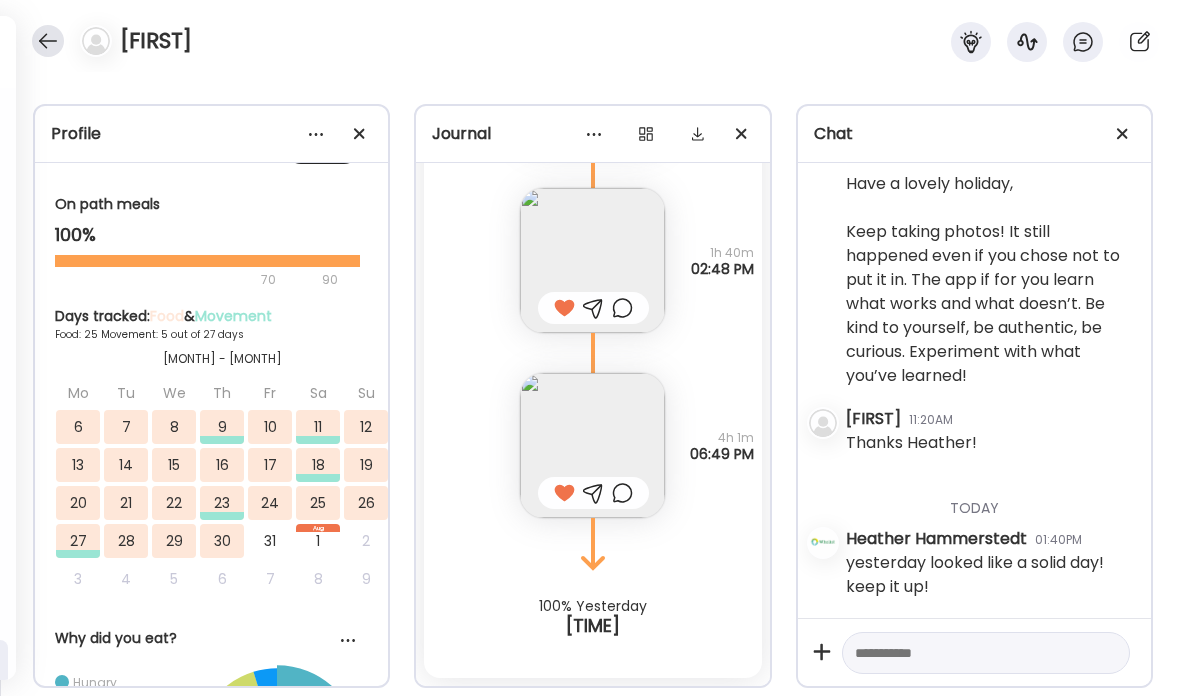 click at bounding box center (48, 41) 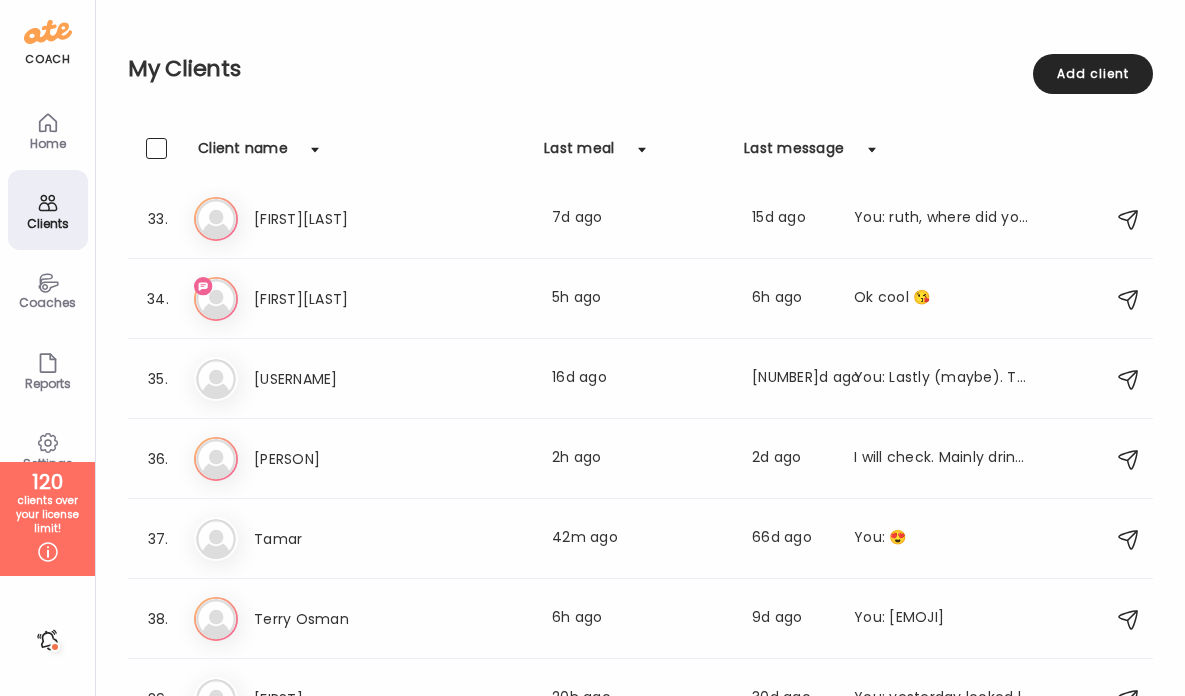 scroll, scrollTop: 2689, scrollLeft: 0, axis: vertical 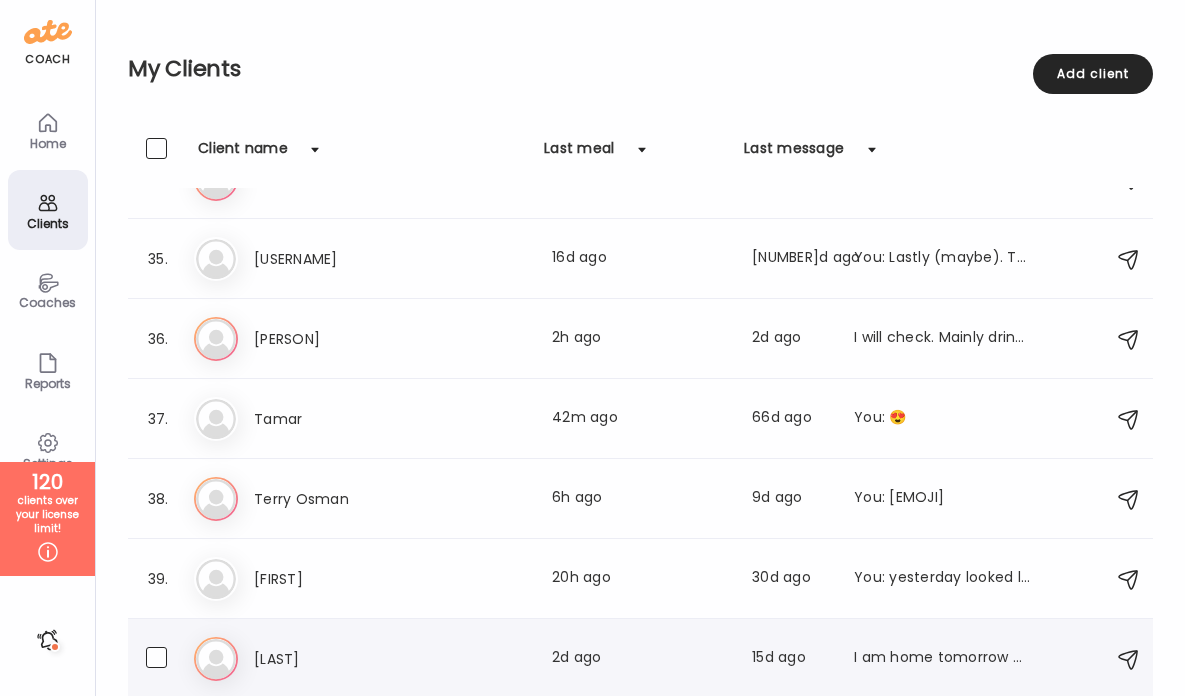 click on "TraciFriedman
Last meal:  2d ago Last message:  15d ago I am home tomorrow before going to camp visiting and will catch up" at bounding box center [642, 659] 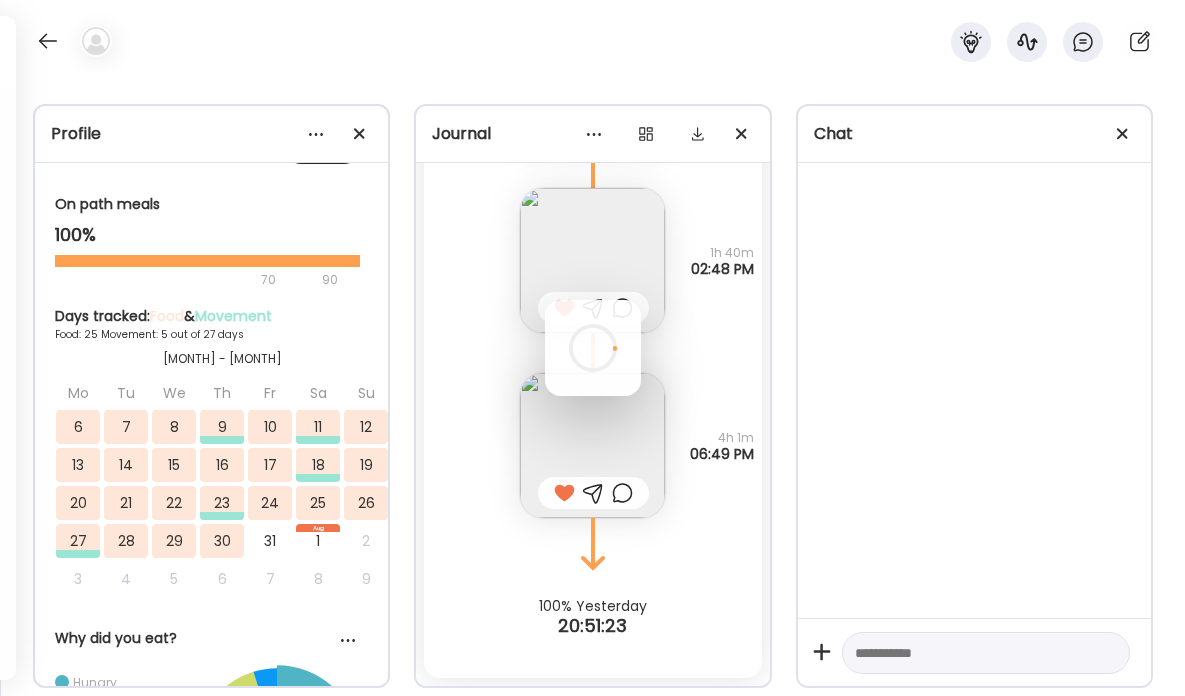 scroll, scrollTop: 1592, scrollLeft: 0, axis: vertical 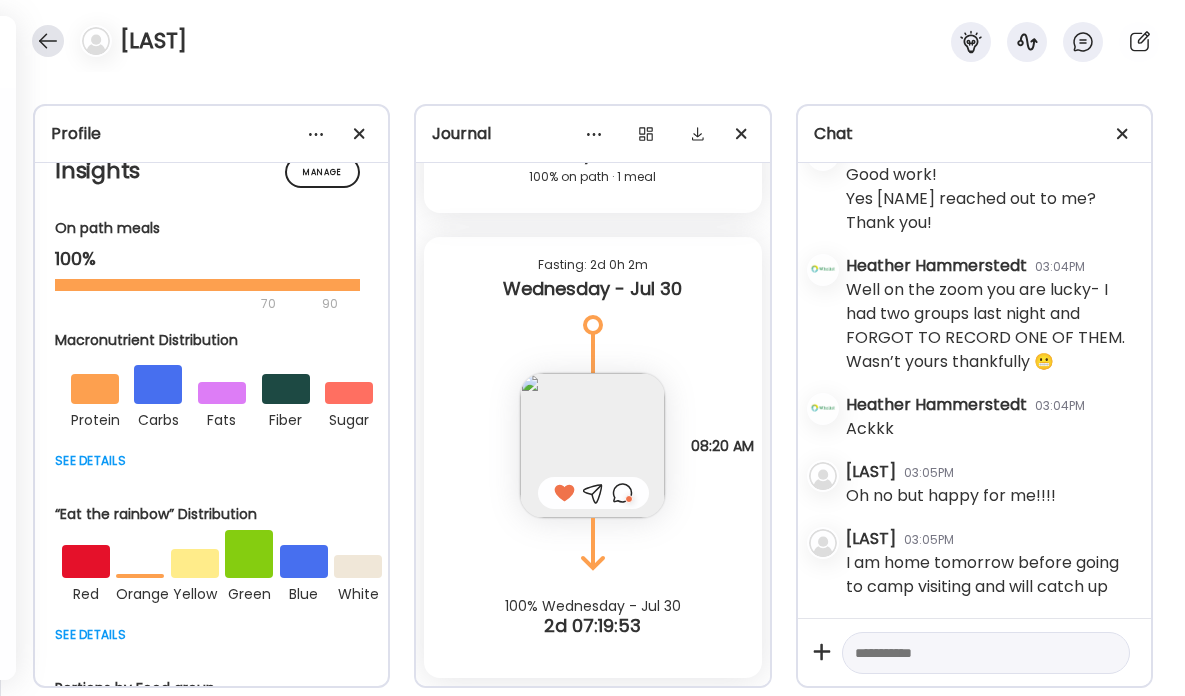 click at bounding box center [48, 41] 